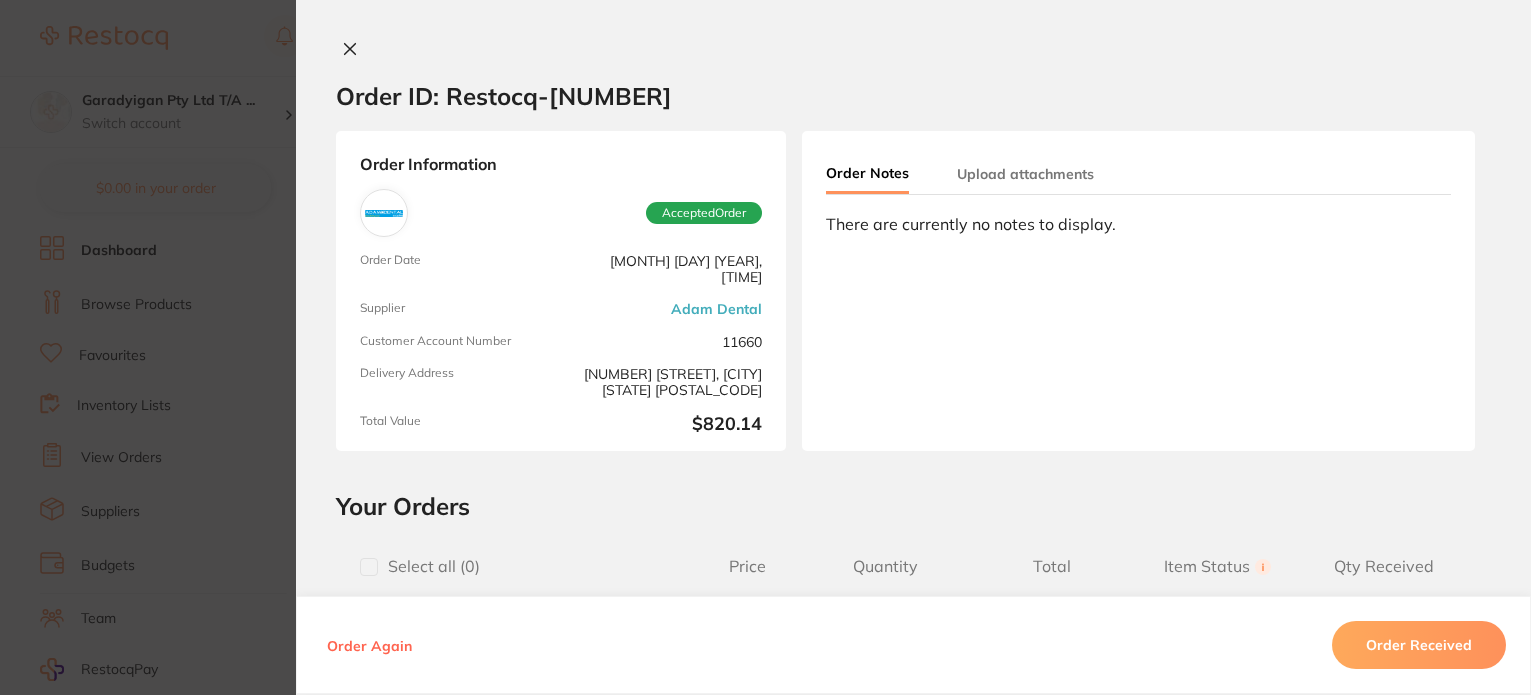 scroll, scrollTop: 711, scrollLeft: 0, axis: vertical 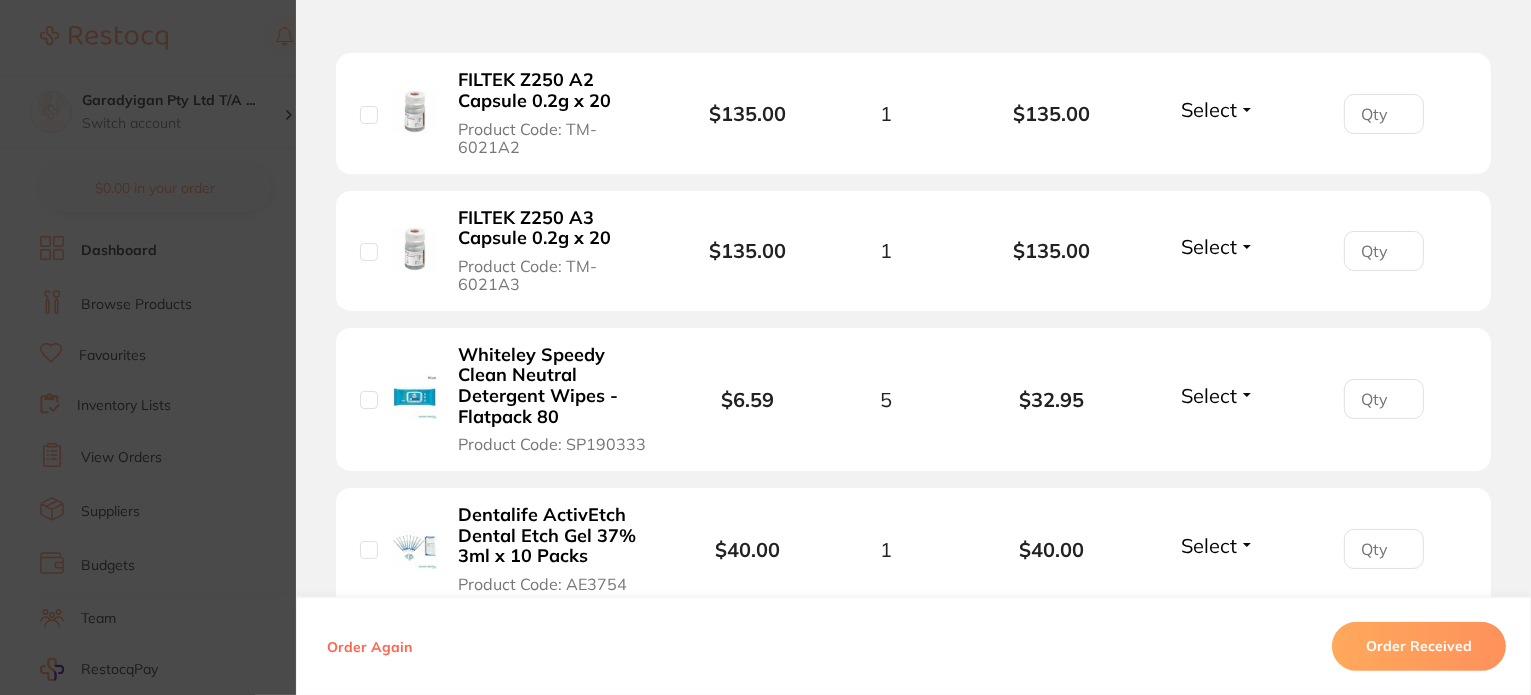 click on "Order ID: Restocq- [NUMBER]   Order Information Accepted  Order Order Date [MONTH] [DAY] [YEAR], [TIME] Supplier Adam Dental   Customer Account Number [NUMBER] Delivery Address [NUMBER] [STREET], [CITY] [STATE] [POSTCODE] Total Value $[PRICE] Order Notes Upload attachments There are currently no notes to display. Your Orders   Select all ( 0 ) Price Quantity Total Item Status   You can use this feature to track items that you have received and those that are on backorder Qty Received Save To List Kleenex Compact Towel 4440D   Product    Code:  M4440D     $[PRICE] 1 $[PRICE] Select Received Back Order SOFLEX XT Disc Pop-on Super F 1/2" 12.7mm x 85 Orange   Product    Code:  TM-2382SF     $[PRICE] 1 $[PRICE] Select Received Back Order FILTEK SUPREME FLOWABLE A1 Syringe 2 x 2g   Product    Code:  TM-6032A1     $[PRICE] 1 $[PRICE] Select Received Back Order FILTEK Z250 A1 Capsule 0.2g x 20   Product    Code:  TM-6021A1     $[PRICE] 1 $[PRICE] Select Received Back Order FILTEK Z250 A2 Capsule 0.2g x 20   Product    Code:  TM-6021A2     $[PRICE] 1" at bounding box center [765, 347] 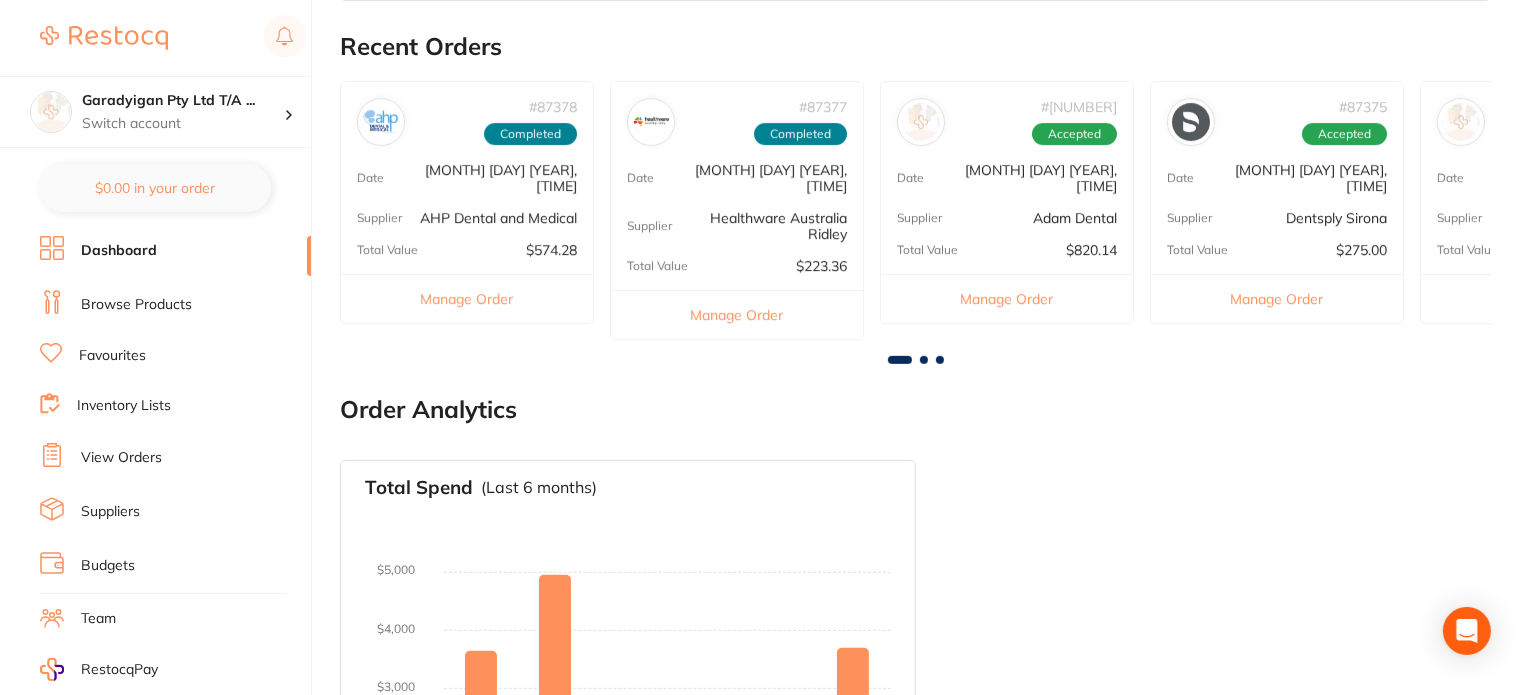 click on "Browse Products" at bounding box center (136, 305) 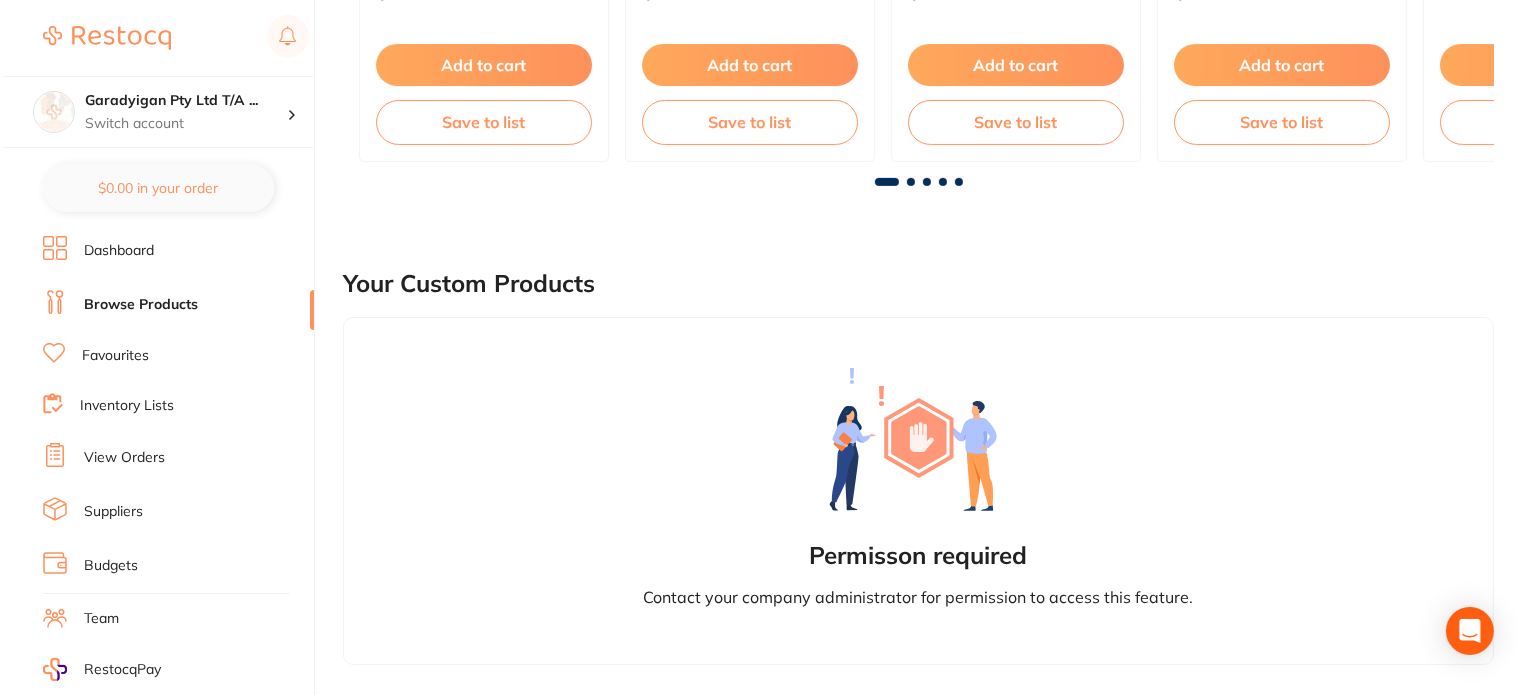 scroll, scrollTop: 0, scrollLeft: 0, axis: both 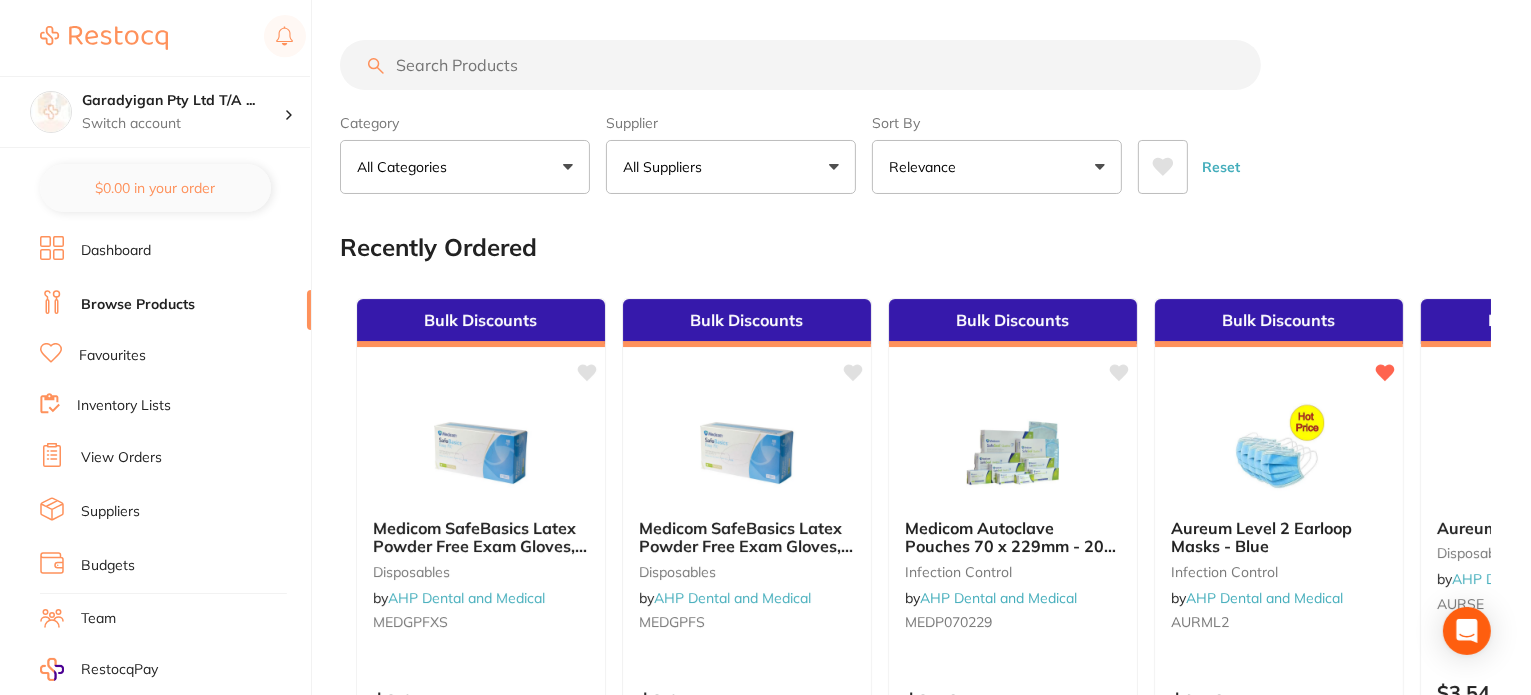 click at bounding box center (800, 65) 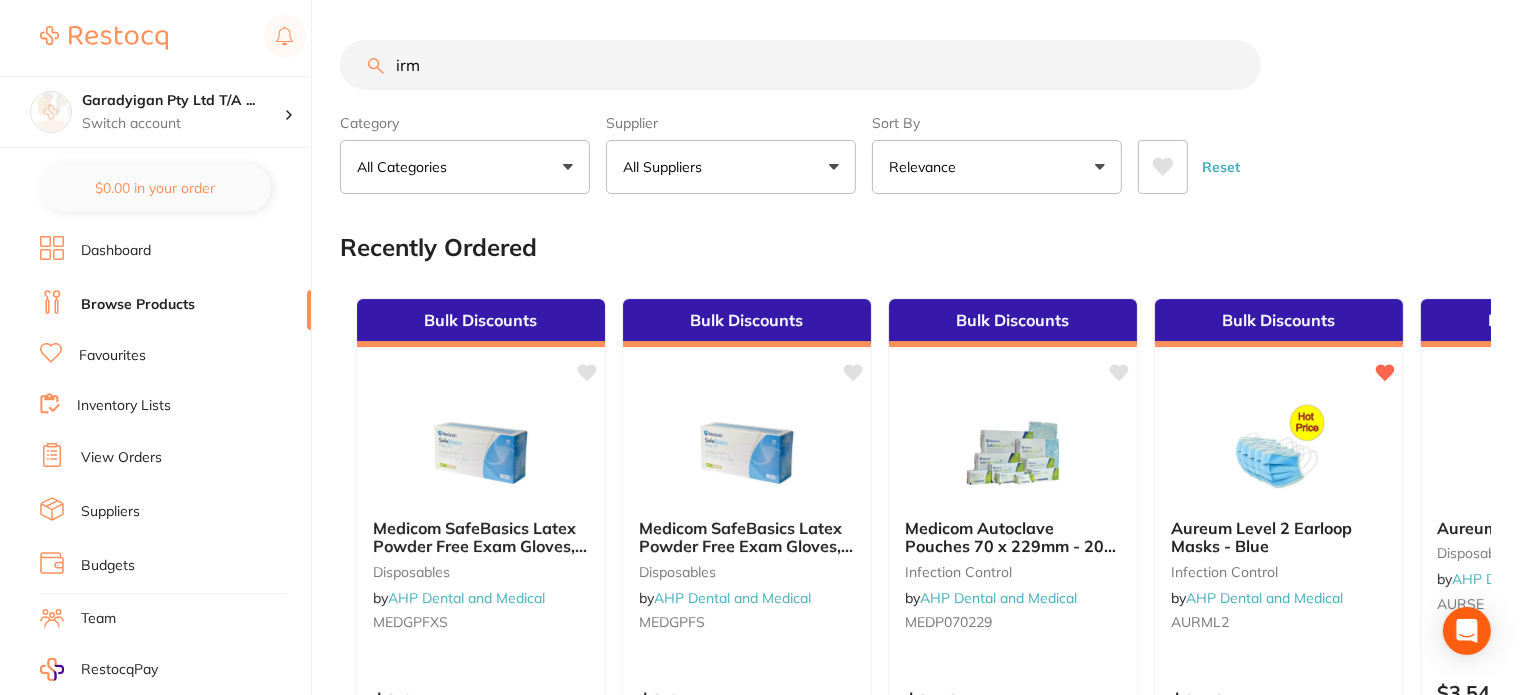 type on "irm" 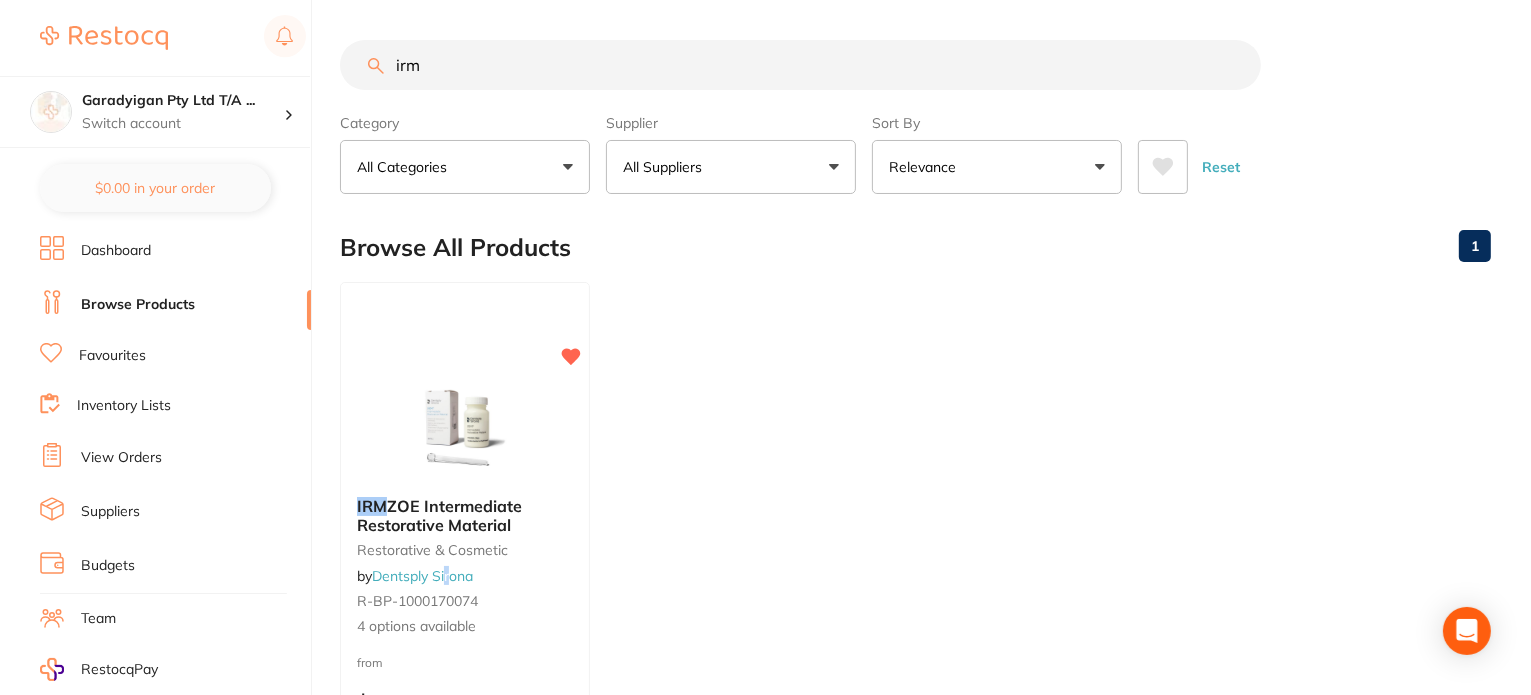 click on "IRM  ZOE Intermediate Restorative Material   restorative & cosmetic by  Dentsply Sirona R-BP-[NUMBER]   4 options available" at bounding box center [465, 566] 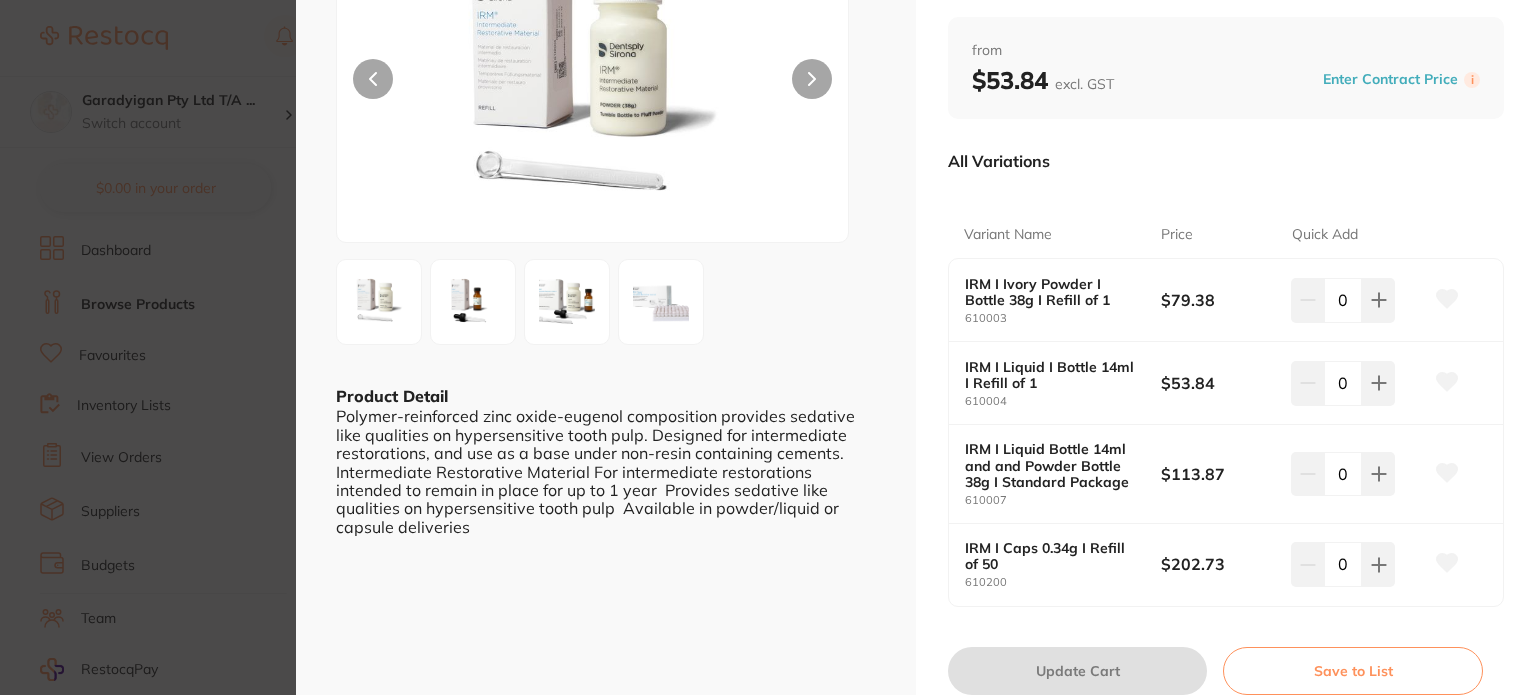 scroll, scrollTop: 200, scrollLeft: 0, axis: vertical 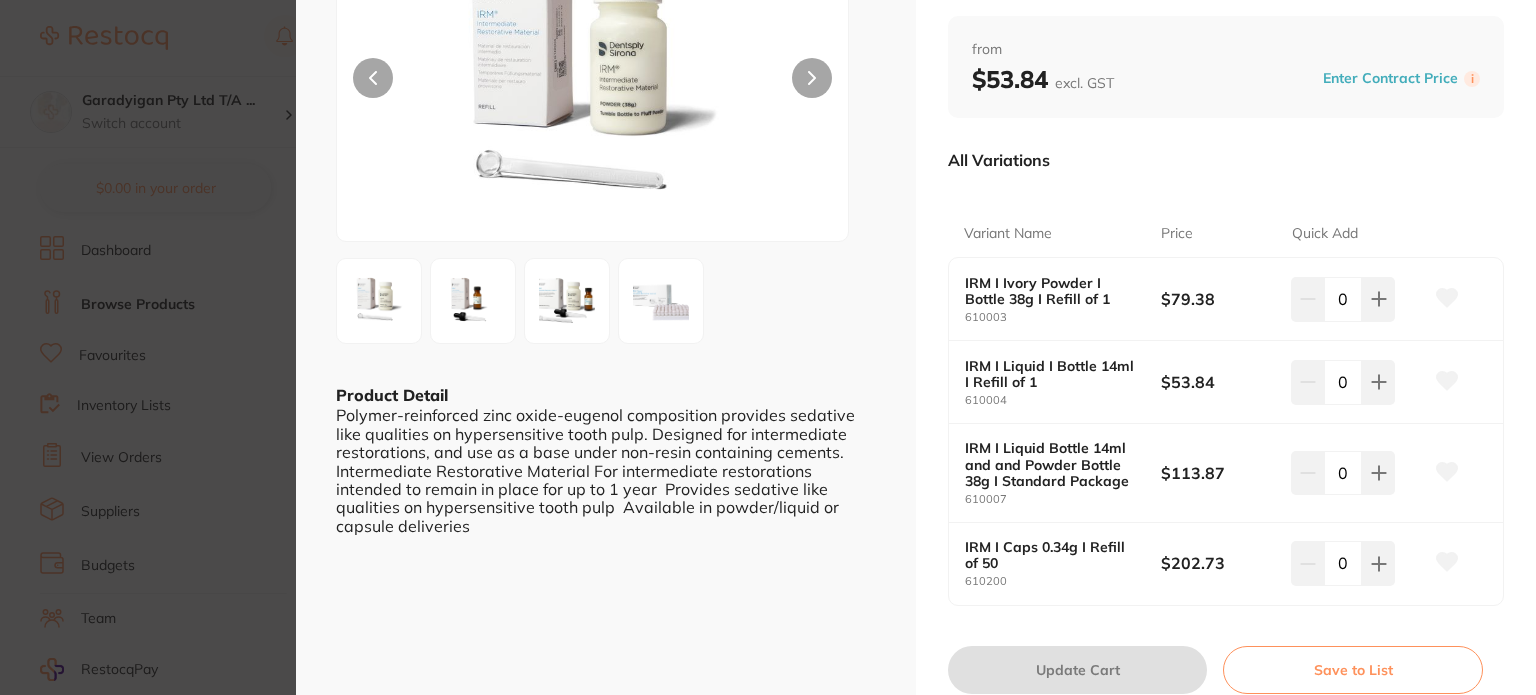 click 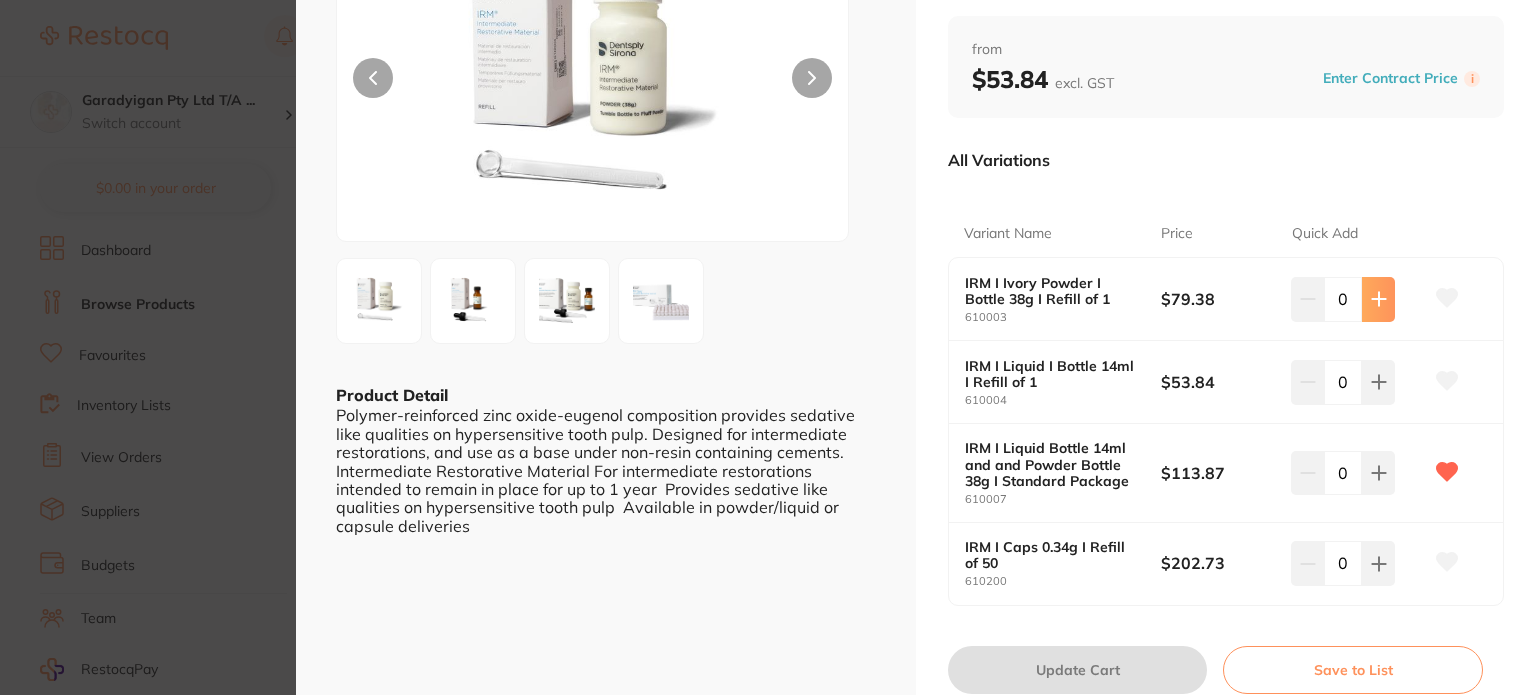 click at bounding box center [1378, 299] 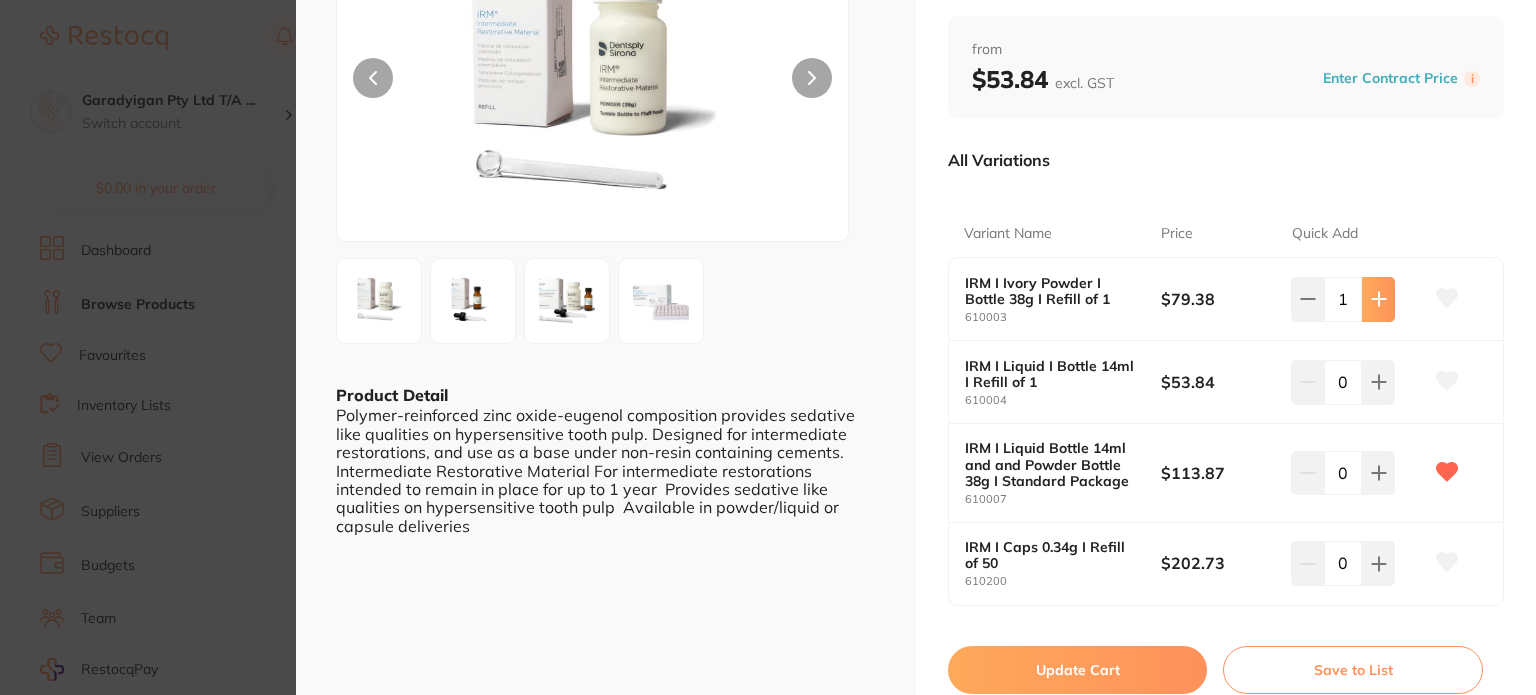 type on "1" 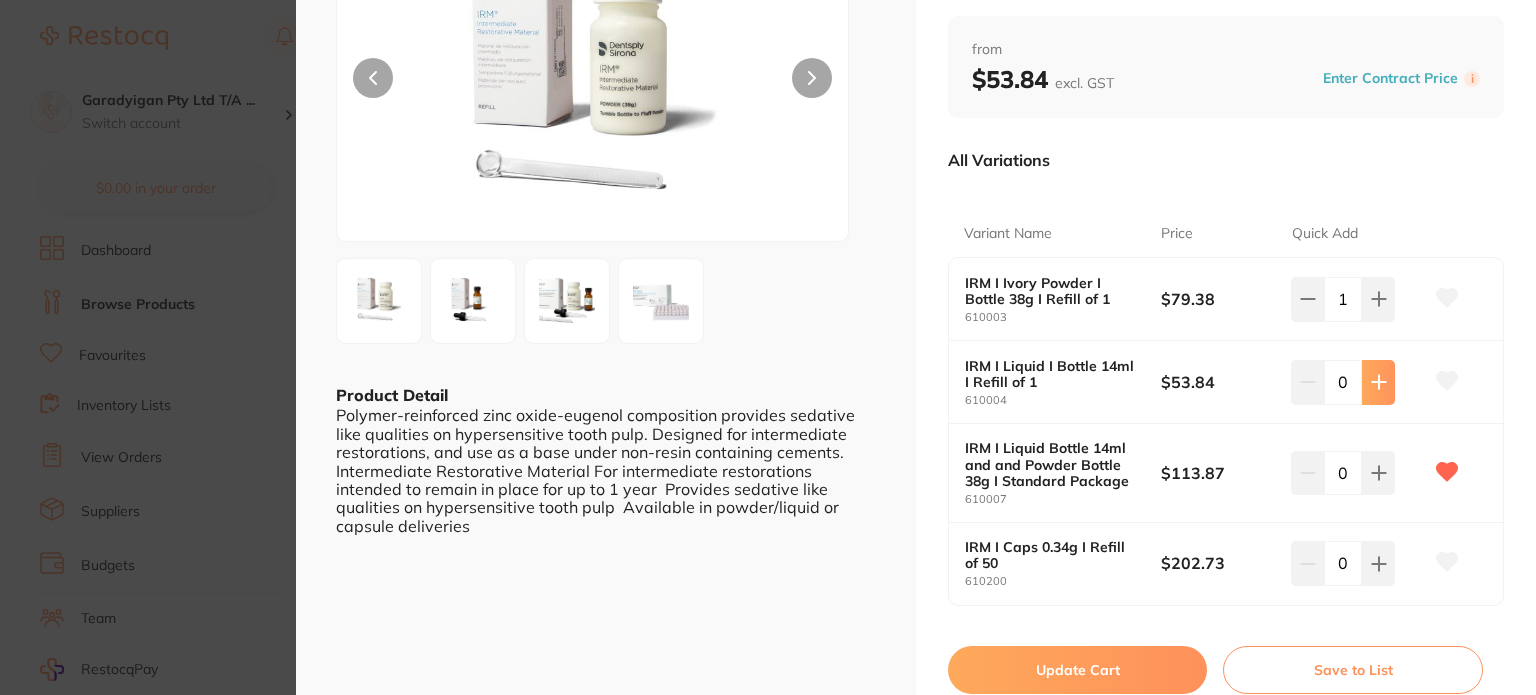 scroll, scrollTop: 0, scrollLeft: 0, axis: both 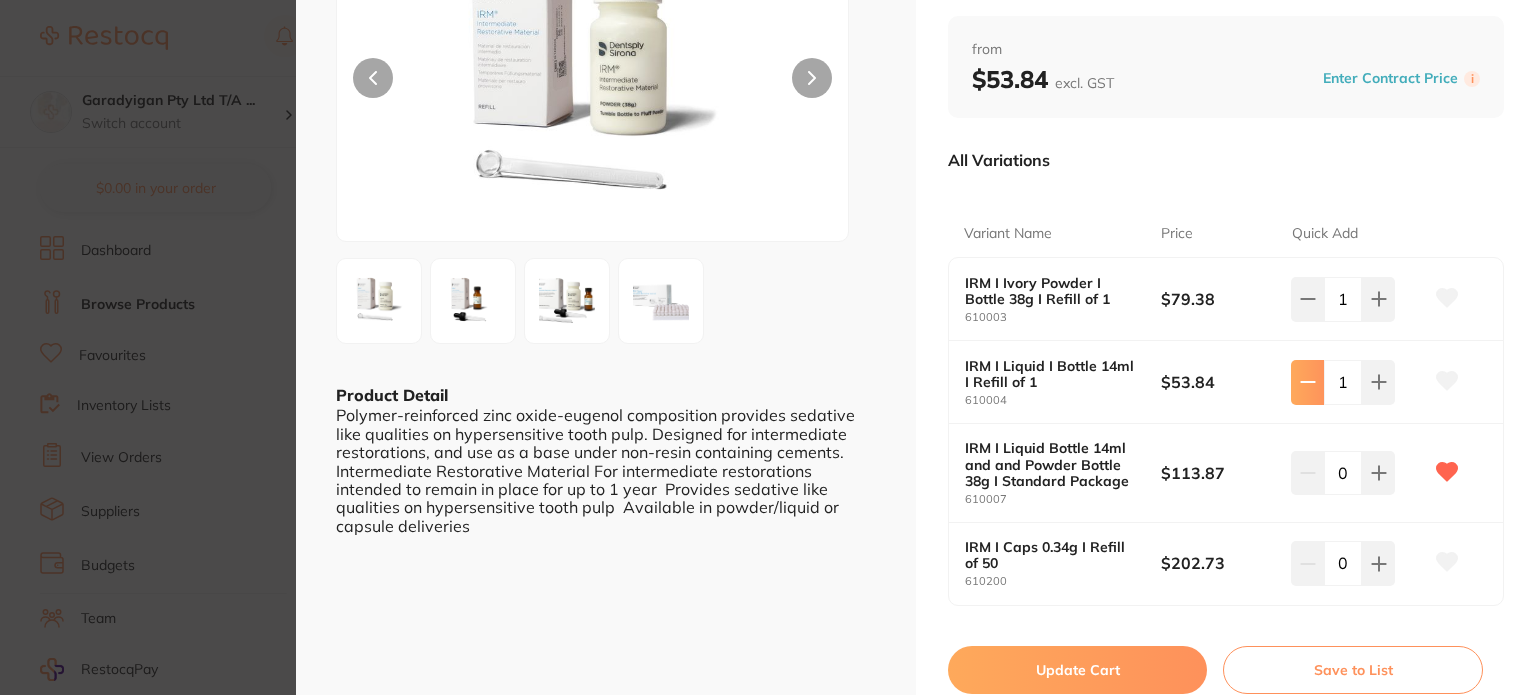 click 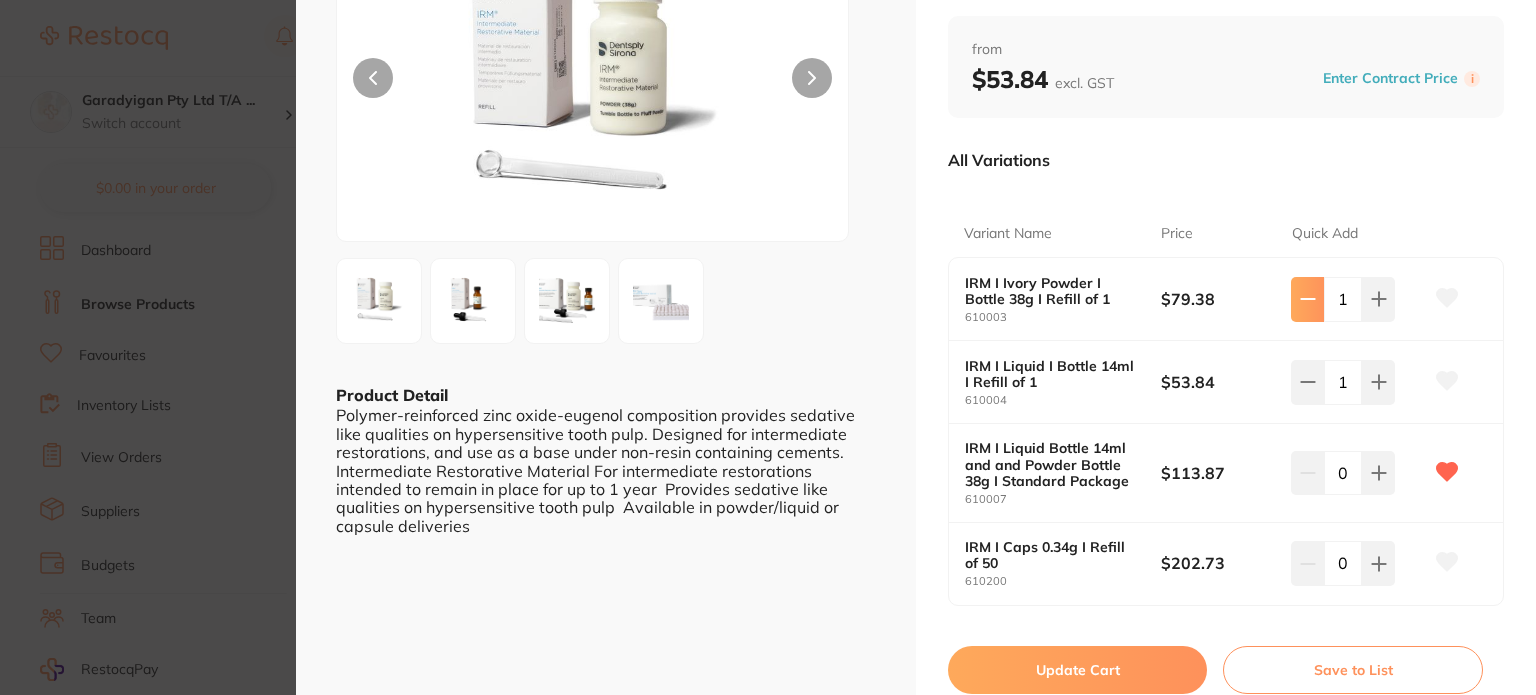 type on "0" 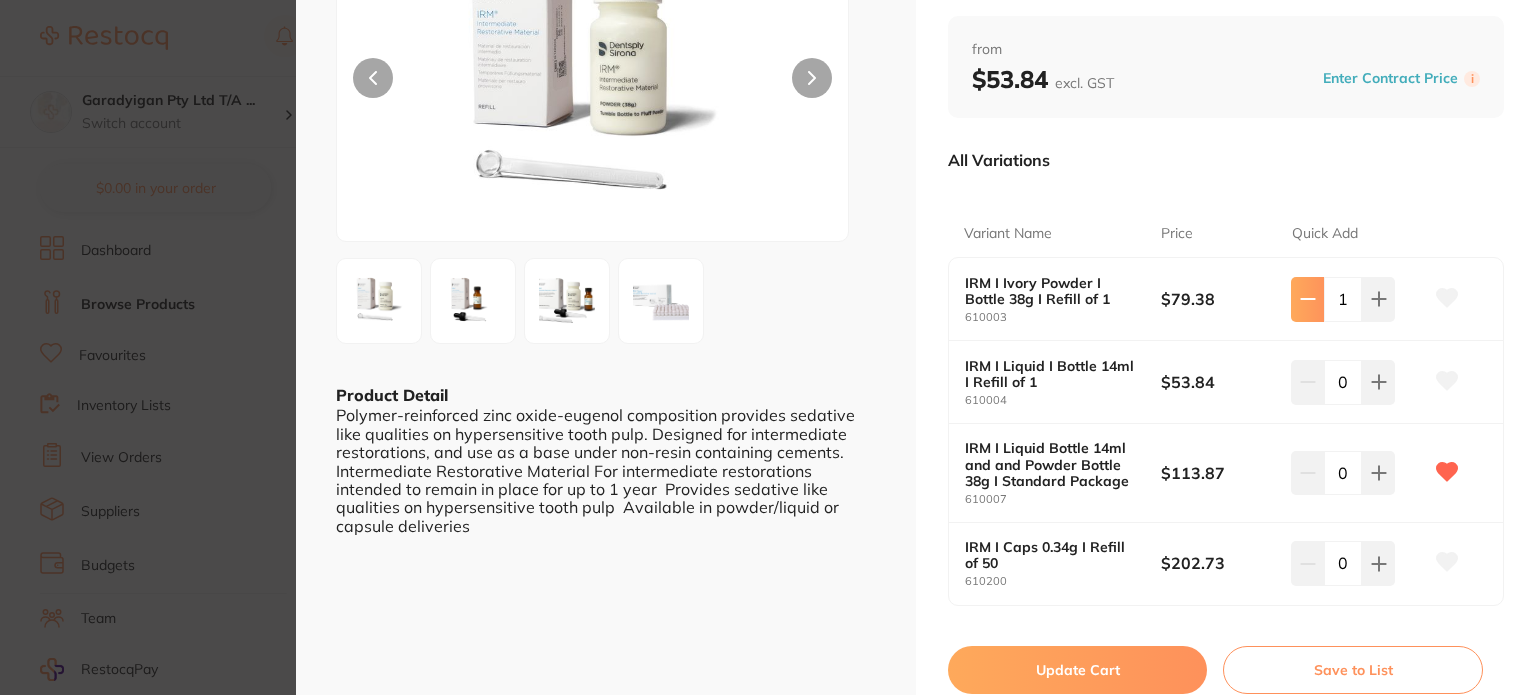 click at bounding box center [1307, 299] 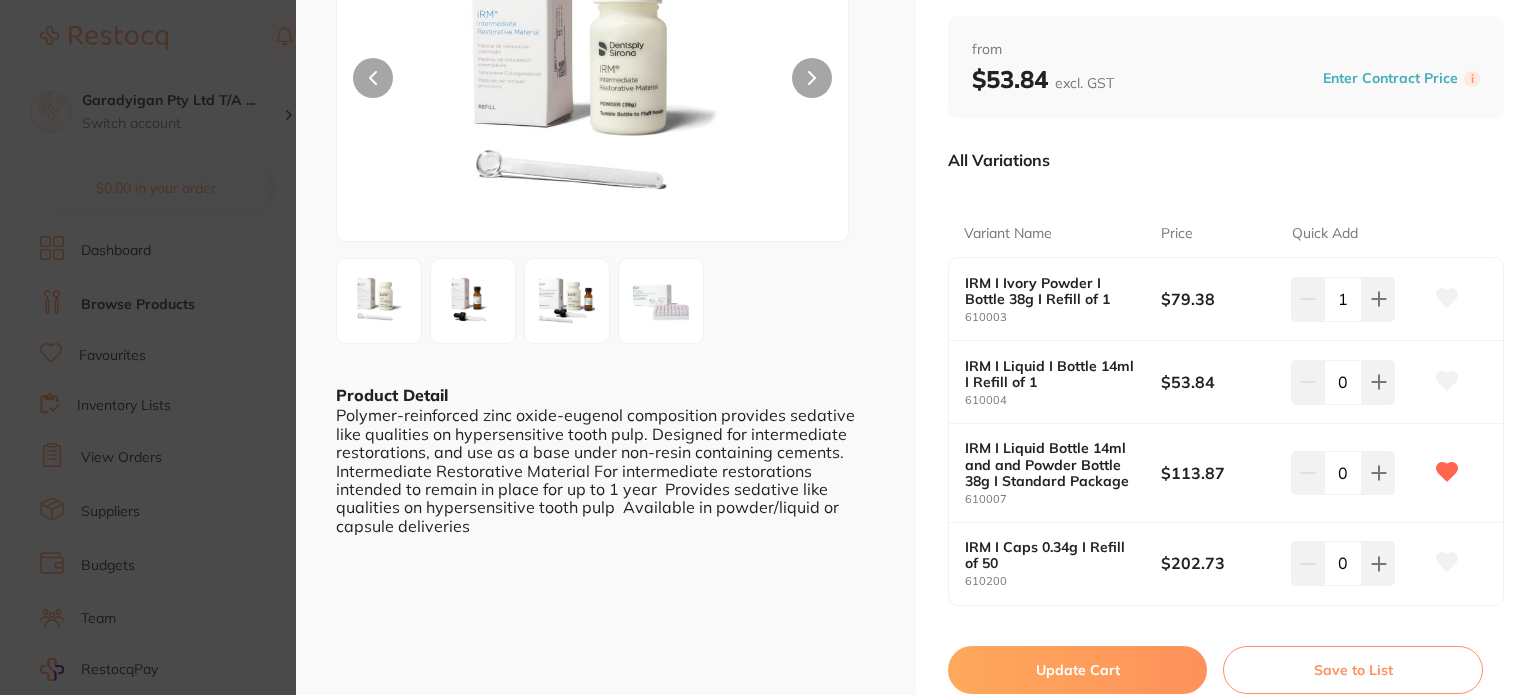 type on "0" 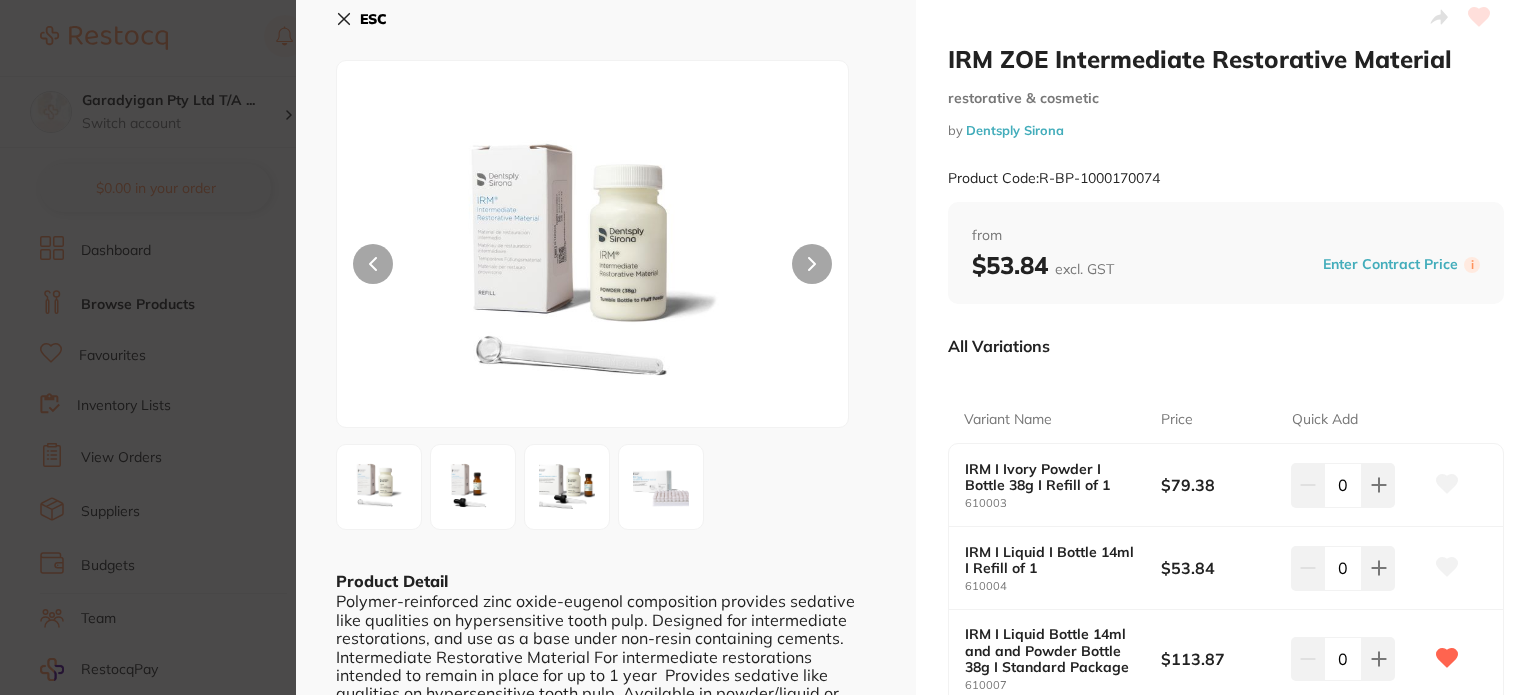 scroll, scrollTop: 0, scrollLeft: 0, axis: both 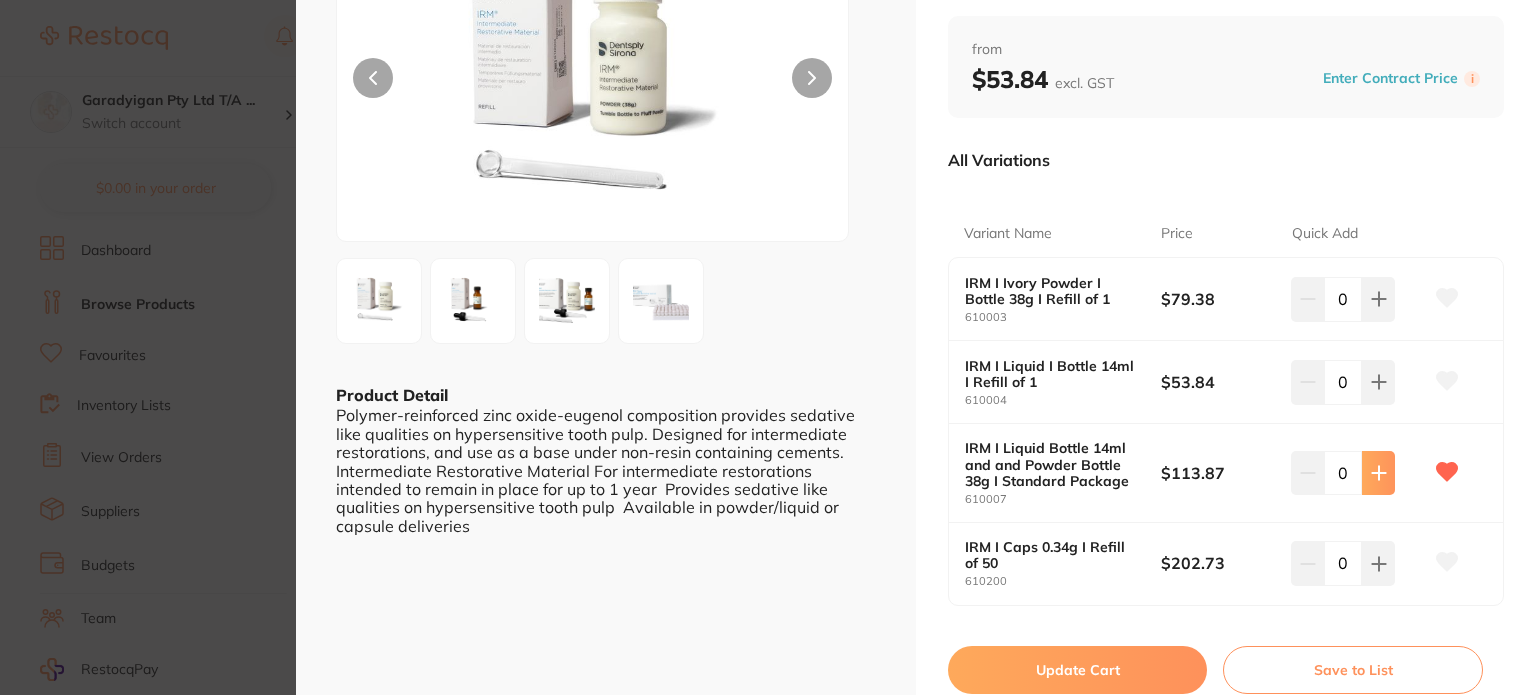 click 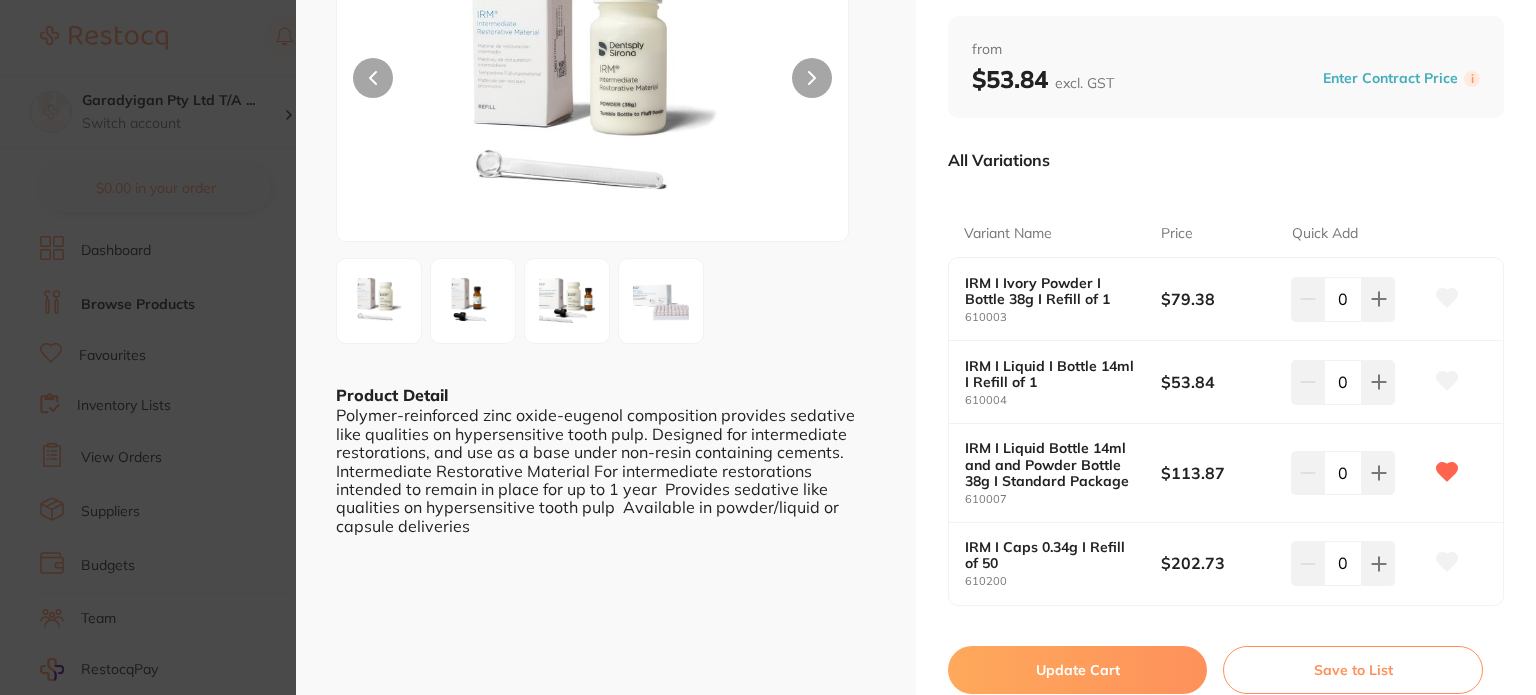 type on "1" 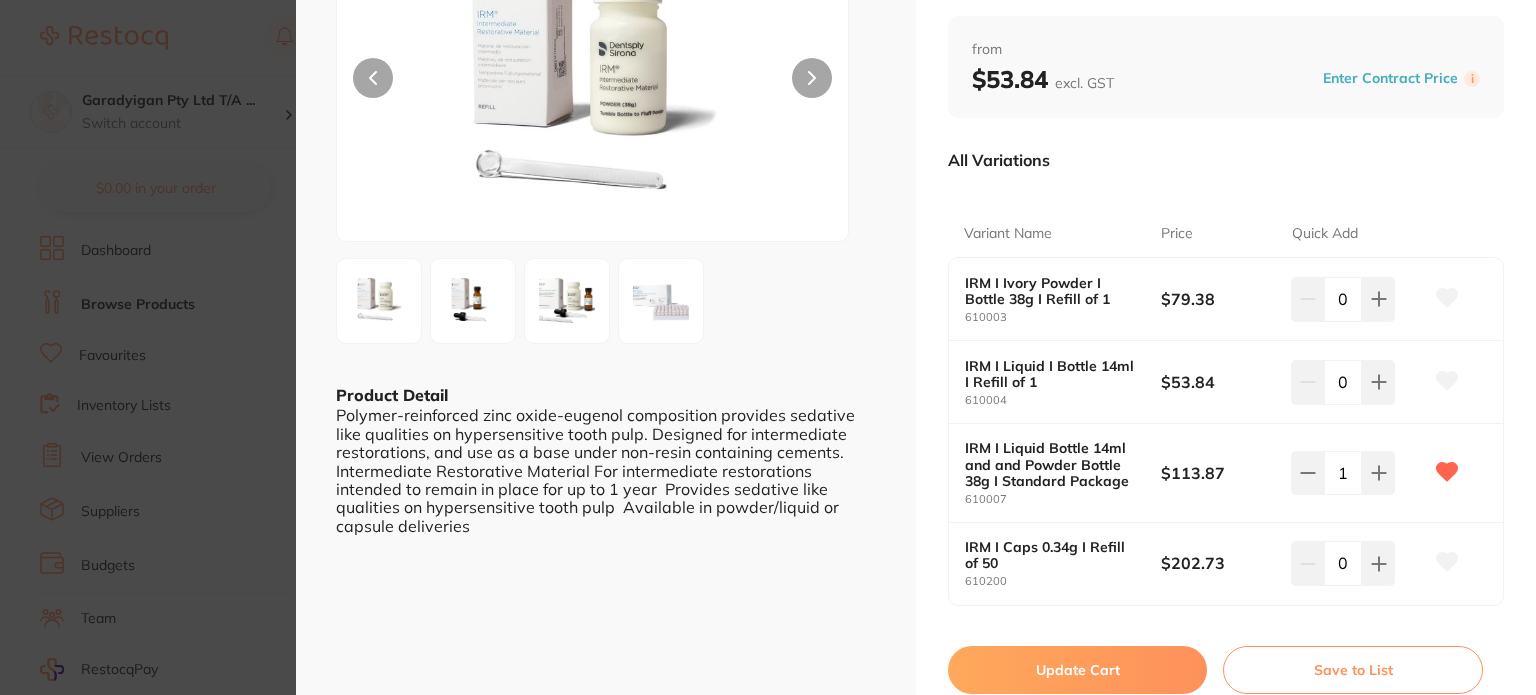 scroll, scrollTop: 0, scrollLeft: 0, axis: both 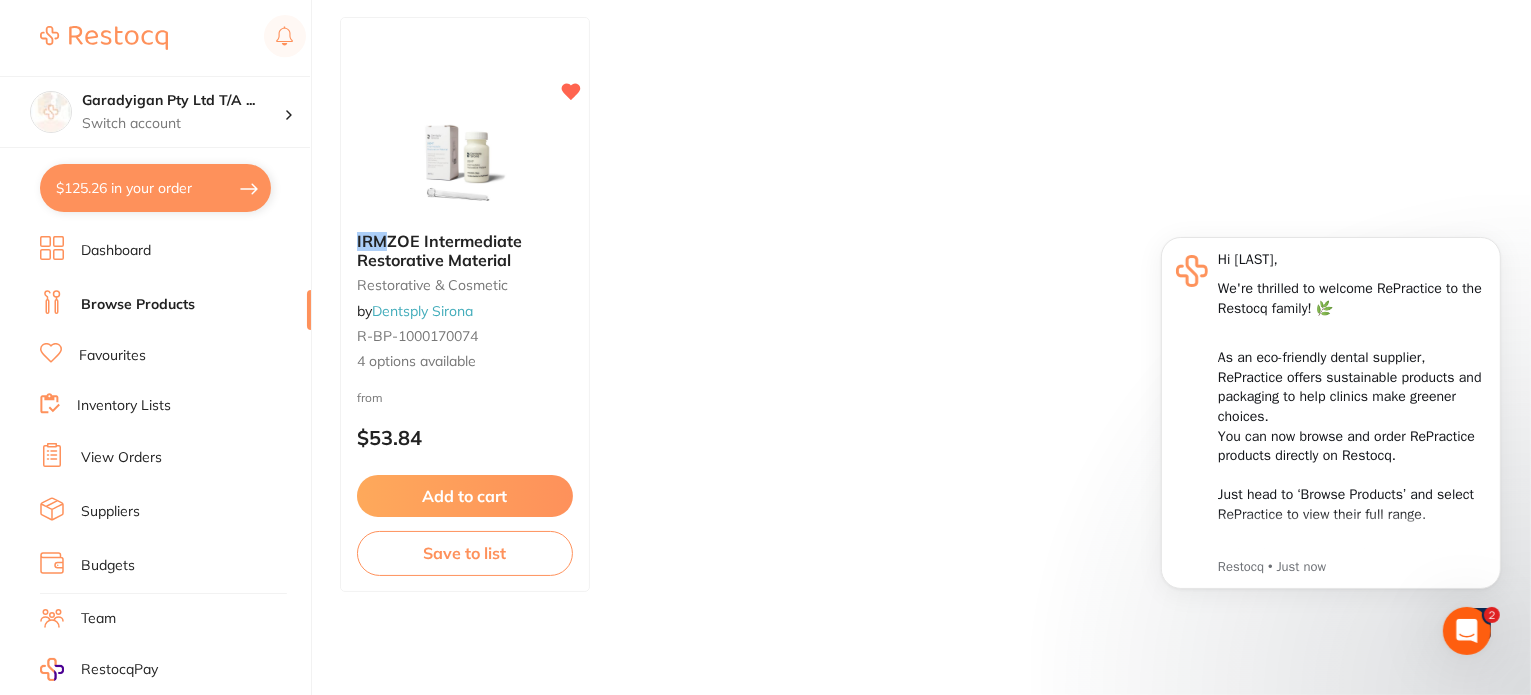 drag, startPoint x: 119, startPoint y: 190, endPoint x: 292, endPoint y: 191, distance: 173.00288 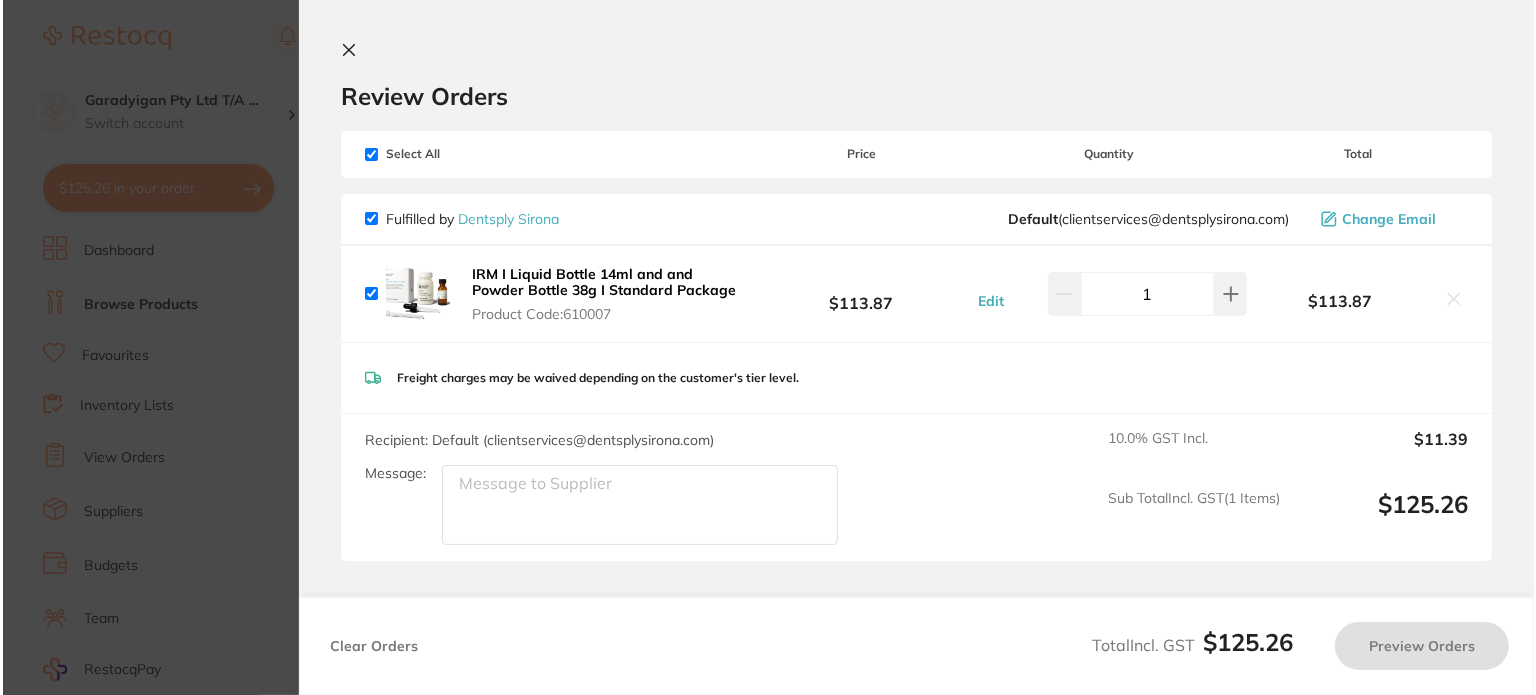 scroll, scrollTop: 0, scrollLeft: 0, axis: both 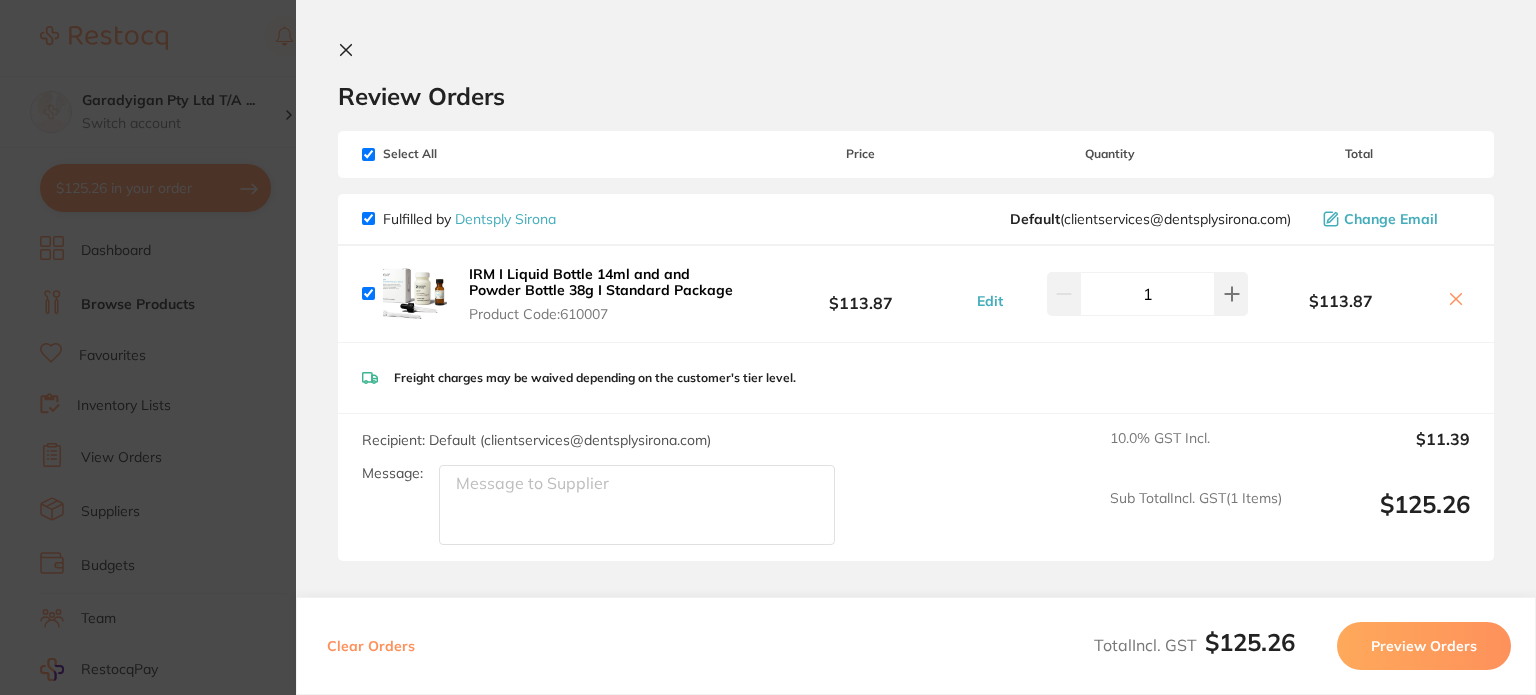 click at bounding box center (415, 294) 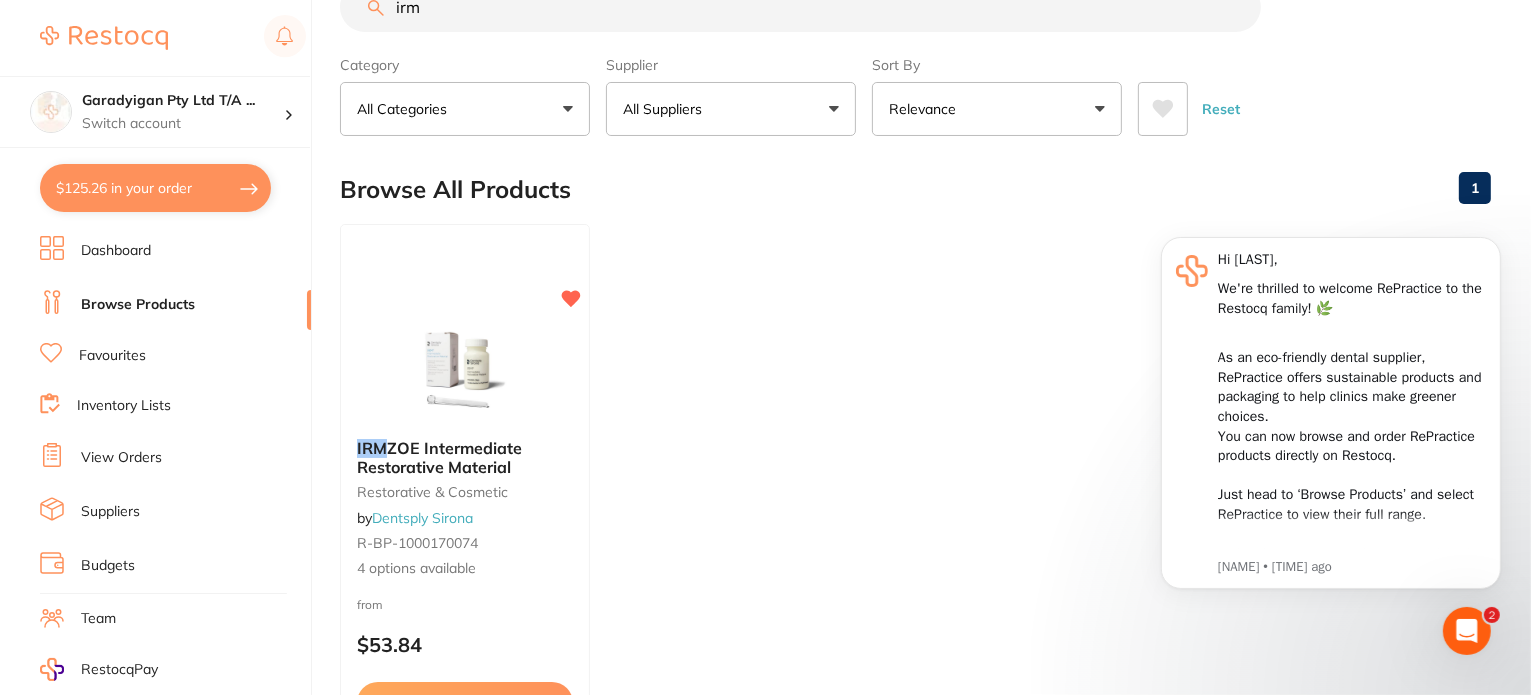 scroll, scrollTop: 0, scrollLeft: 0, axis: both 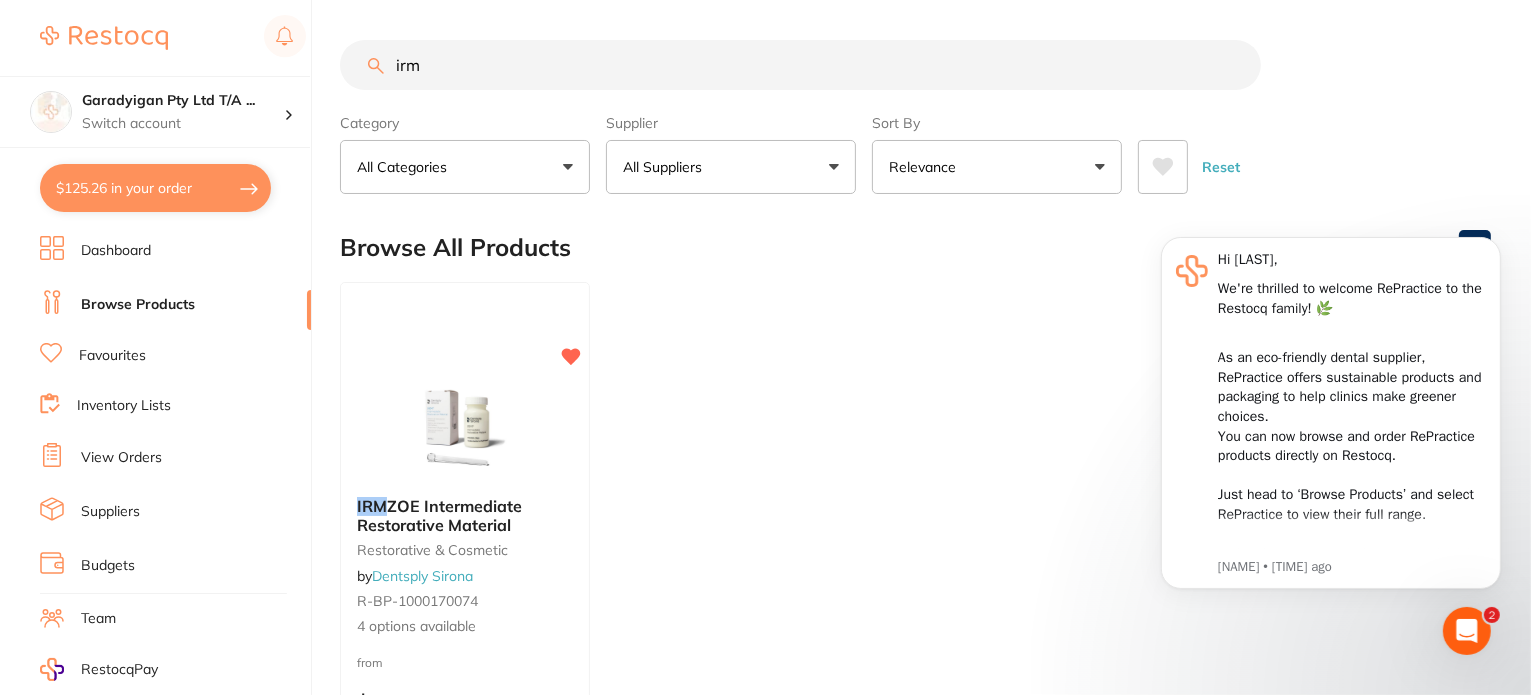 drag, startPoint x: 490, startPoint y: 57, endPoint x: 328, endPoint y: 39, distance: 162.99693 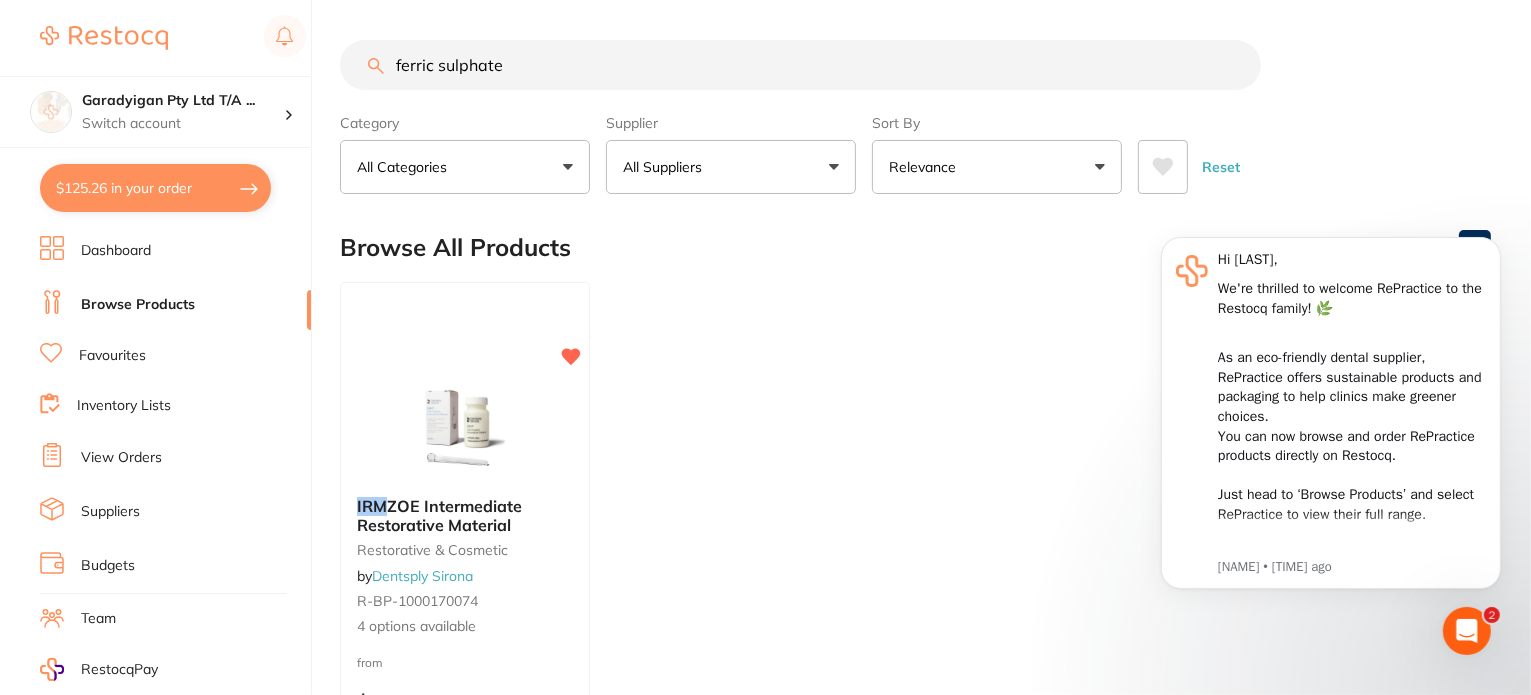 type on "ferric sulphate" 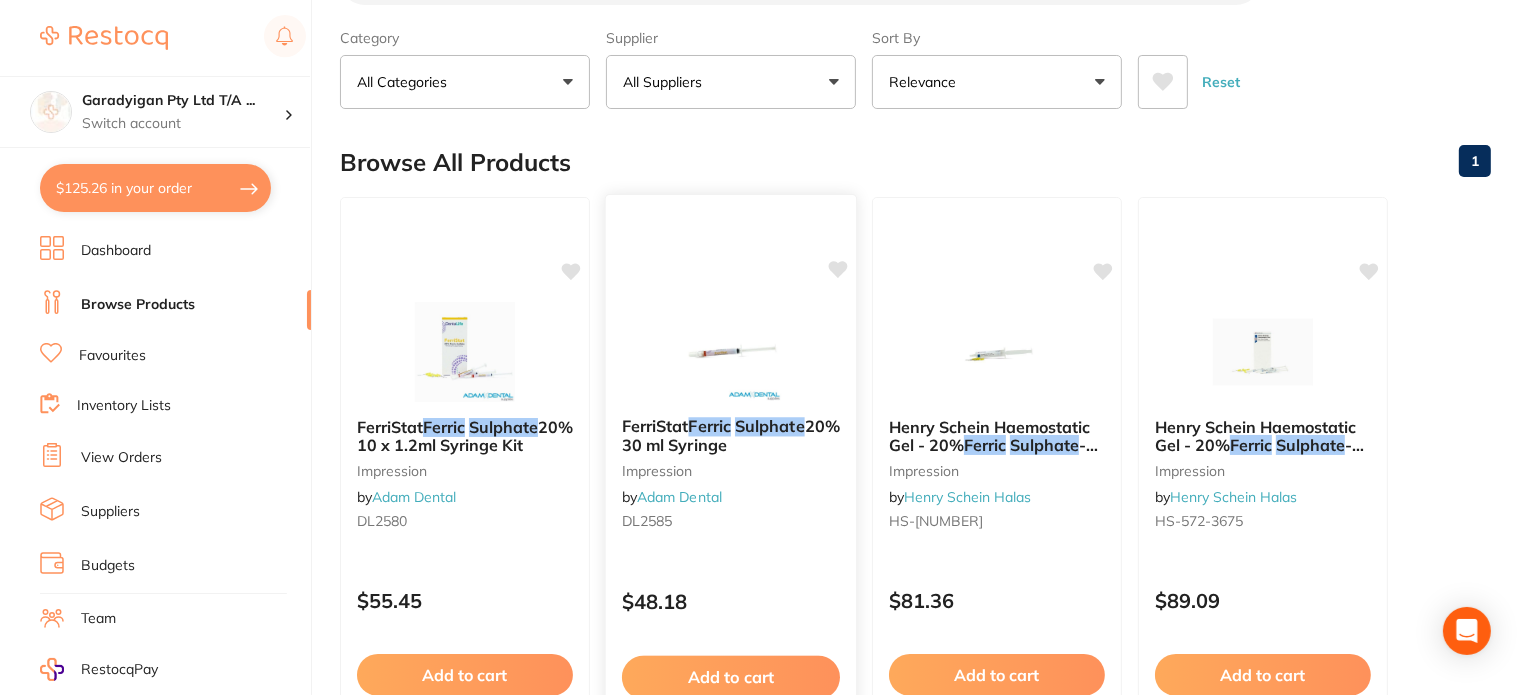 scroll, scrollTop: 100, scrollLeft: 0, axis: vertical 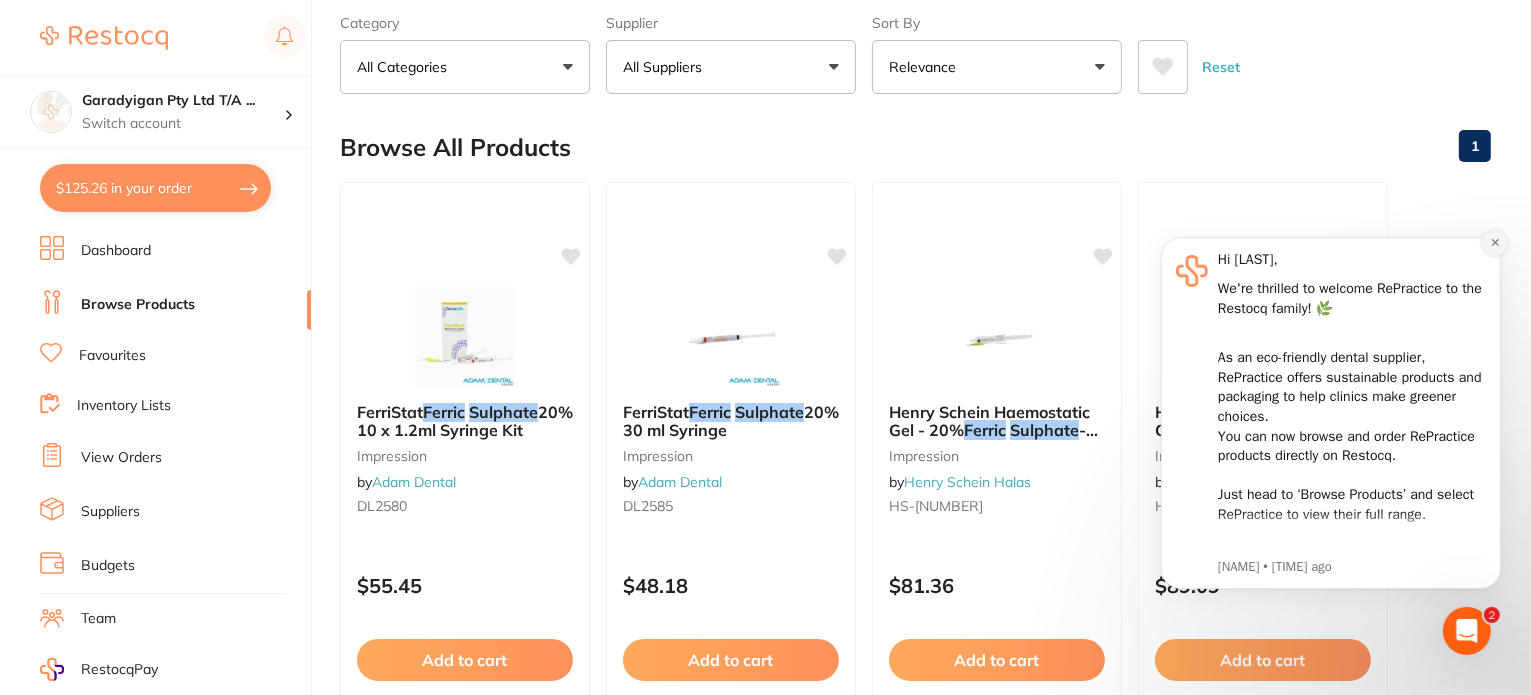 click 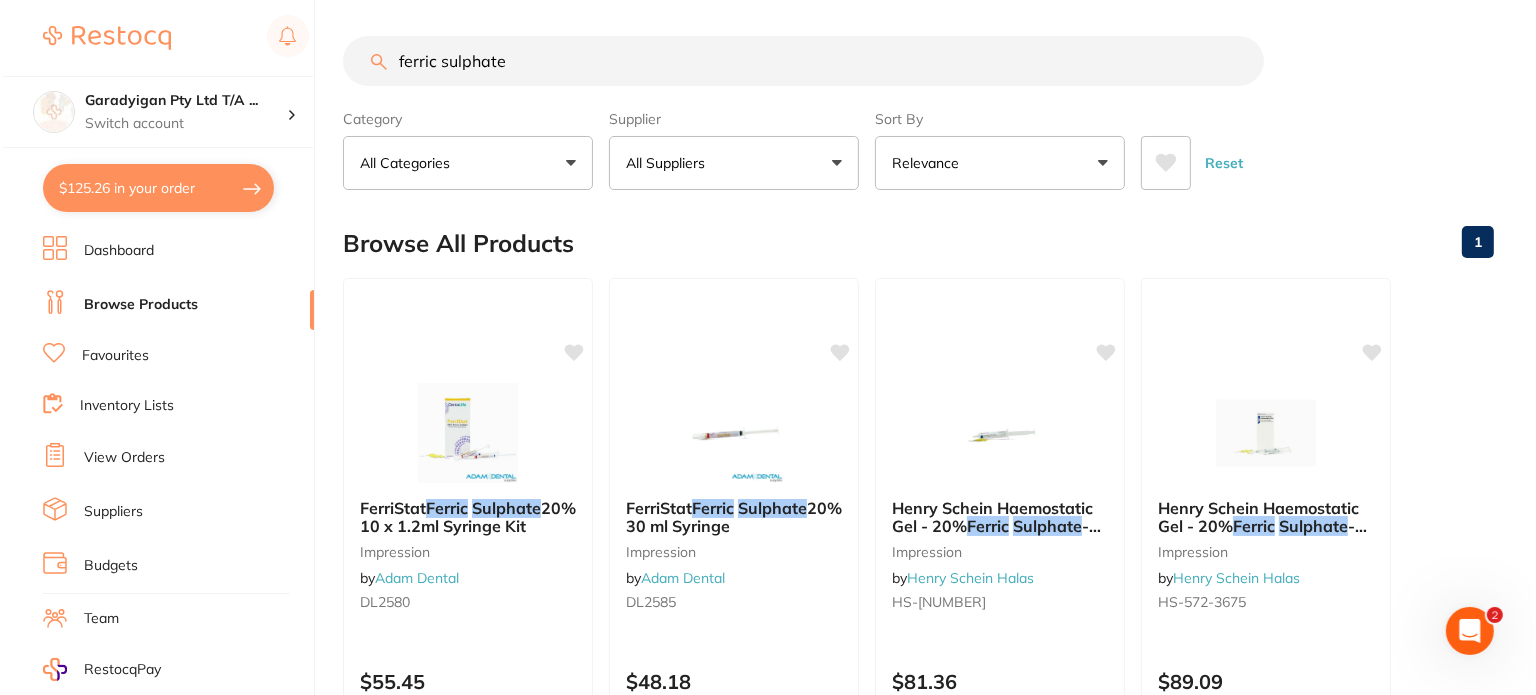 scroll, scrollTop: 0, scrollLeft: 0, axis: both 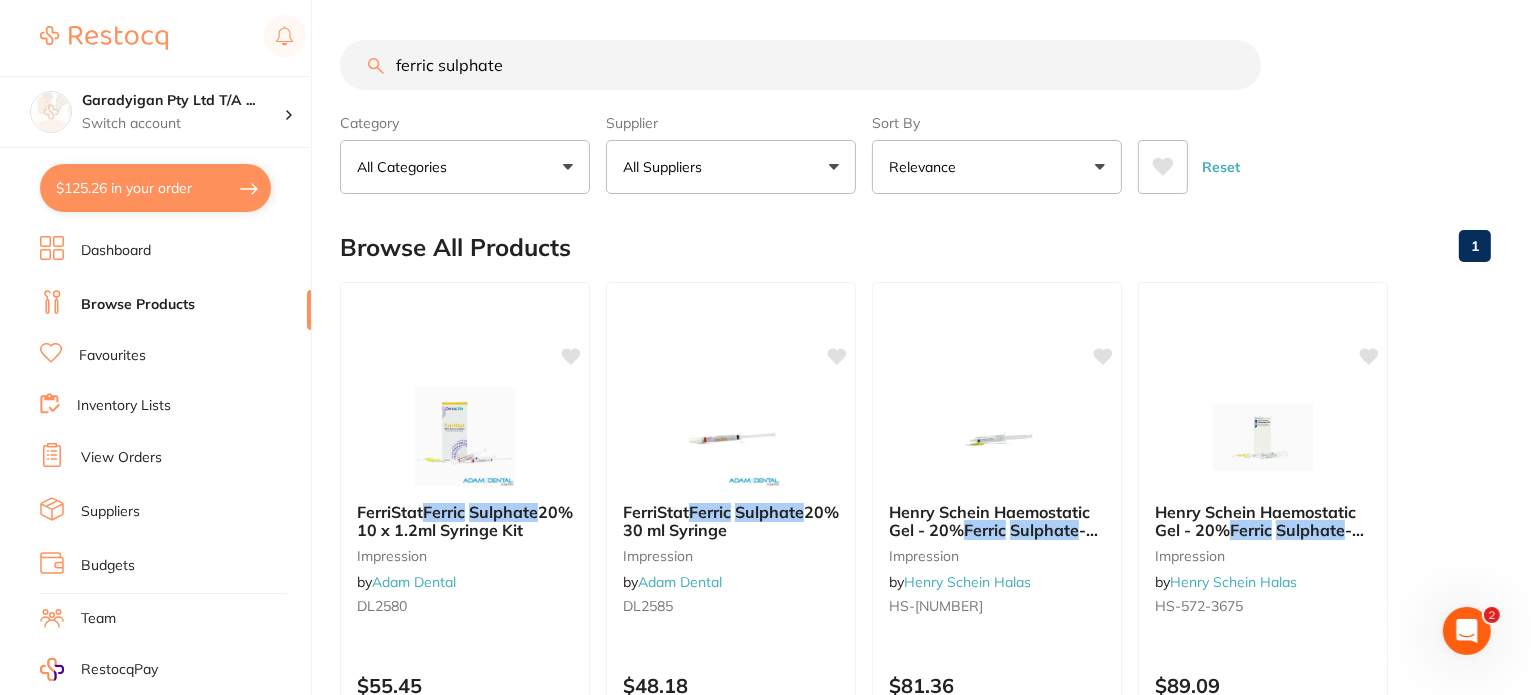 click on "$125.26   in your order" at bounding box center (155, 188) 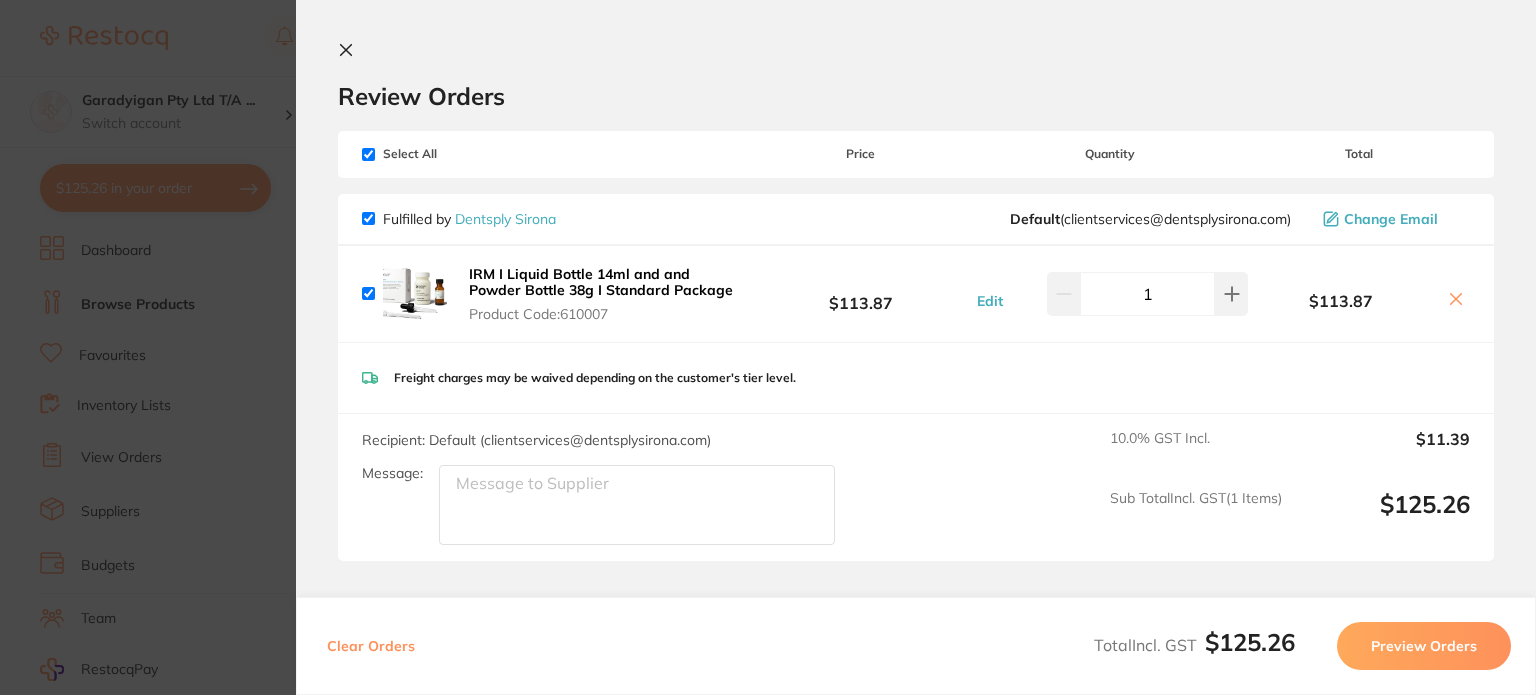 click on "IRM I Liquid Bottle 14ml and and Powder Bottle 38g I Standard Package" at bounding box center (601, 282) 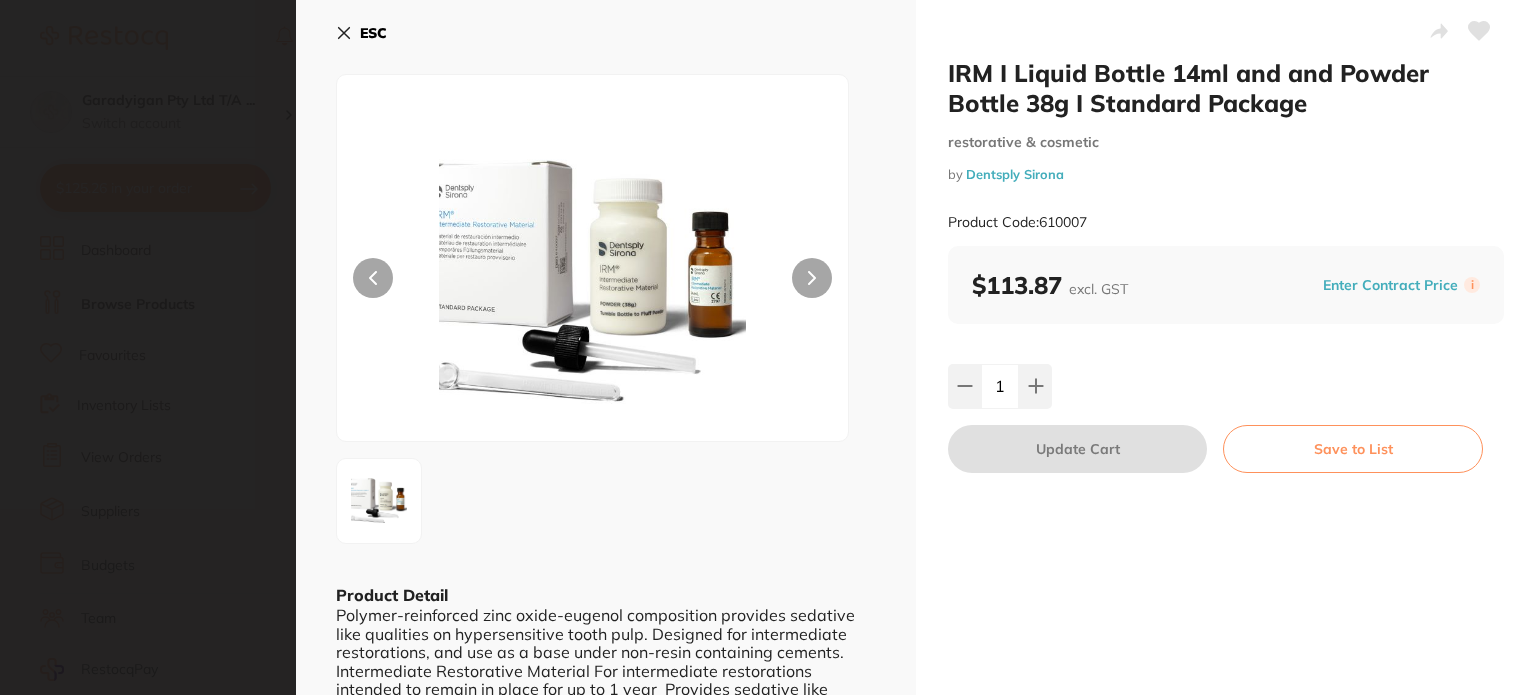 scroll, scrollTop: 0, scrollLeft: 0, axis: both 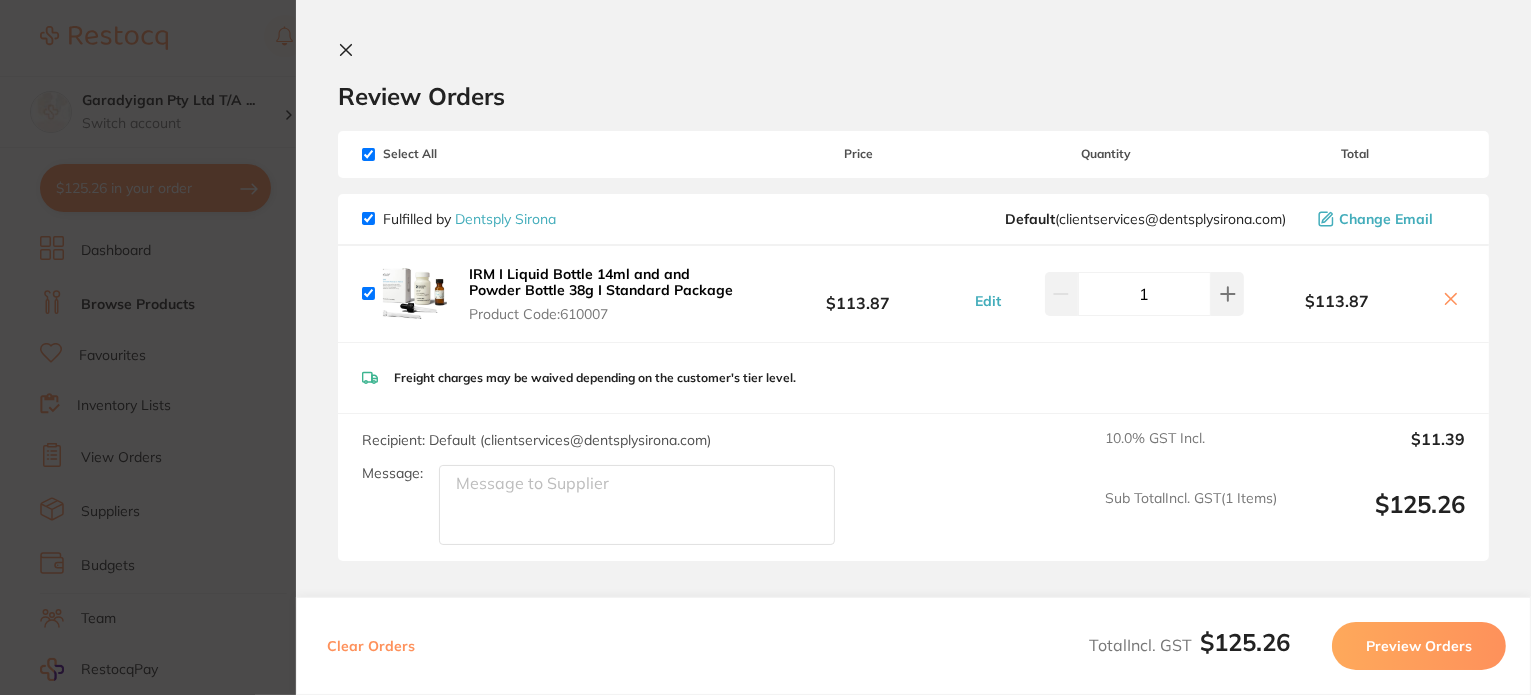 click at bounding box center [350, 51] 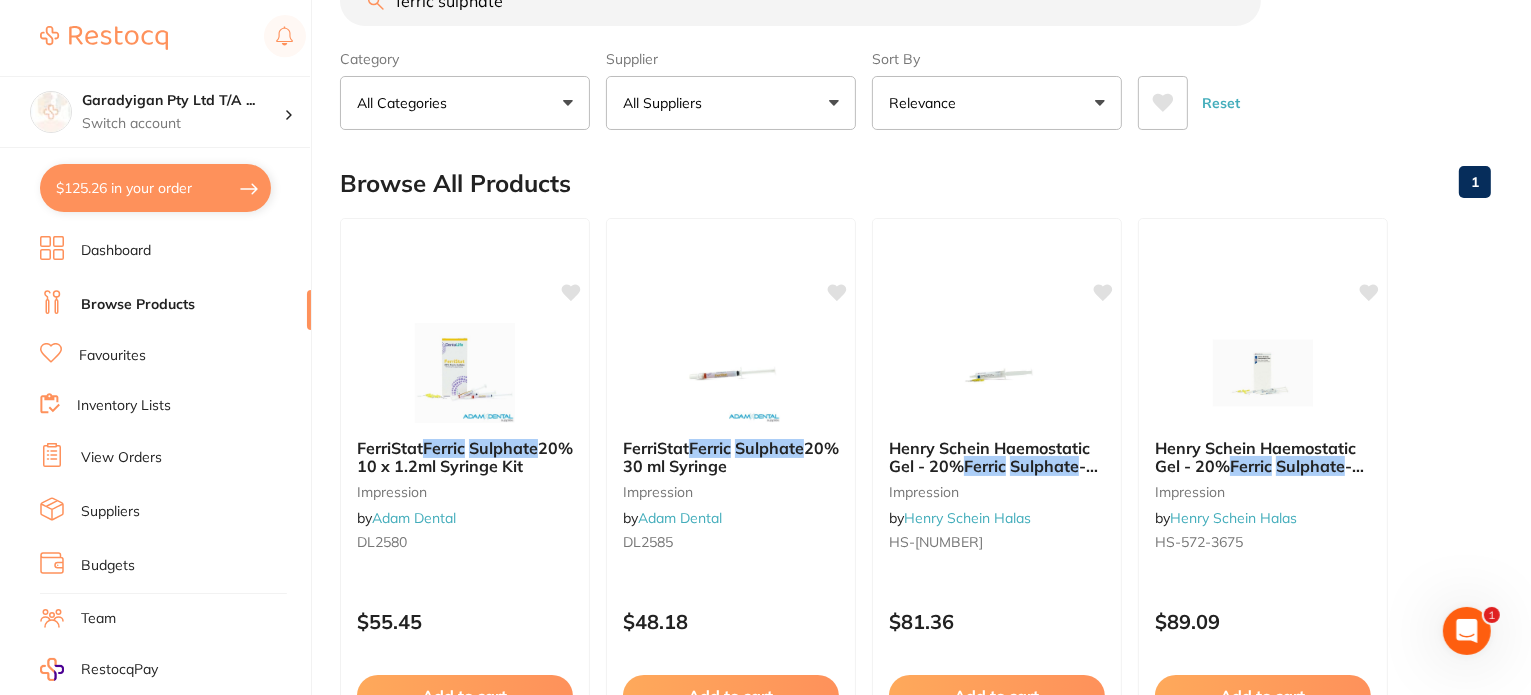 scroll, scrollTop: 0, scrollLeft: 0, axis: both 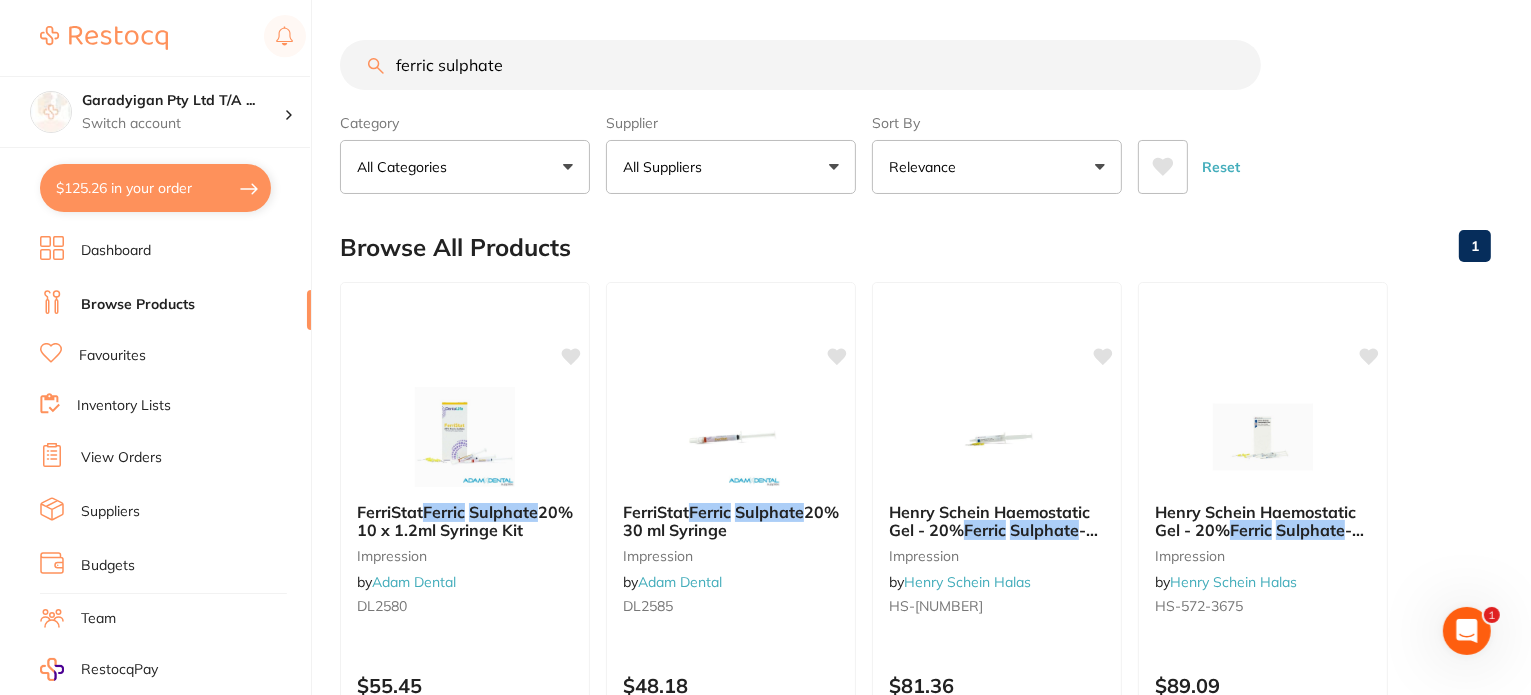 click on "Browse Products" at bounding box center (138, 305) 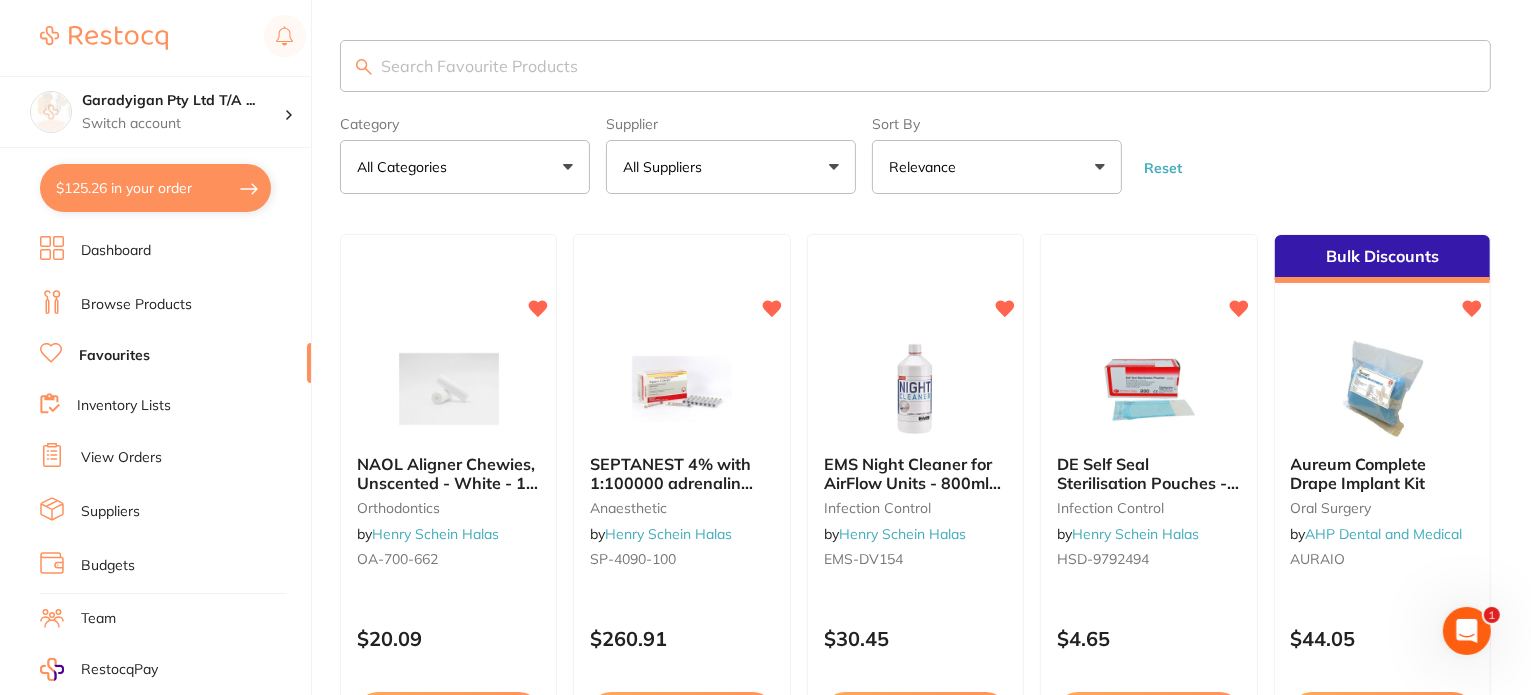 scroll, scrollTop: 0, scrollLeft: 0, axis: both 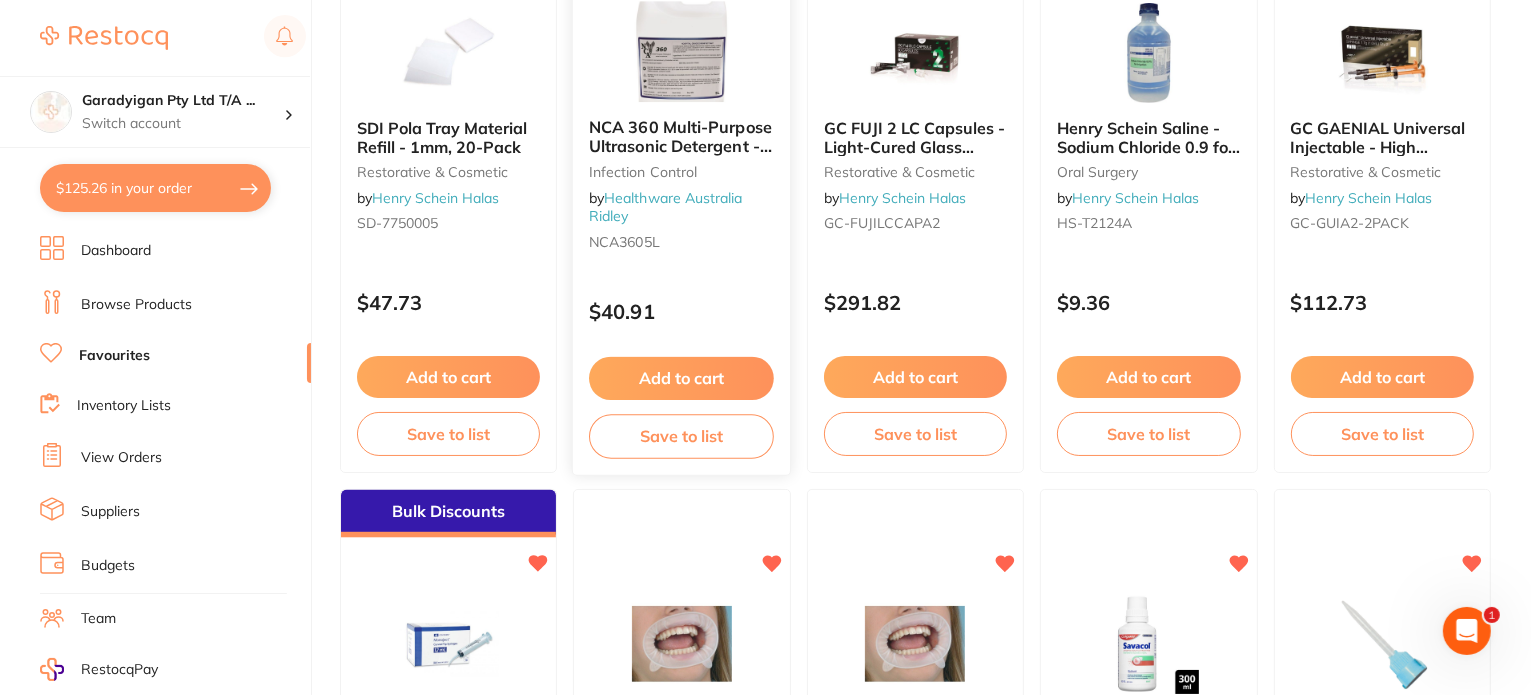 click on "Add to cart" at bounding box center [681, 378] 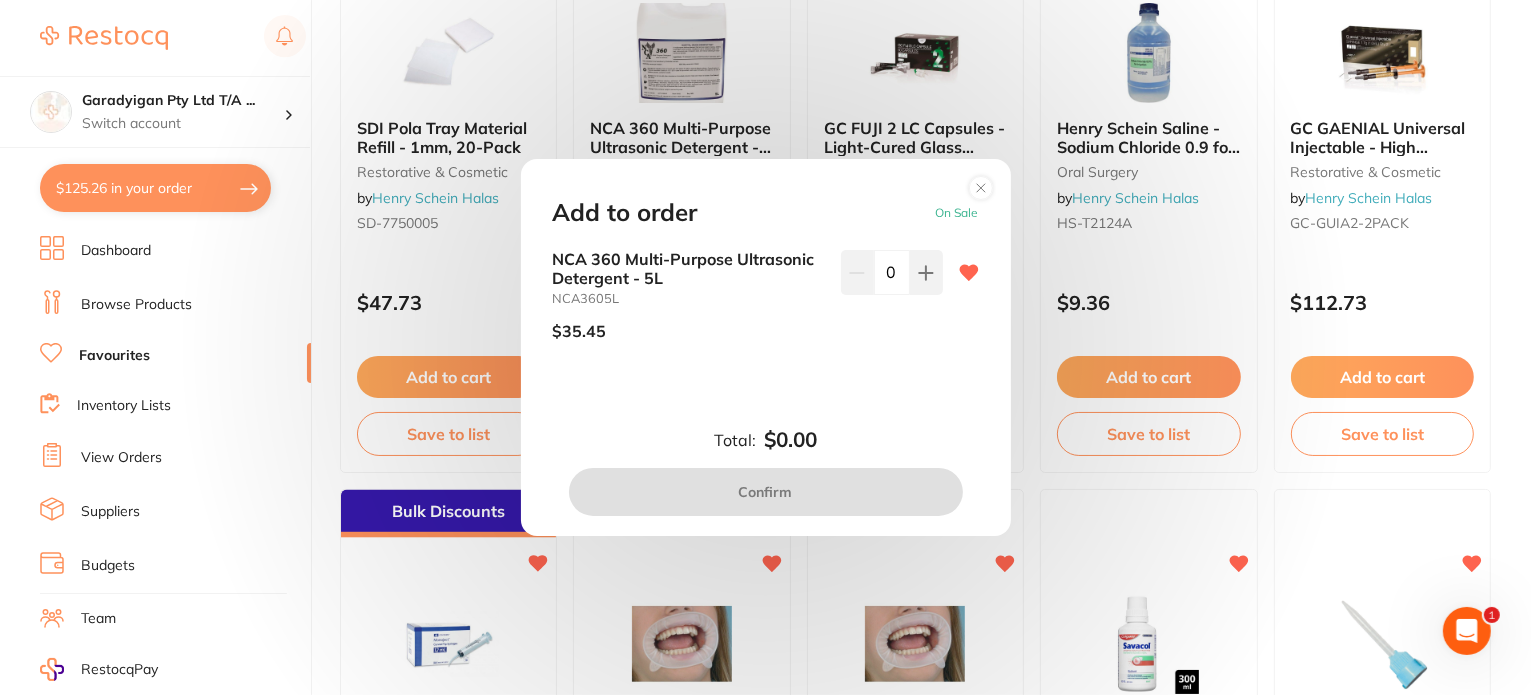 scroll, scrollTop: 0, scrollLeft: 0, axis: both 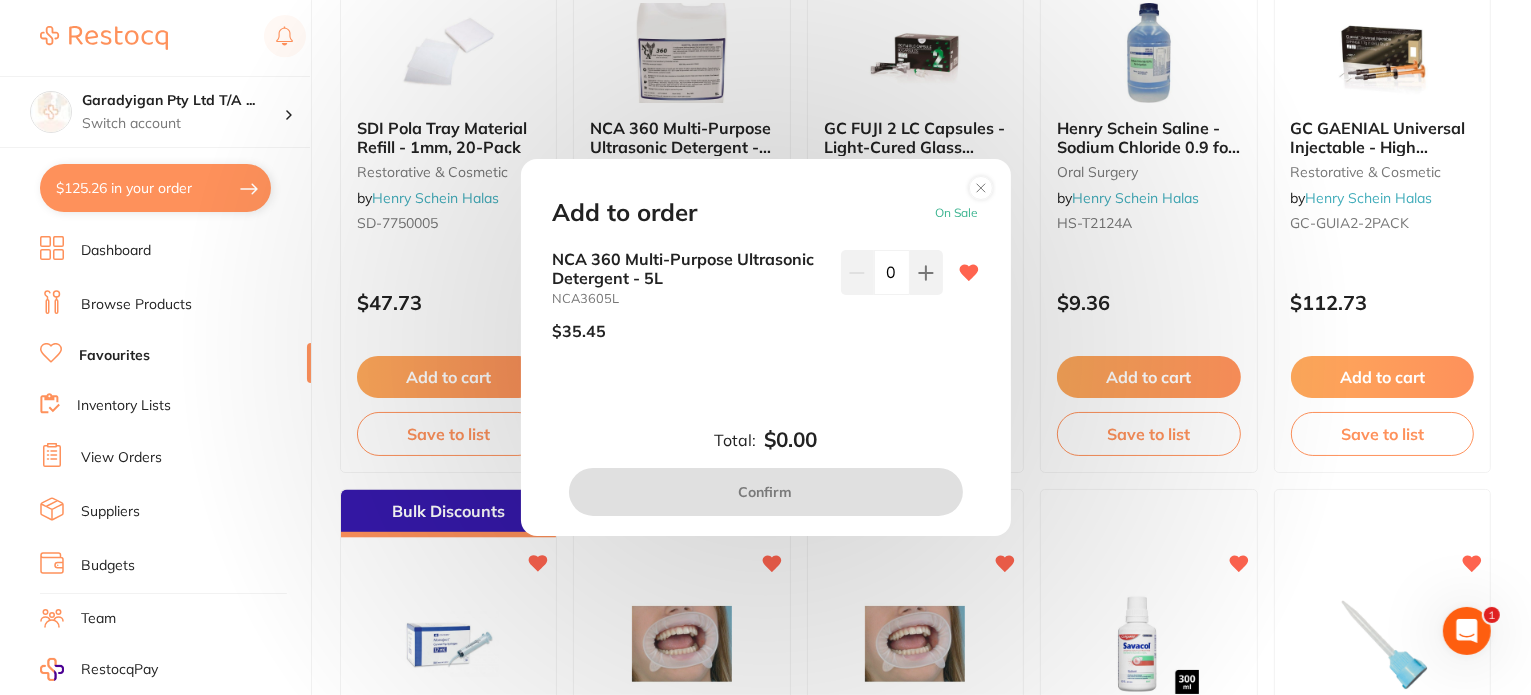 drag, startPoint x: 921, startPoint y: 277, endPoint x: 961, endPoint y: 409, distance: 137.92752 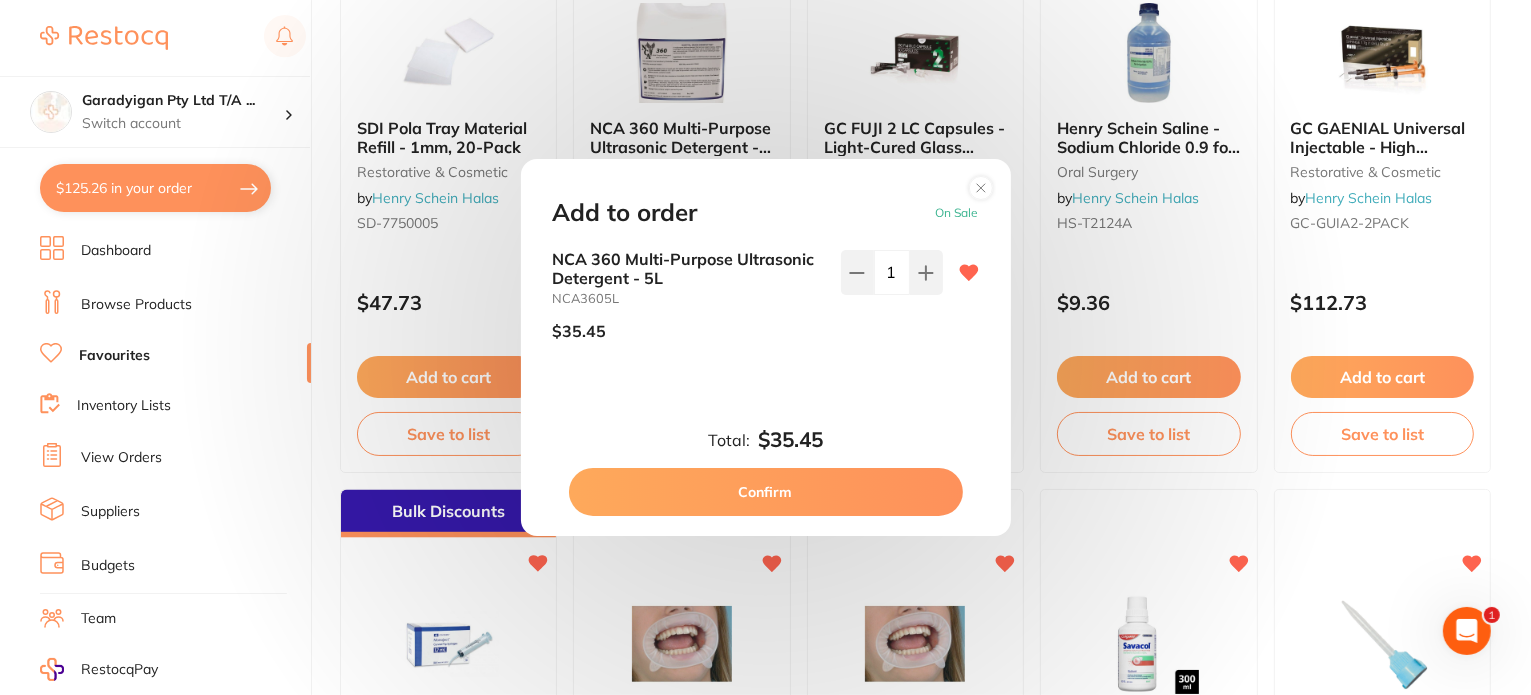 click on "Confirm" at bounding box center (766, 492) 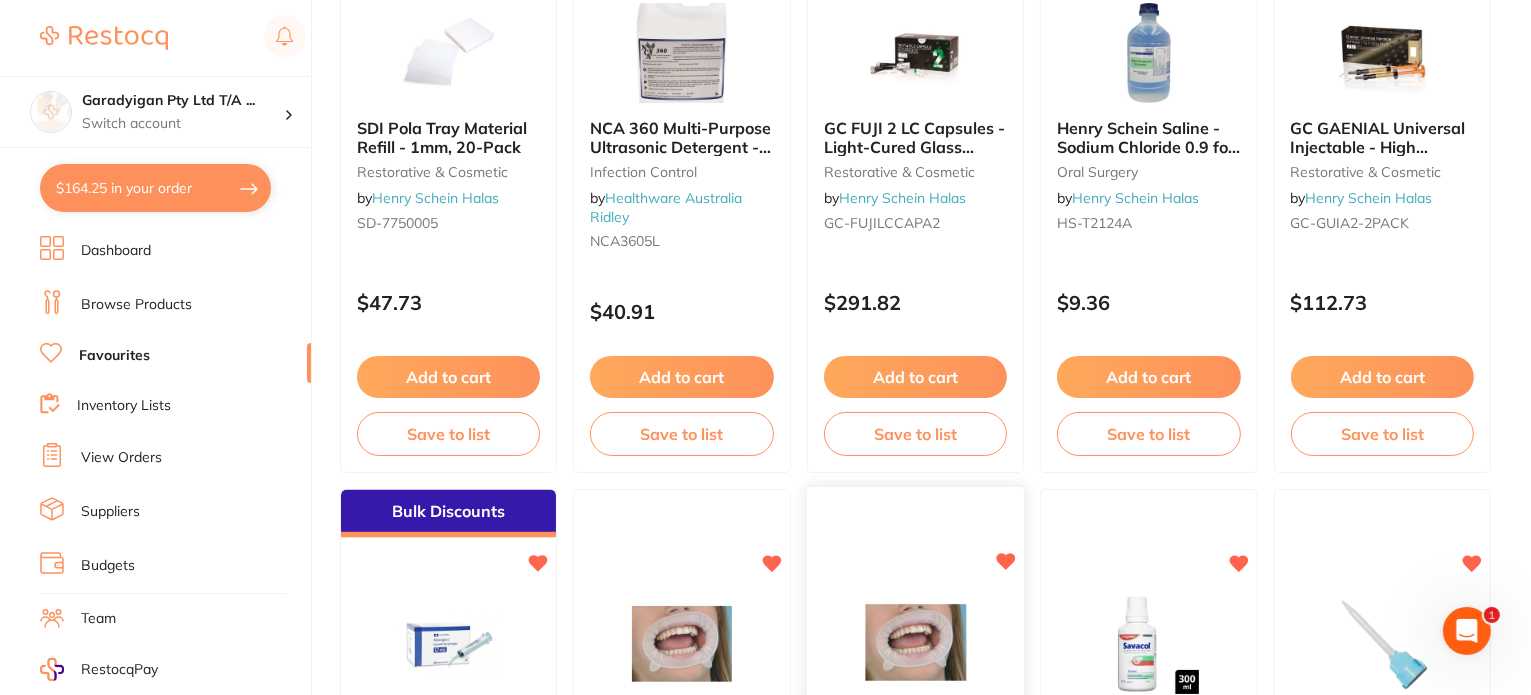 scroll, scrollTop: 0, scrollLeft: 0, axis: both 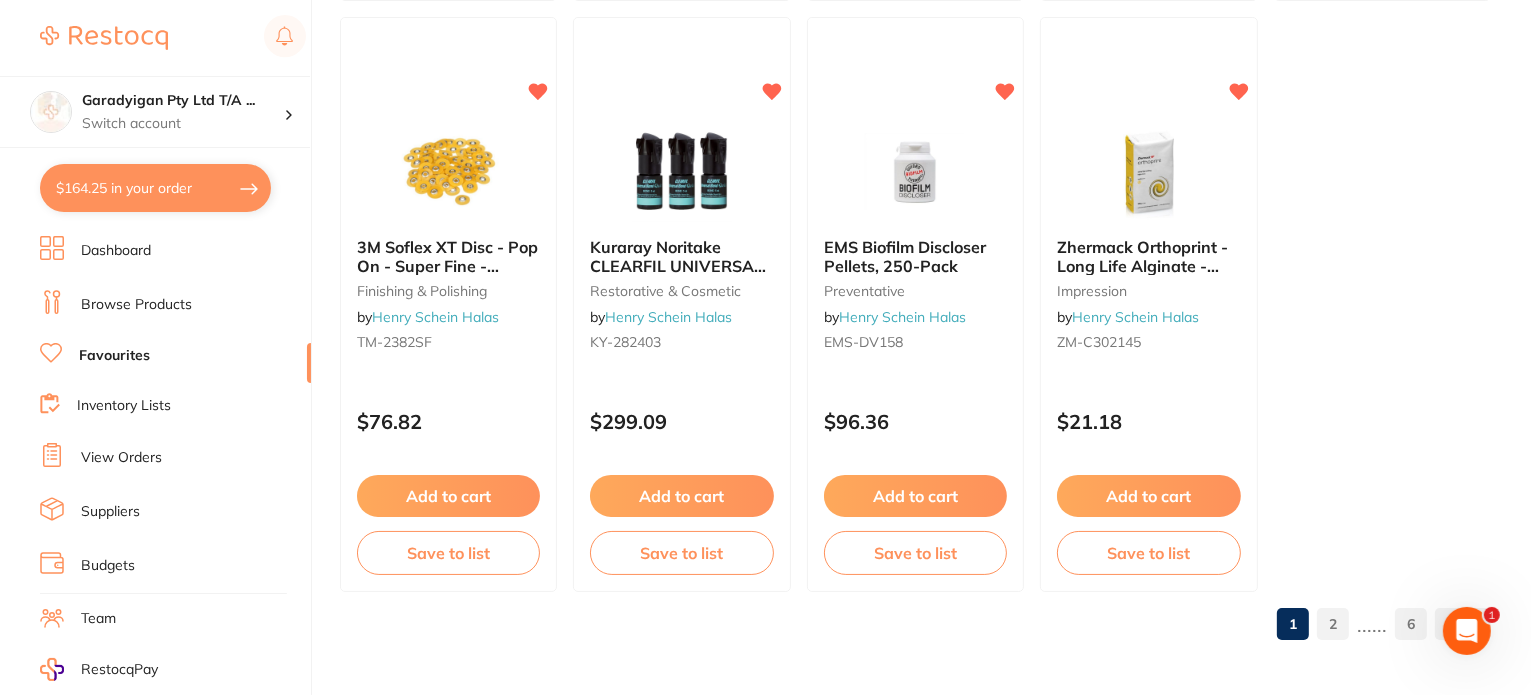 click on "2" at bounding box center [1333, 624] 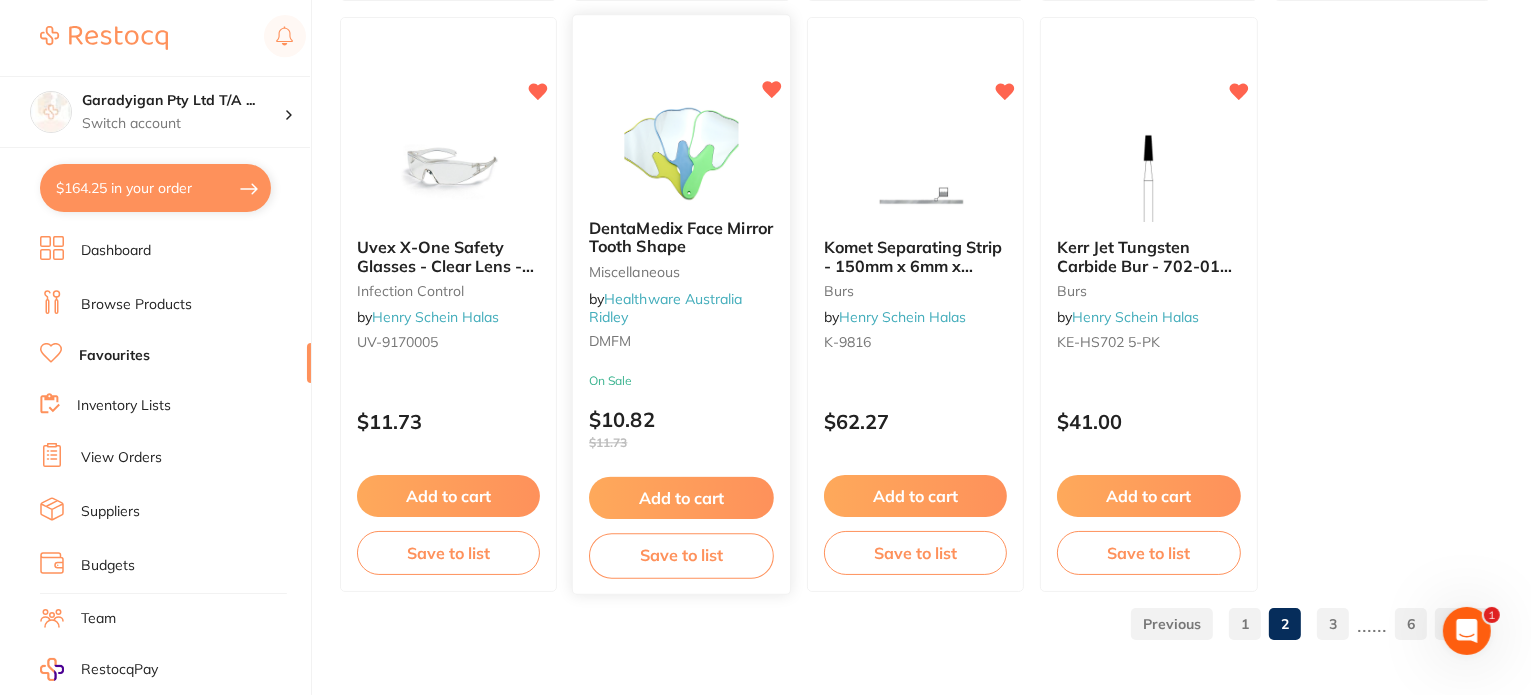 scroll, scrollTop: 0, scrollLeft: 0, axis: both 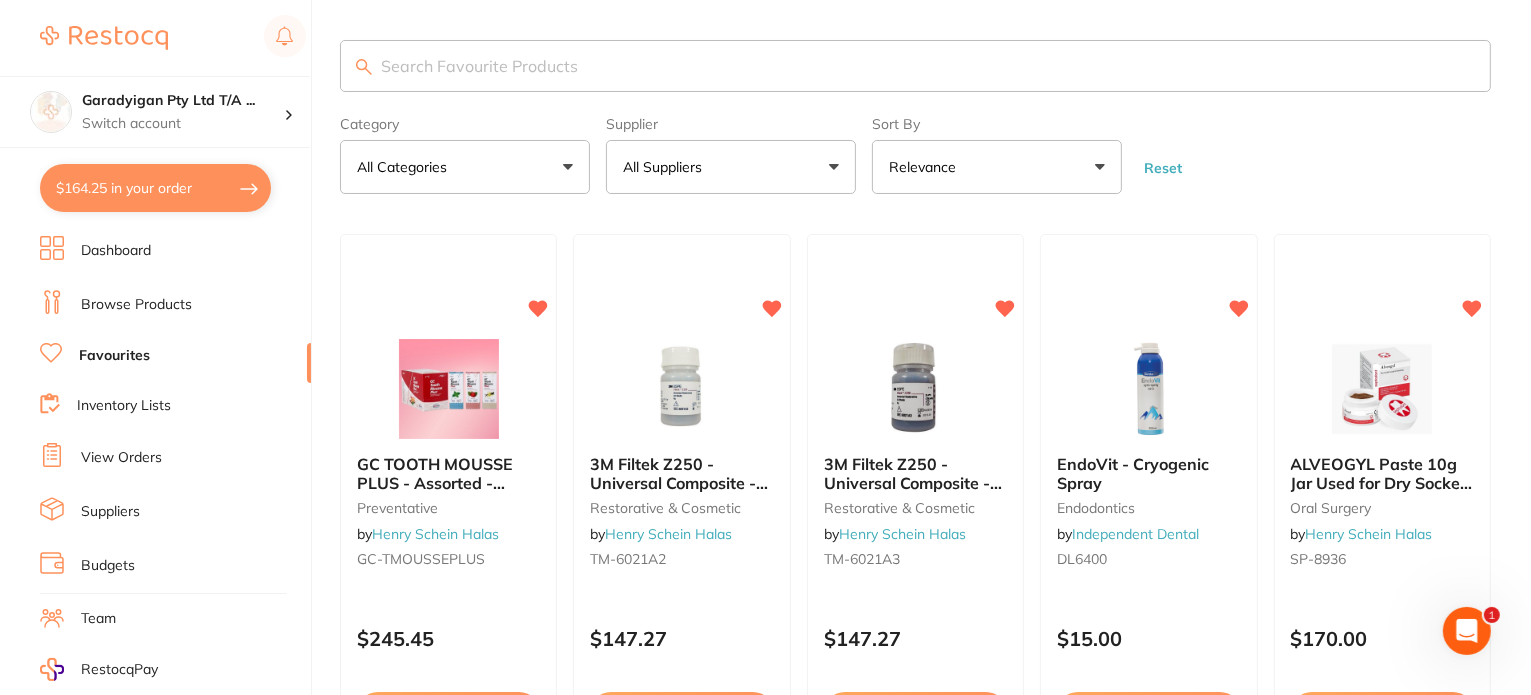 drag, startPoint x: 155, startPoint y: 307, endPoint x: 311, endPoint y: 115, distance: 247.38634 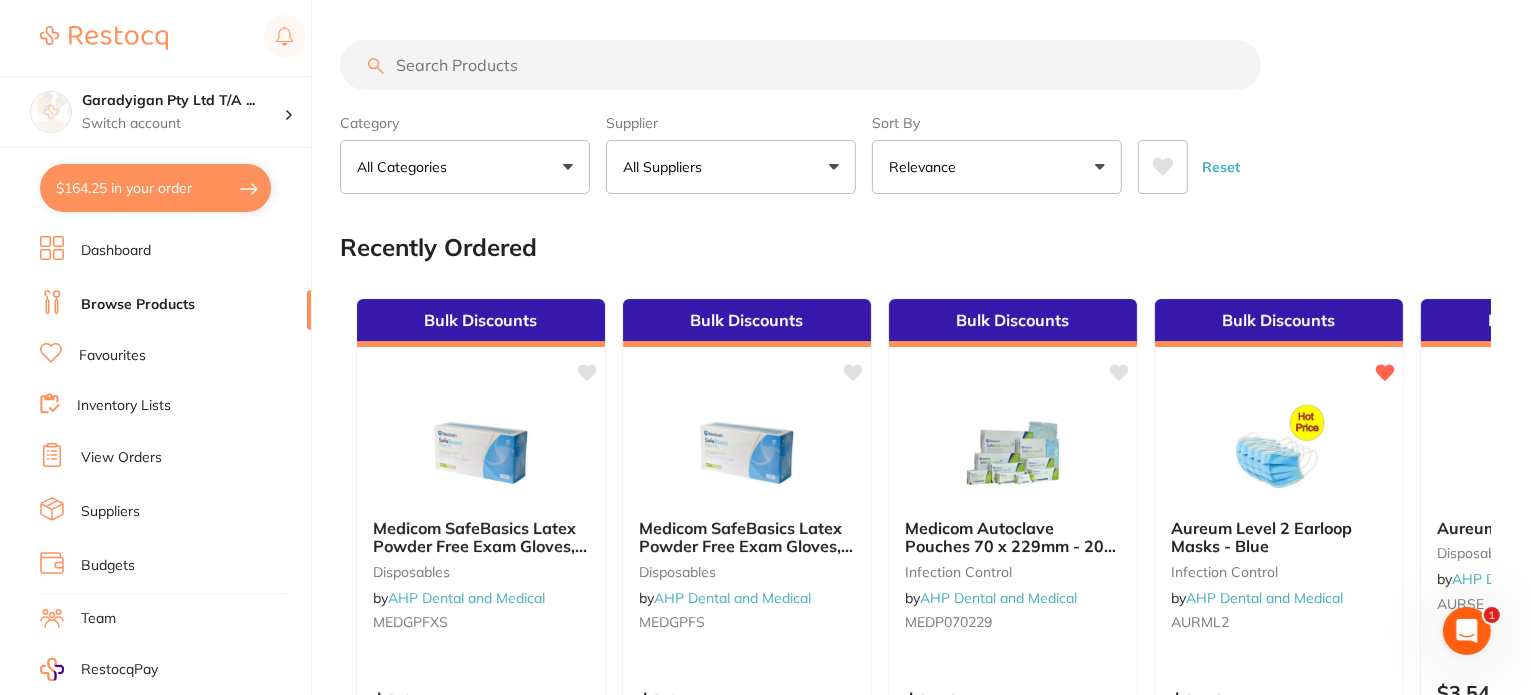 scroll, scrollTop: 0, scrollLeft: 0, axis: both 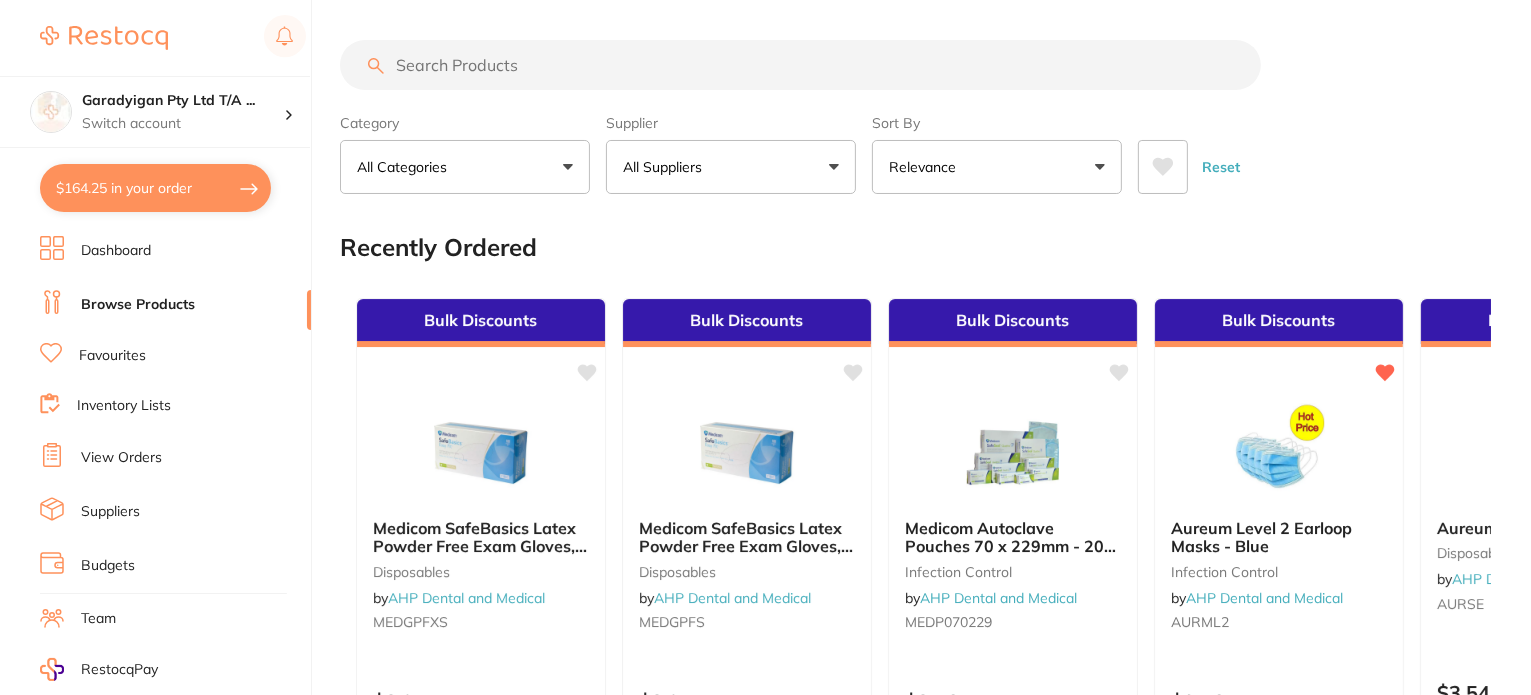 click at bounding box center (800, 65) 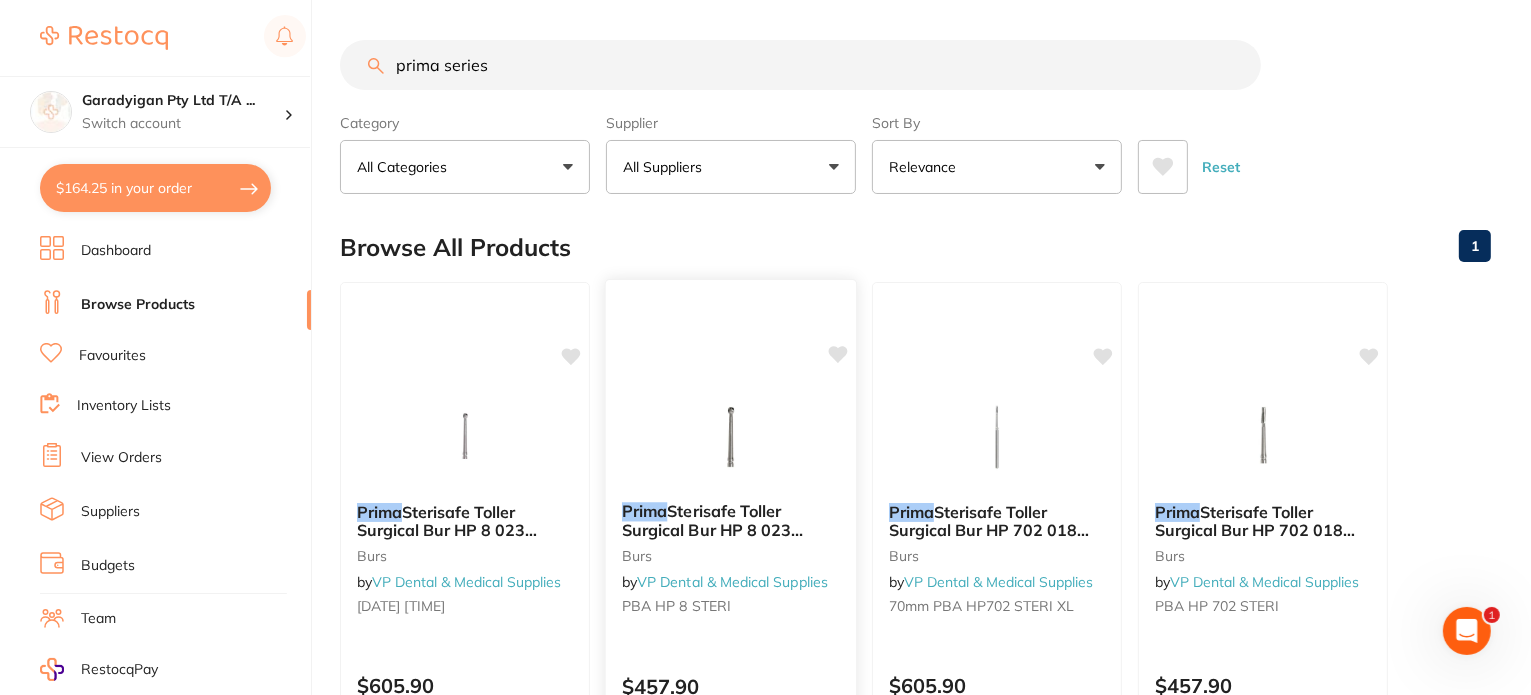 scroll, scrollTop: 0, scrollLeft: 0, axis: both 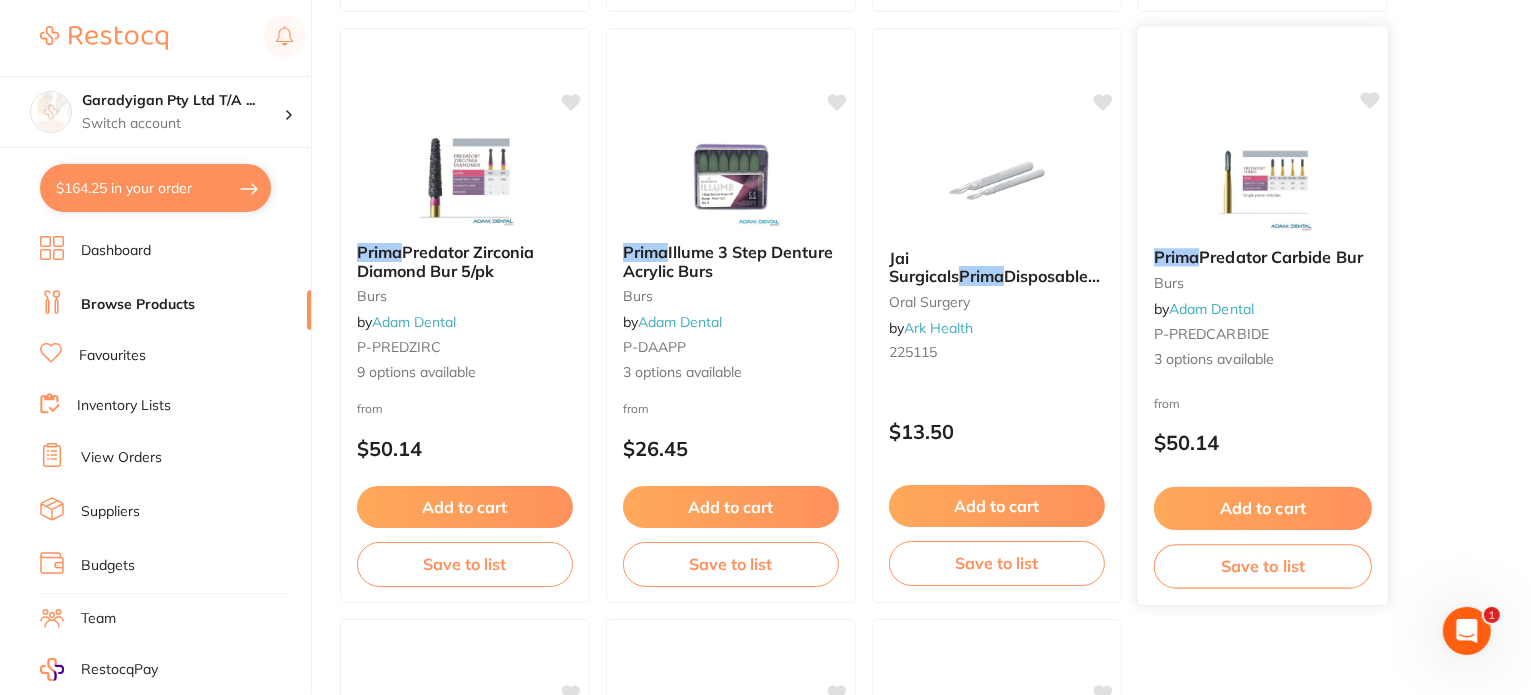 click at bounding box center [1262, 181] 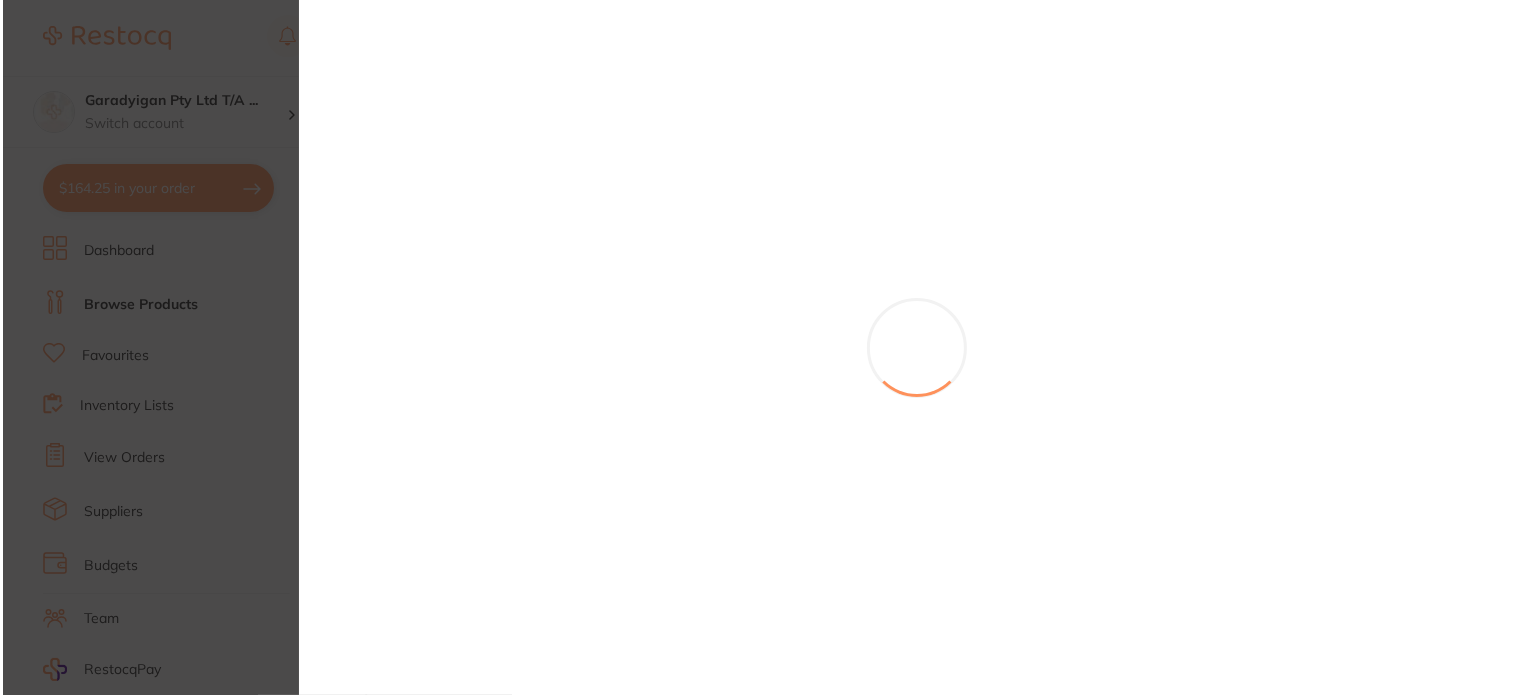 scroll, scrollTop: 0, scrollLeft: 0, axis: both 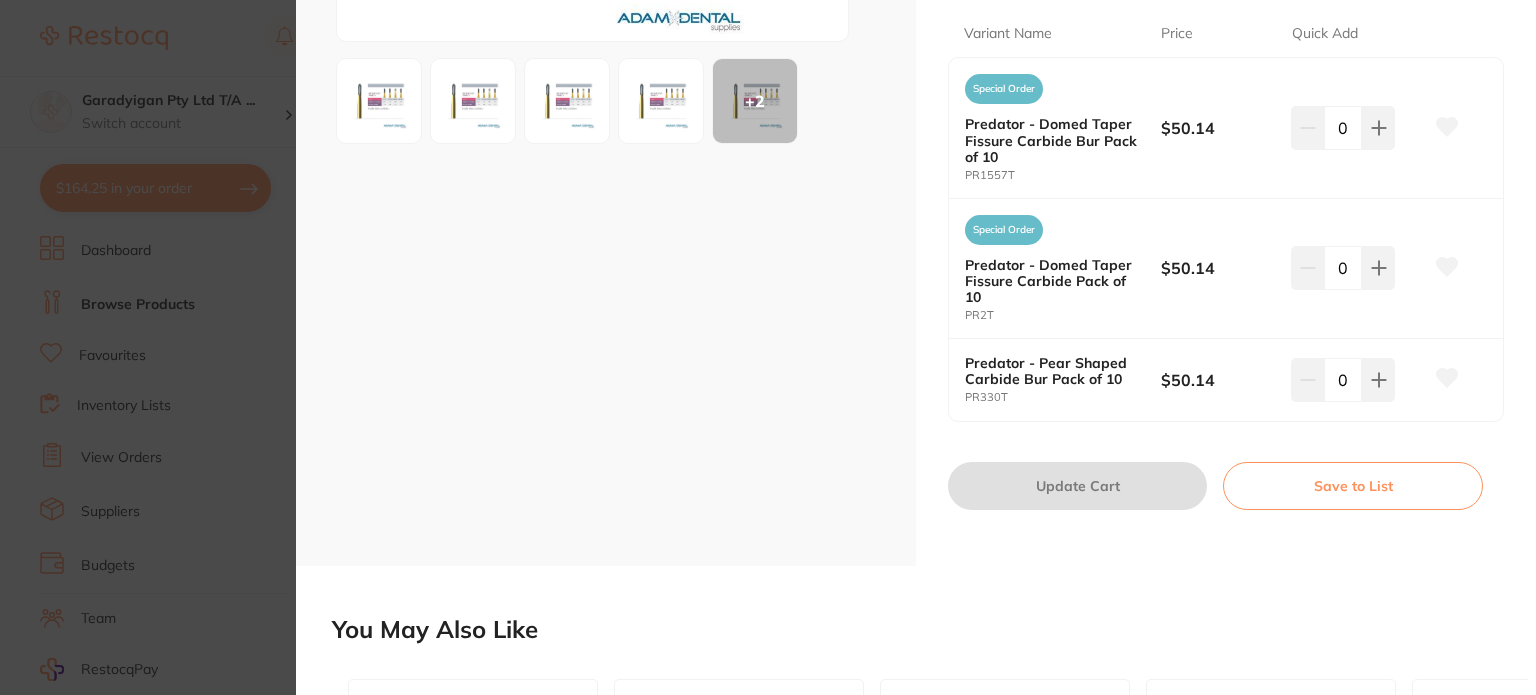 click at bounding box center (661, 101) 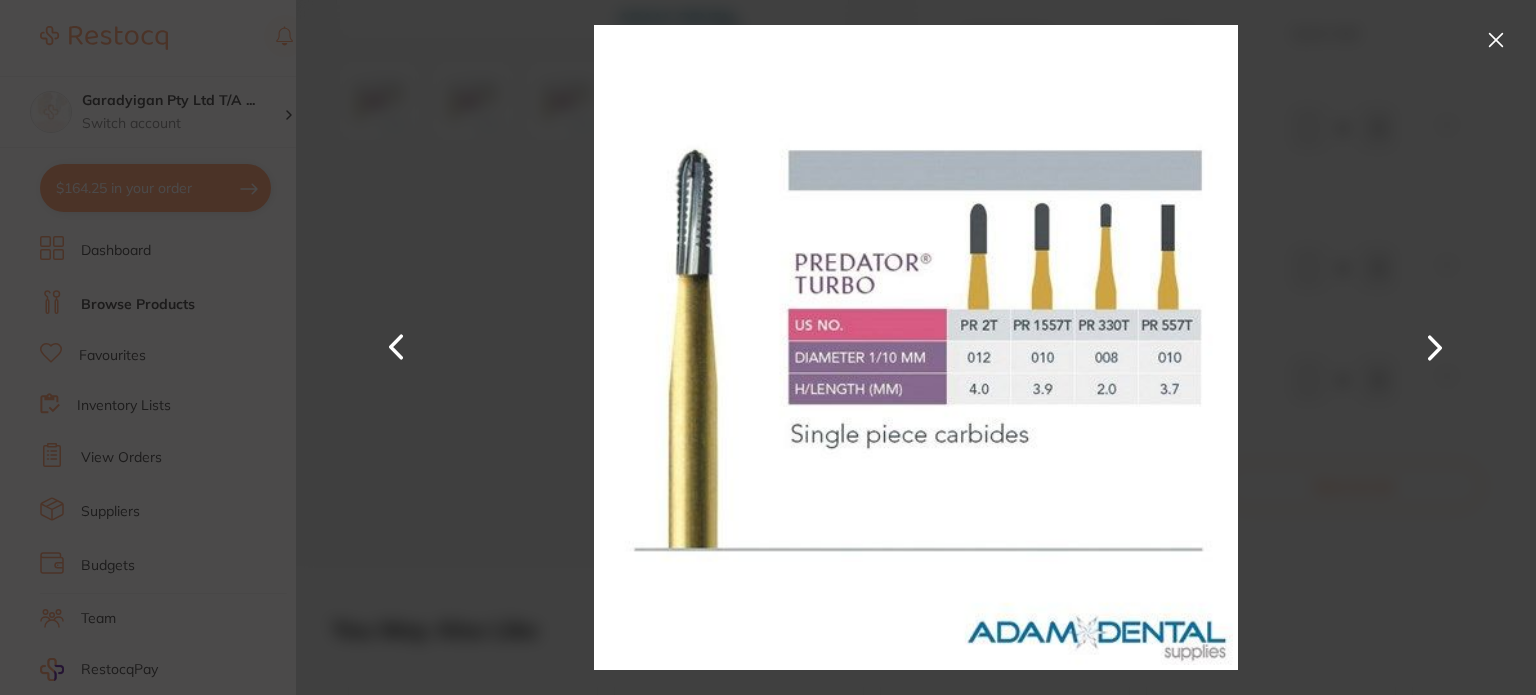 scroll, scrollTop: 0, scrollLeft: 0, axis: both 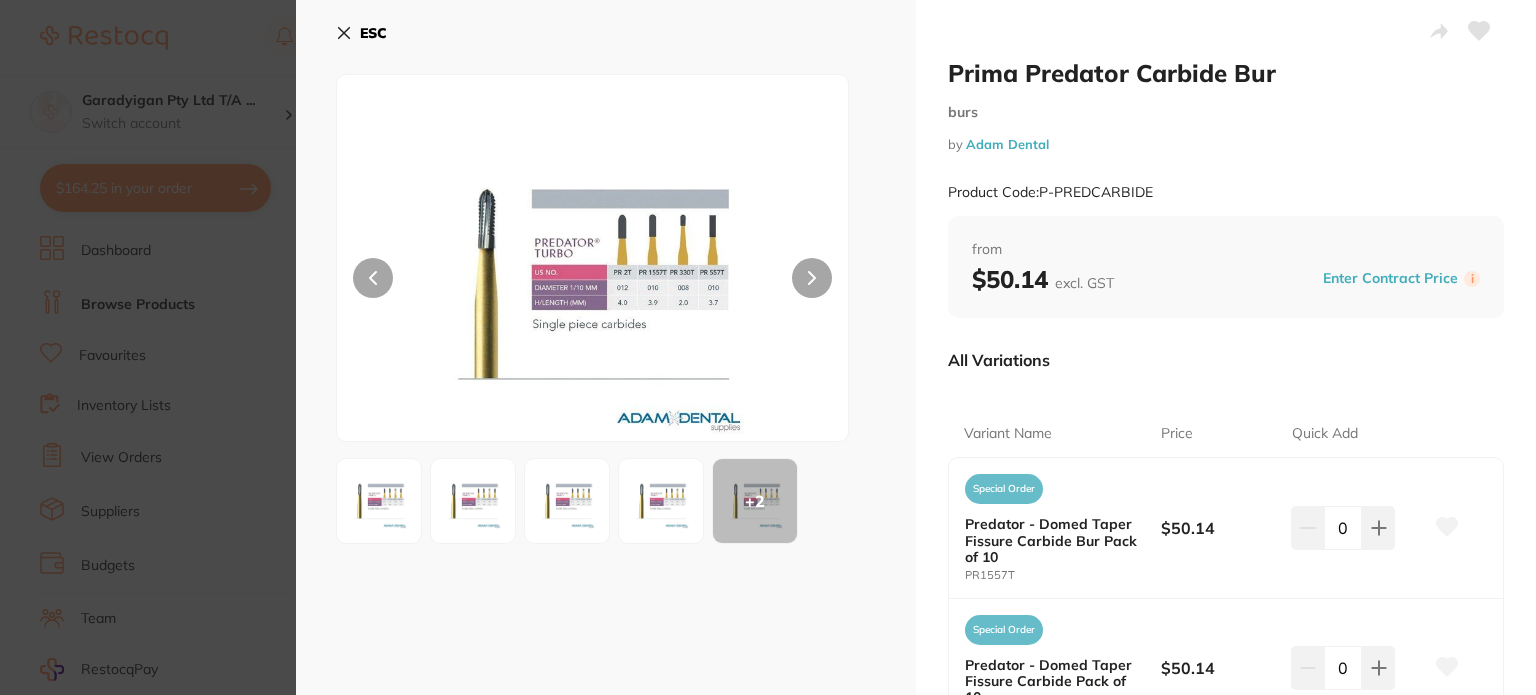 click 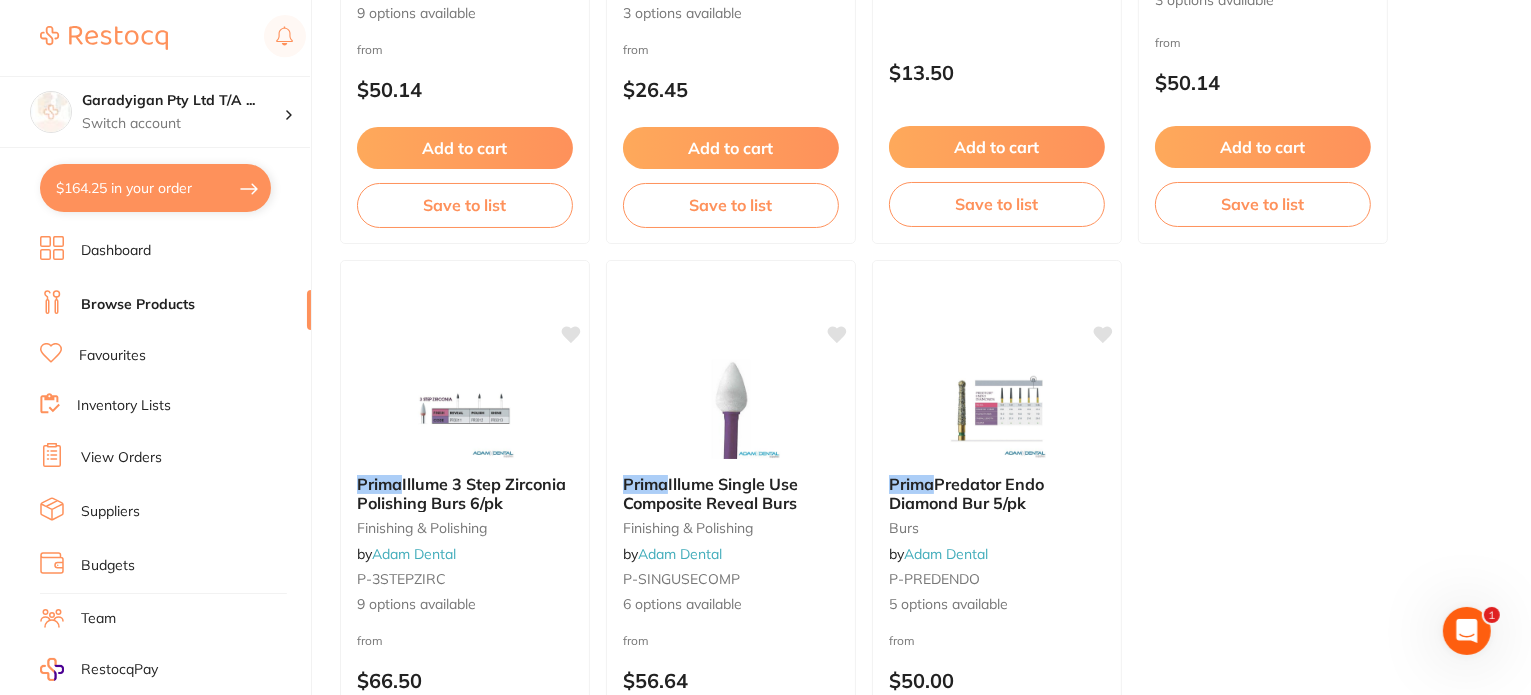 scroll, scrollTop: 4200, scrollLeft: 0, axis: vertical 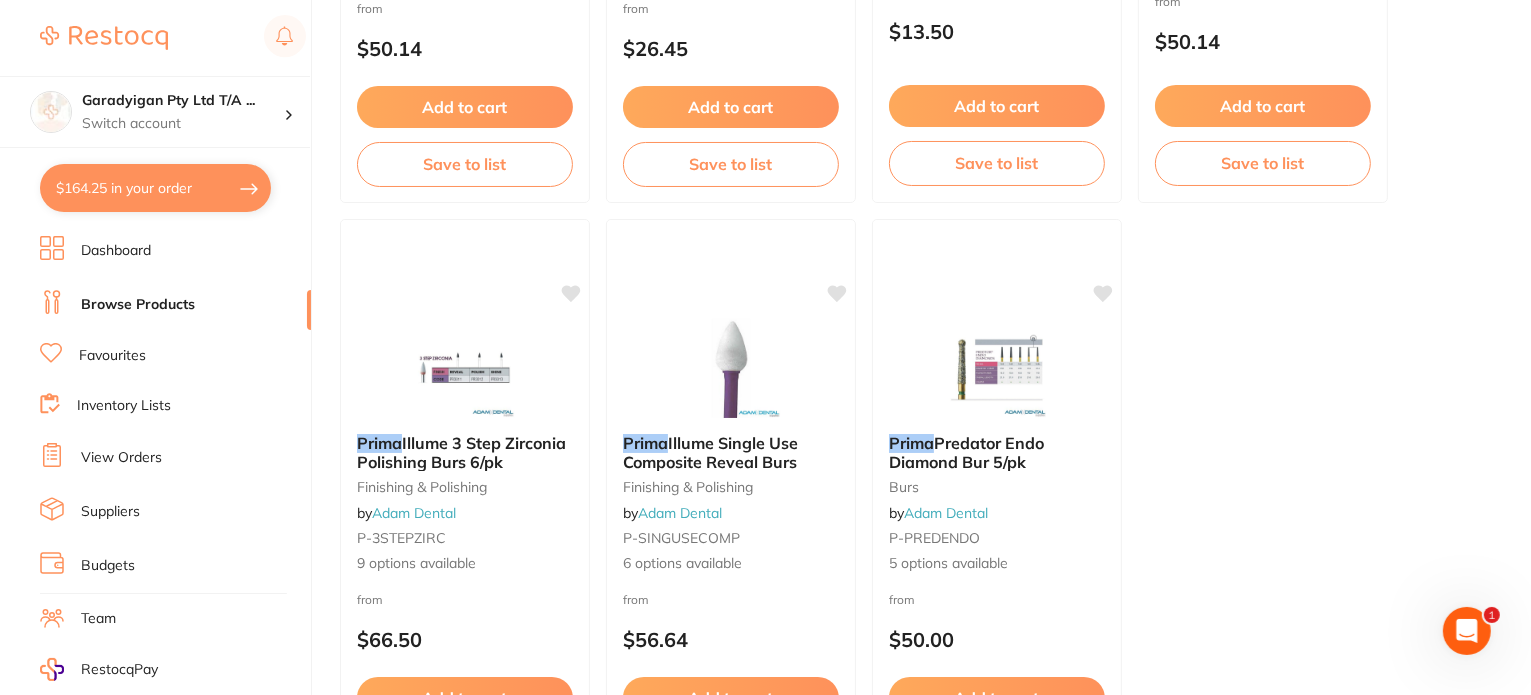 click at bounding box center [997, 368] 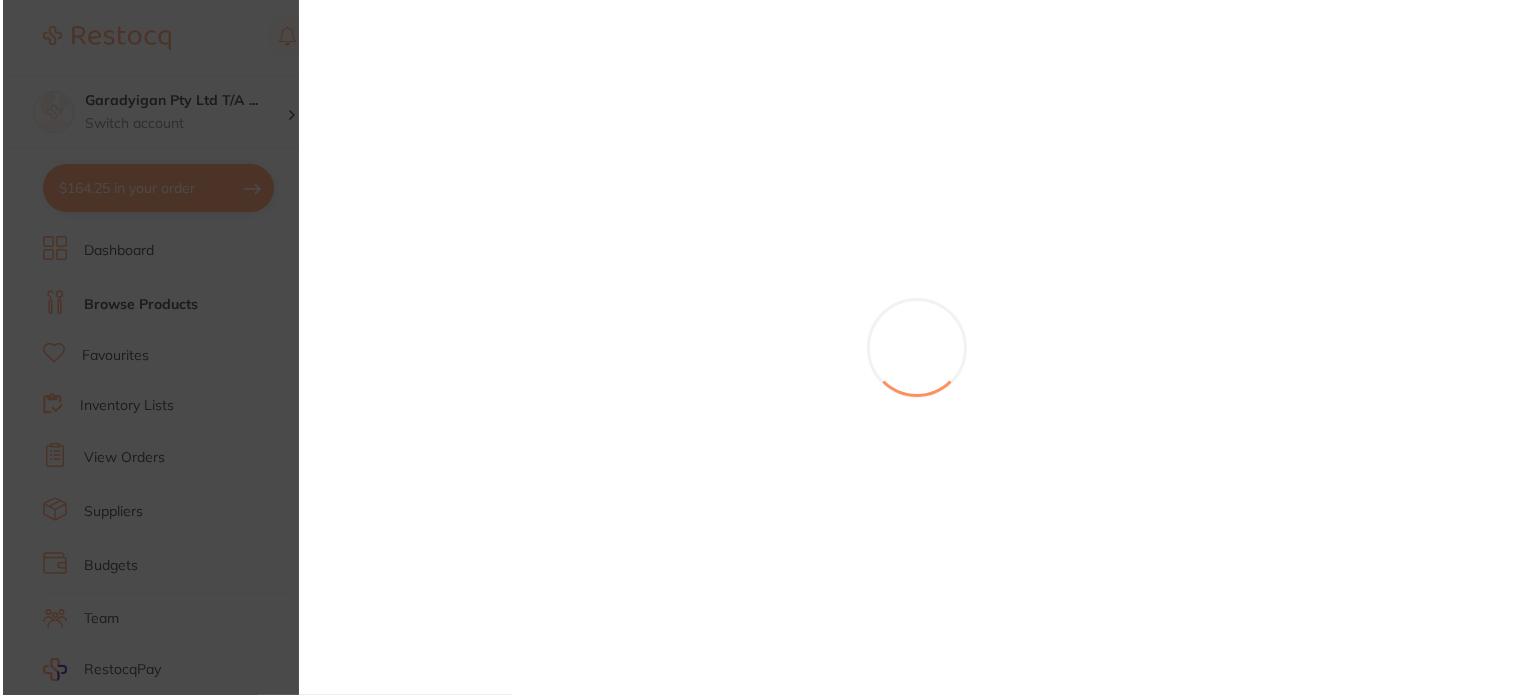 scroll, scrollTop: 0, scrollLeft: 0, axis: both 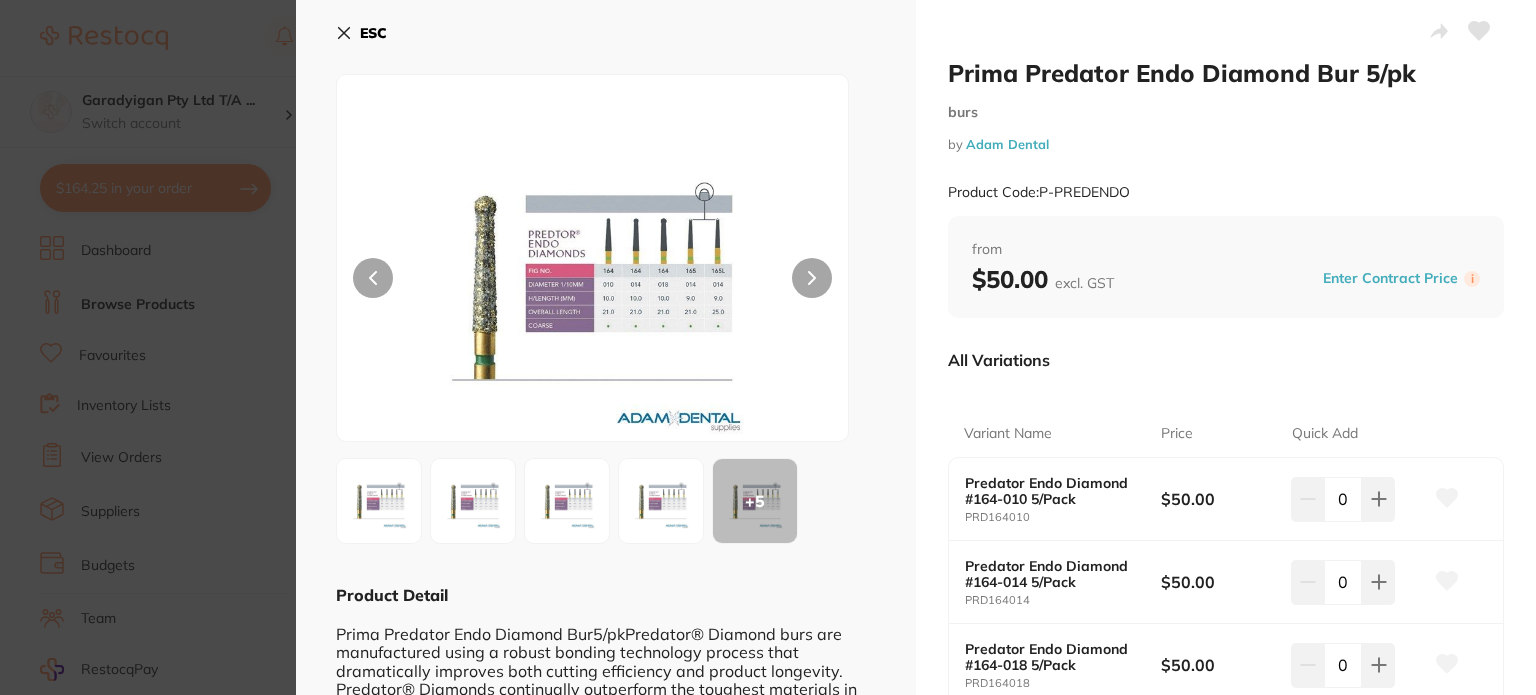 click at bounding box center (812, 278) 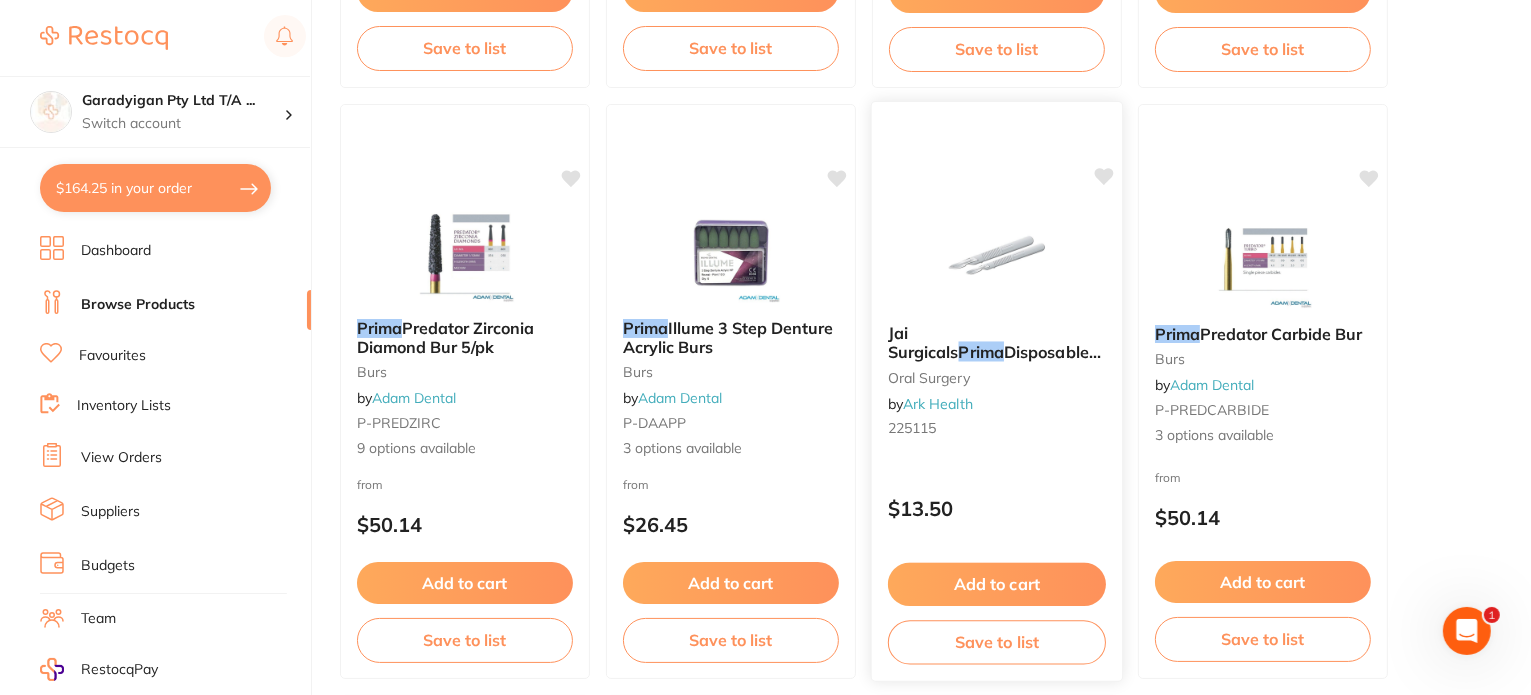 scroll, scrollTop: 3600, scrollLeft: 0, axis: vertical 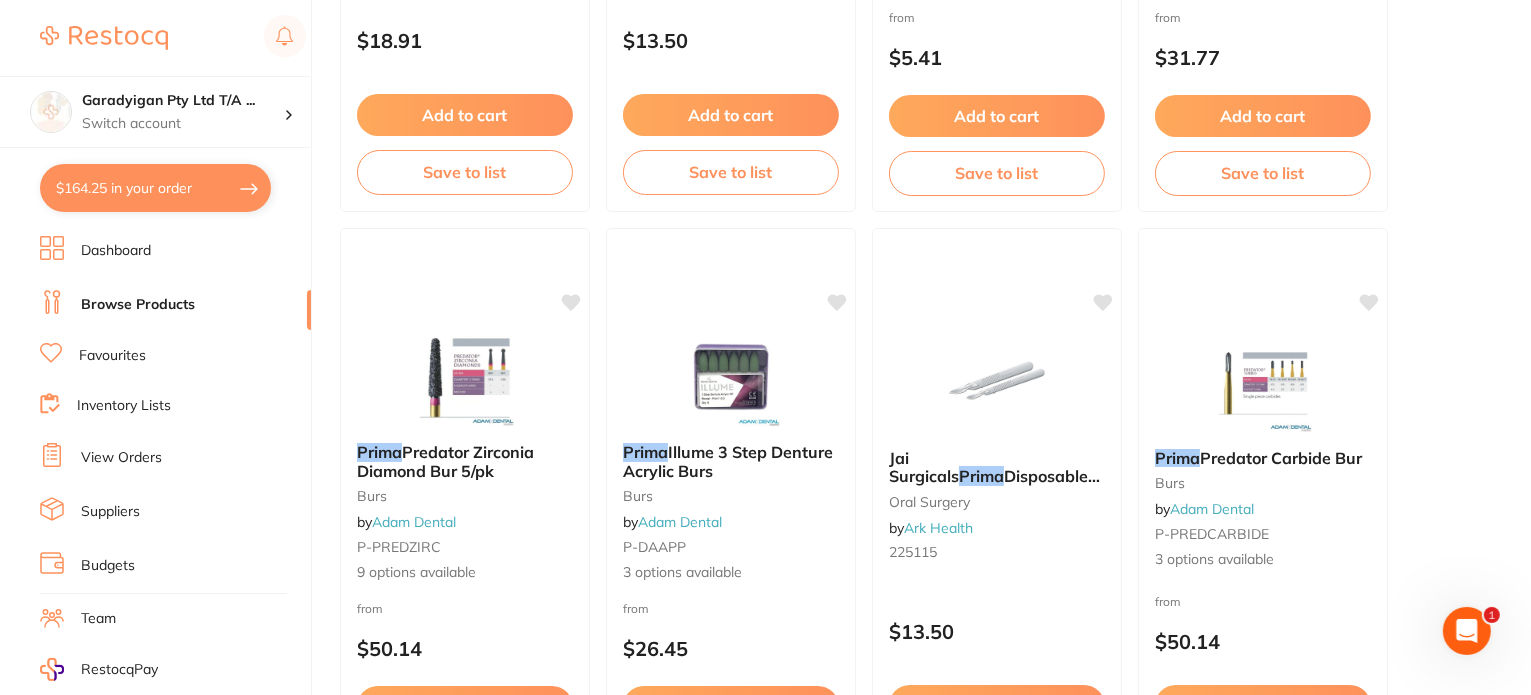 drag, startPoint x: 735, startPoint y: 383, endPoint x: 791, endPoint y: 397, distance: 57.72348 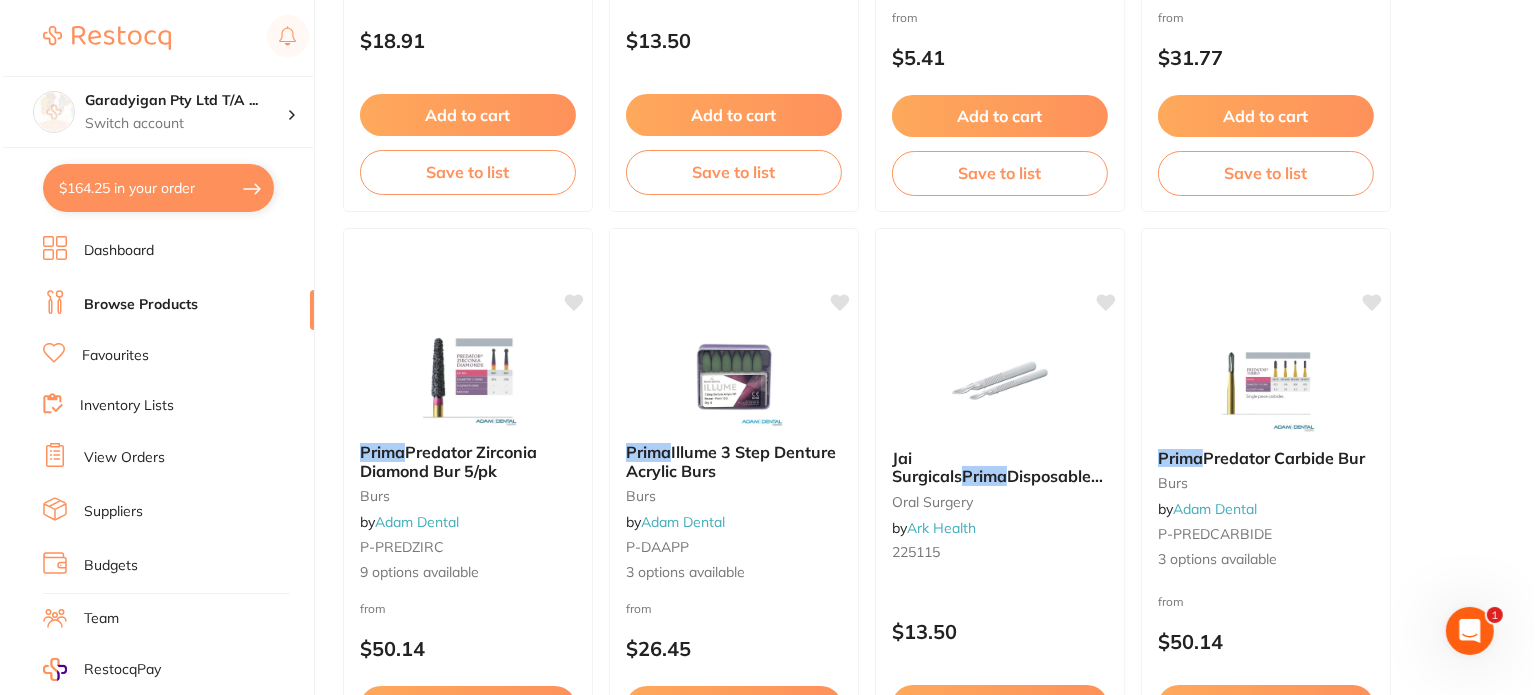 scroll, scrollTop: 0, scrollLeft: 0, axis: both 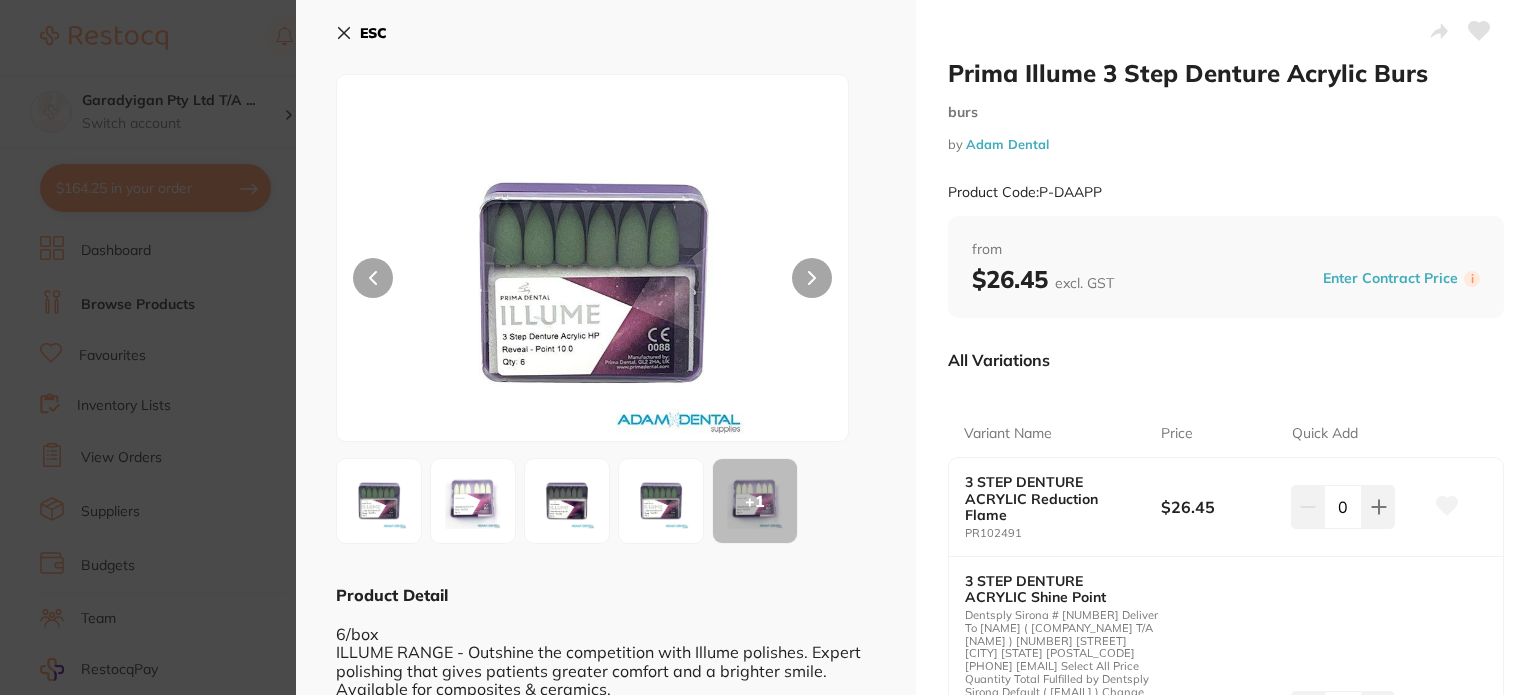drag, startPoint x: 344, startPoint y: 35, endPoint x: 382, endPoint y: 51, distance: 41.231056 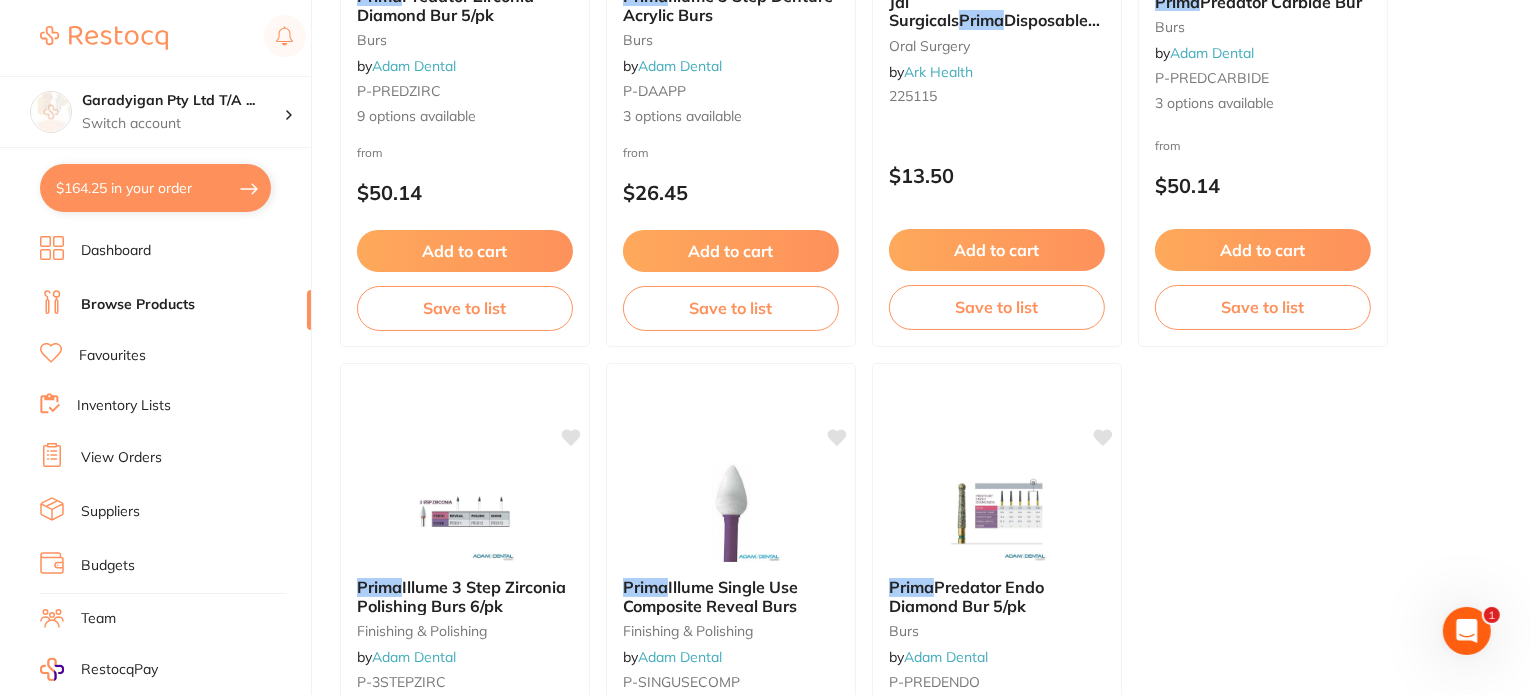 scroll, scrollTop: 4300, scrollLeft: 0, axis: vertical 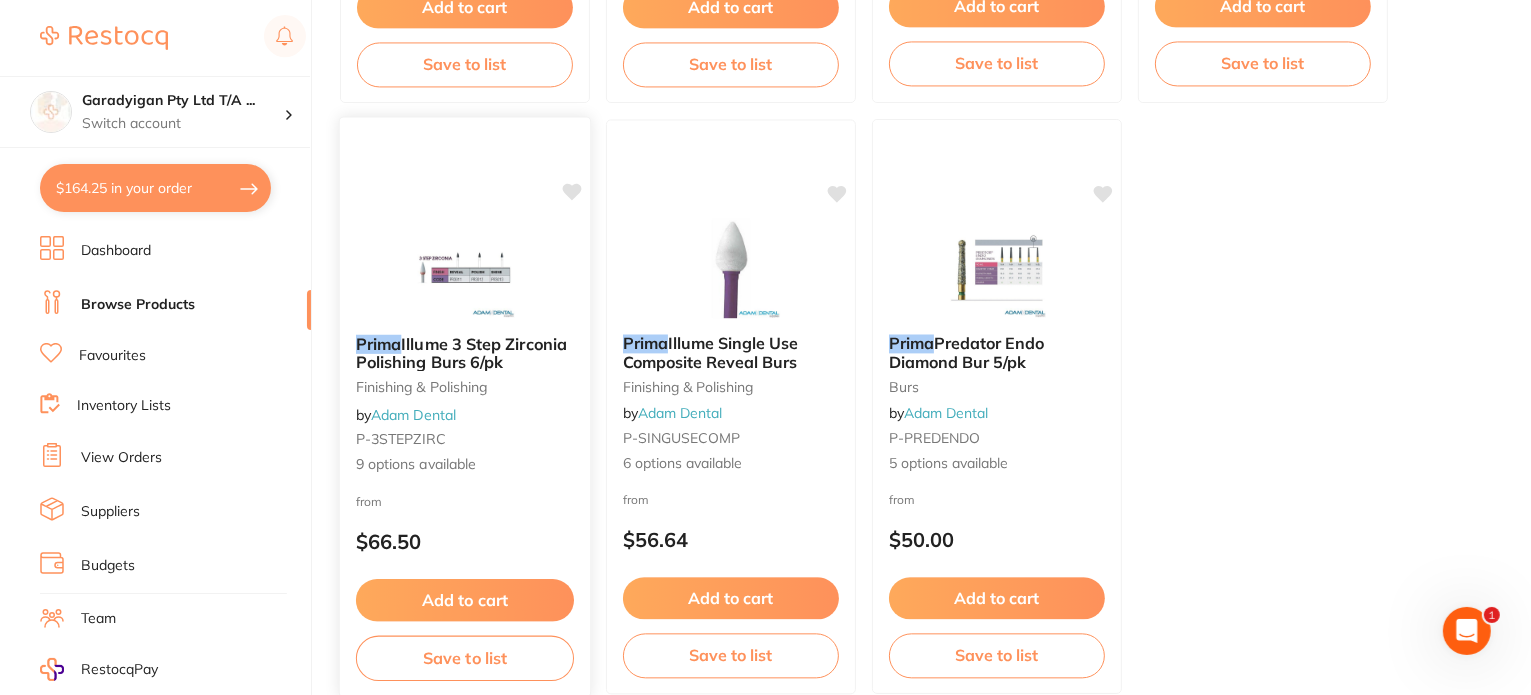 click at bounding box center (464, 267) 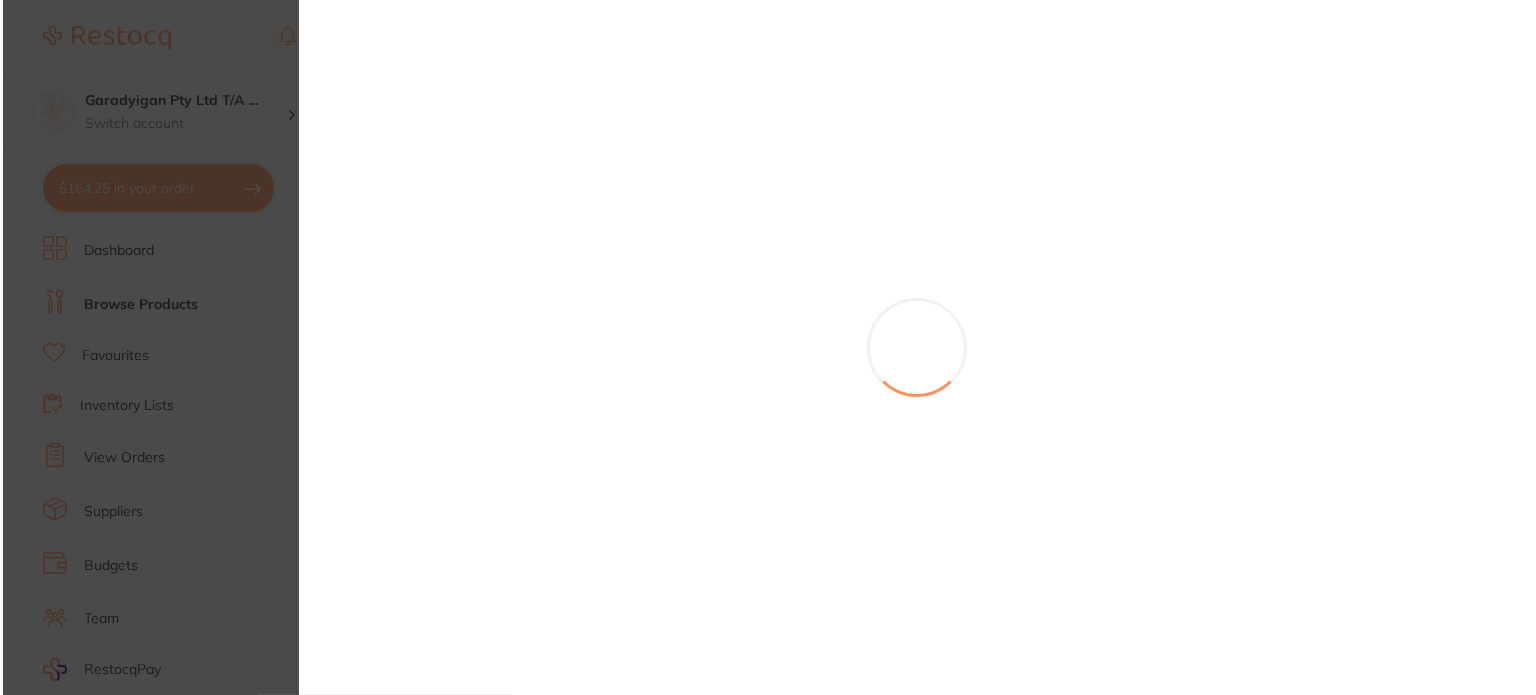 scroll, scrollTop: 0, scrollLeft: 0, axis: both 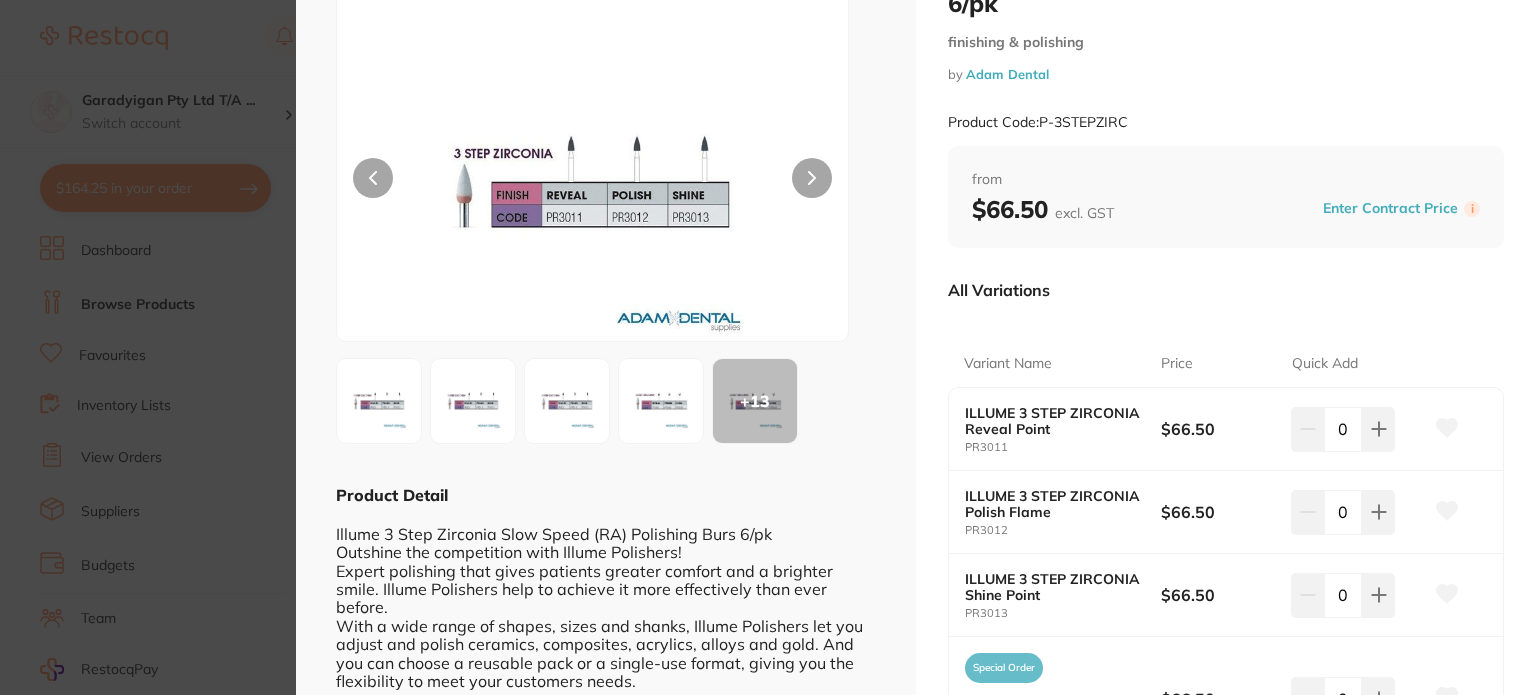 click at bounding box center [379, 401] 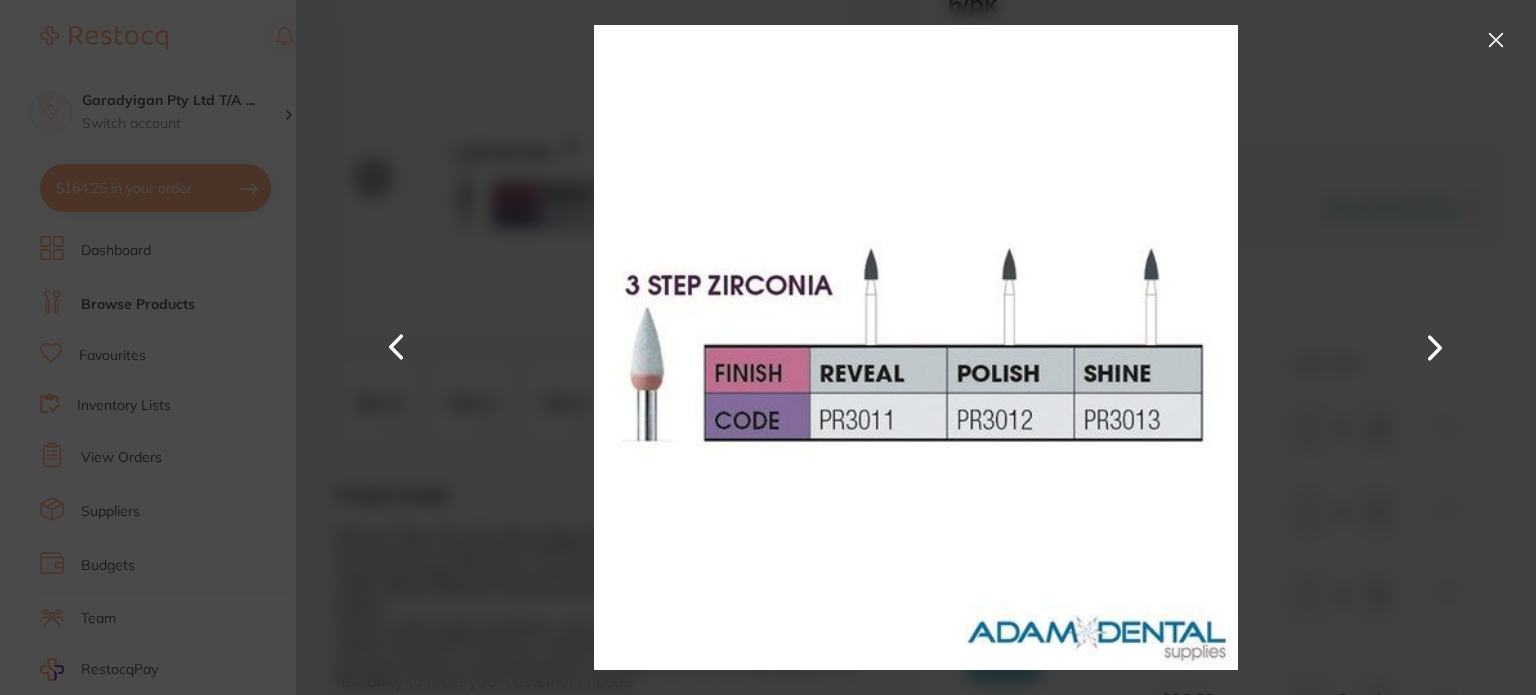 scroll, scrollTop: 0, scrollLeft: 0, axis: both 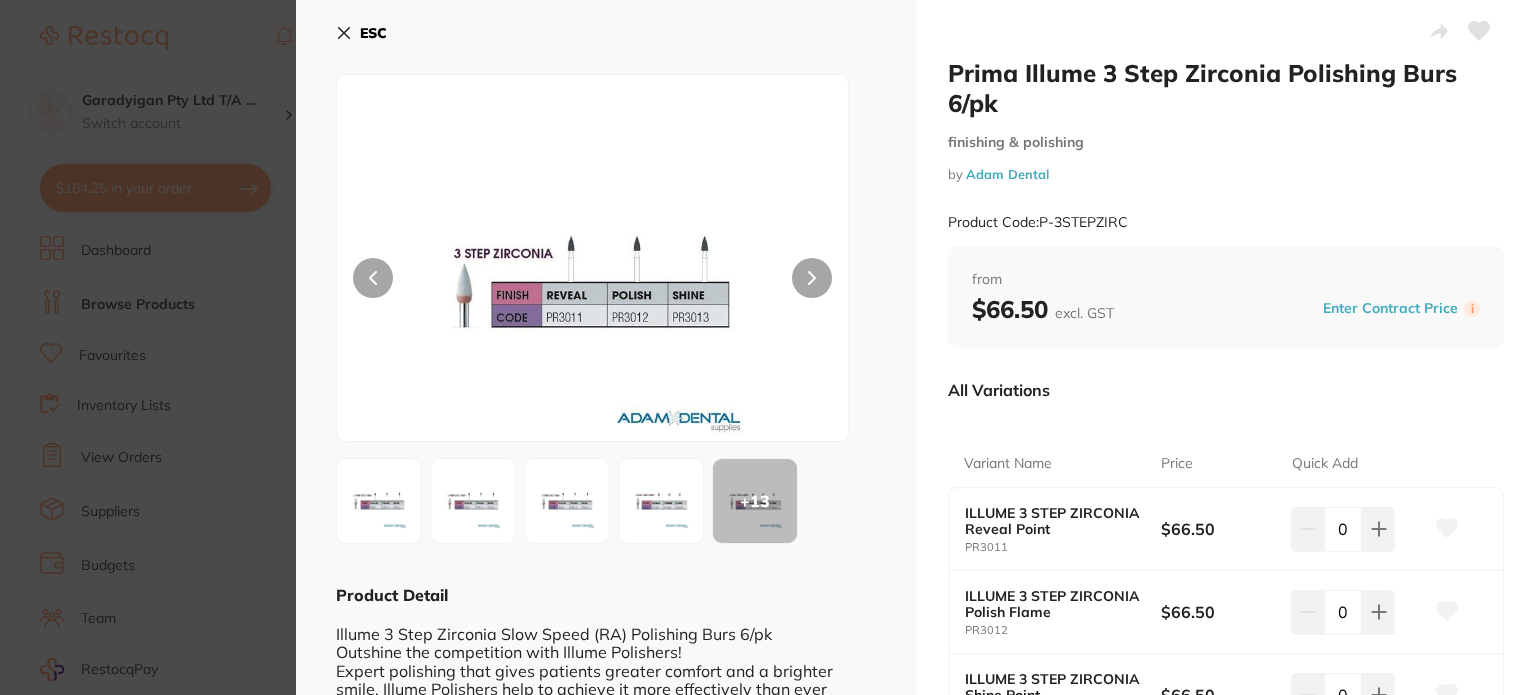 click 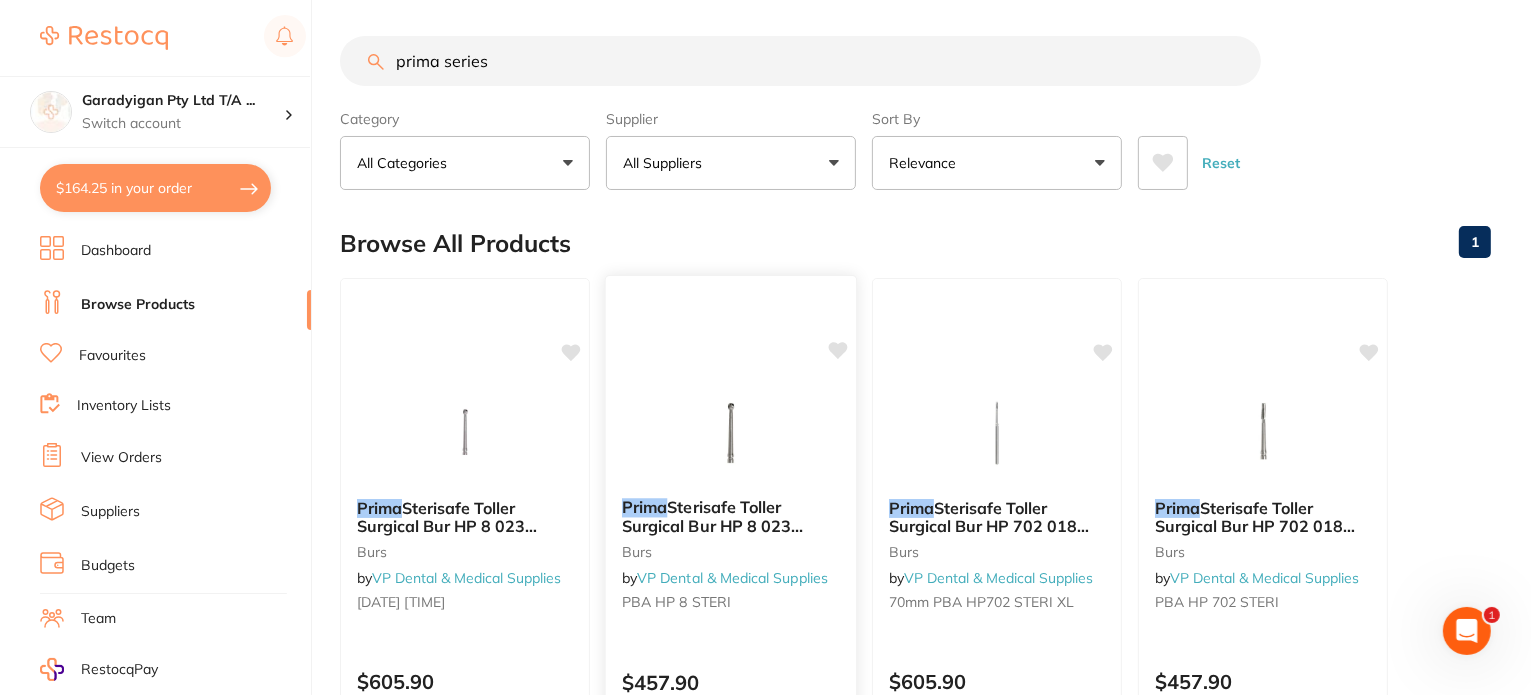 scroll, scrollTop: 0, scrollLeft: 0, axis: both 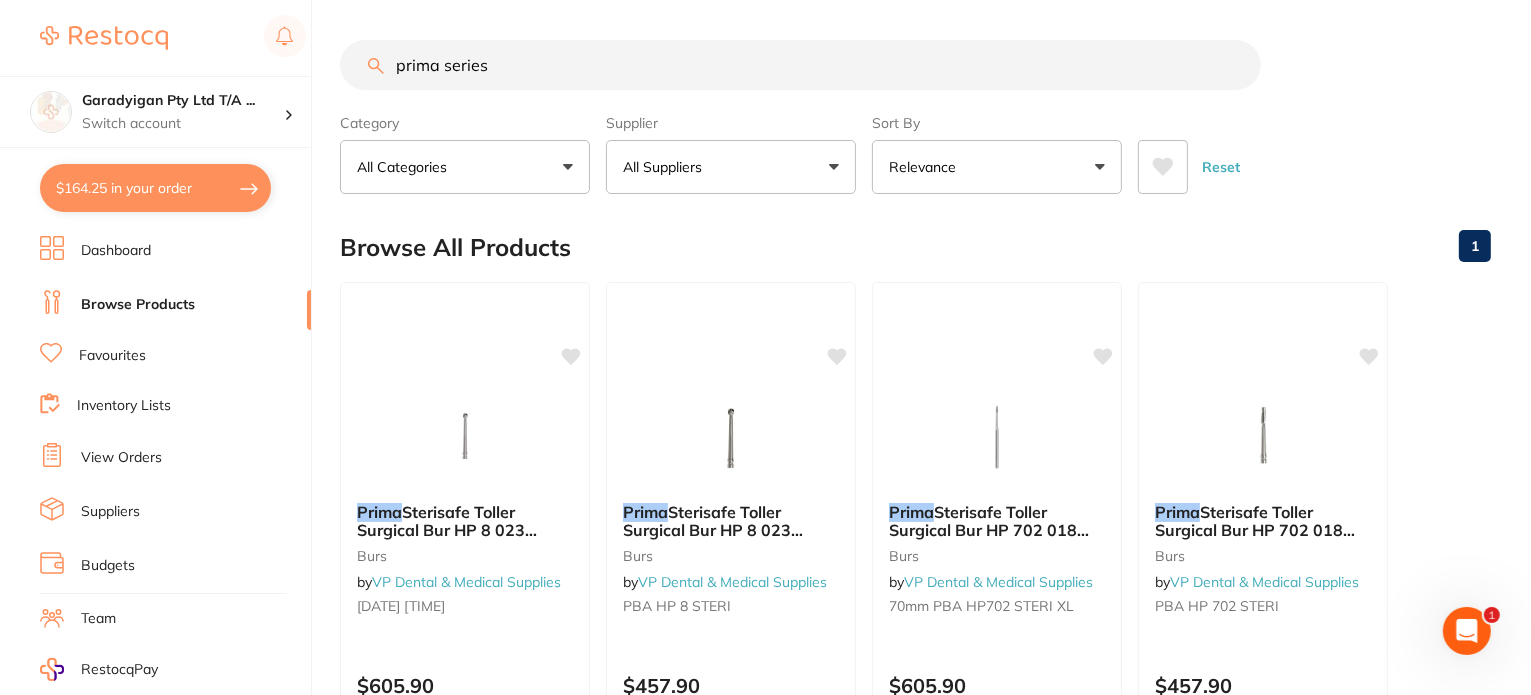 click on "prima series" at bounding box center (800, 65) 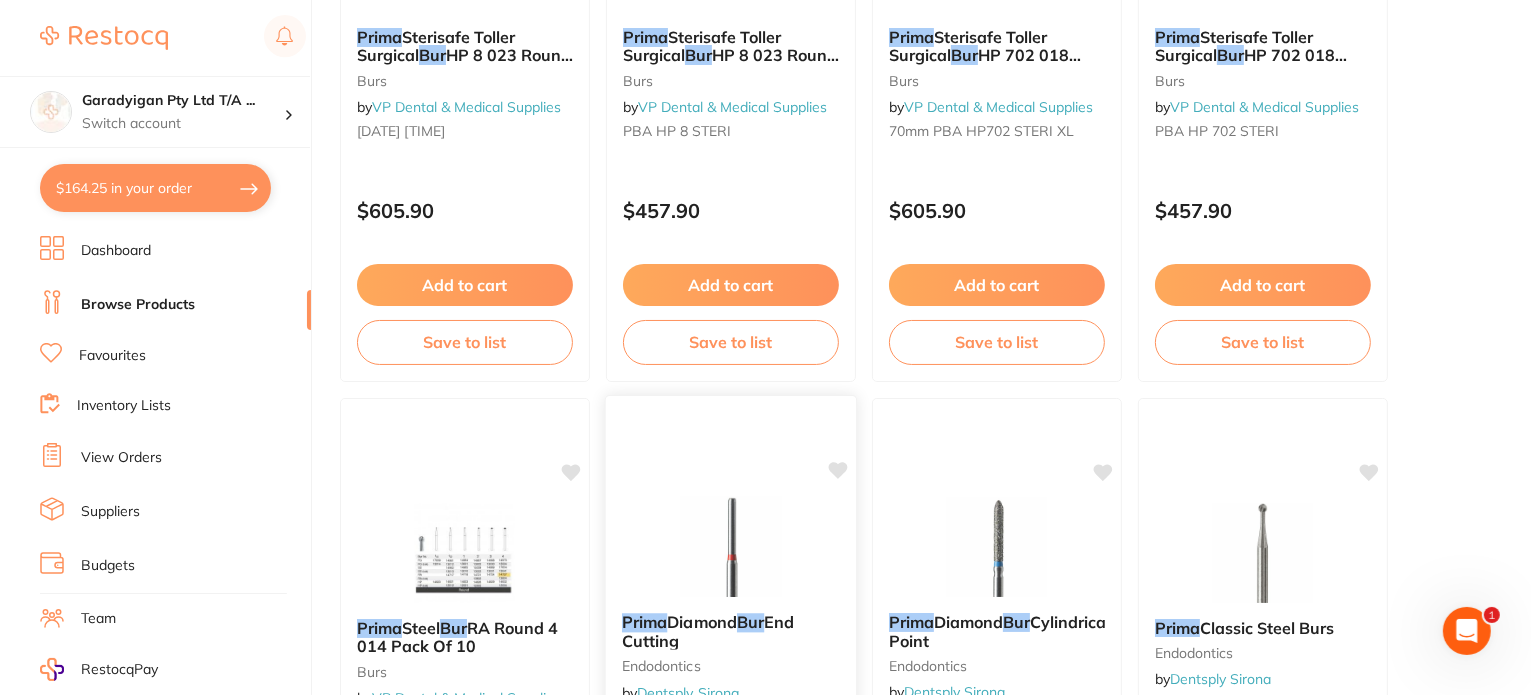 scroll, scrollTop: 0, scrollLeft: 0, axis: both 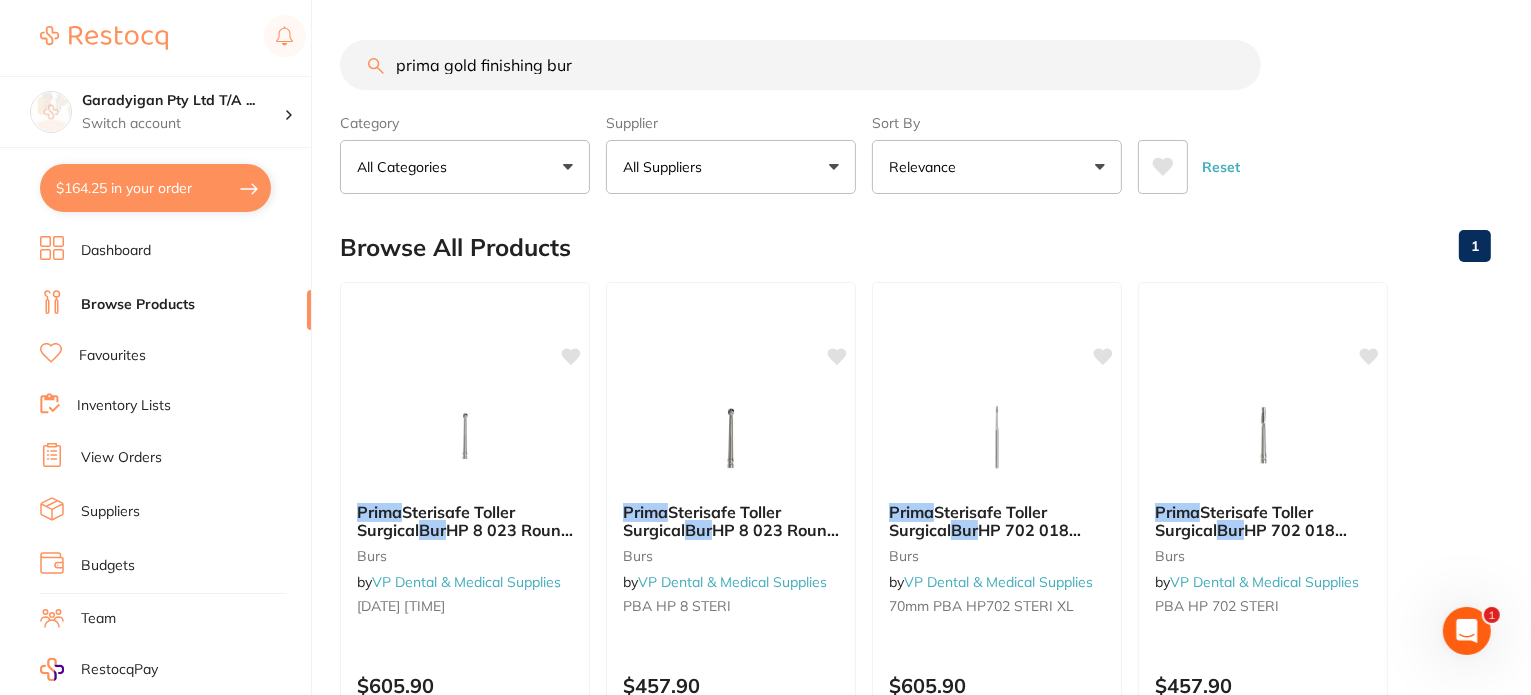 click on "prima gold finishing bur" at bounding box center (800, 65) 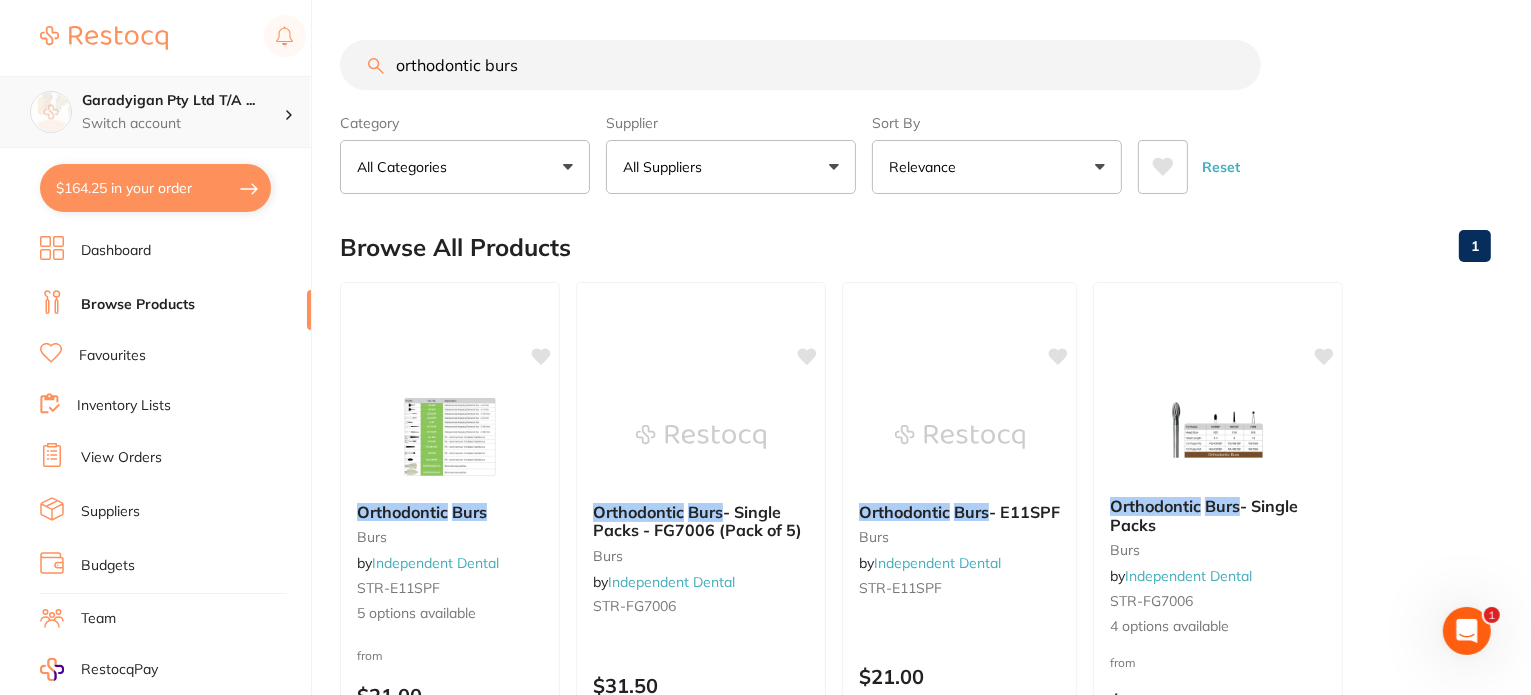 scroll, scrollTop: 0, scrollLeft: 0, axis: both 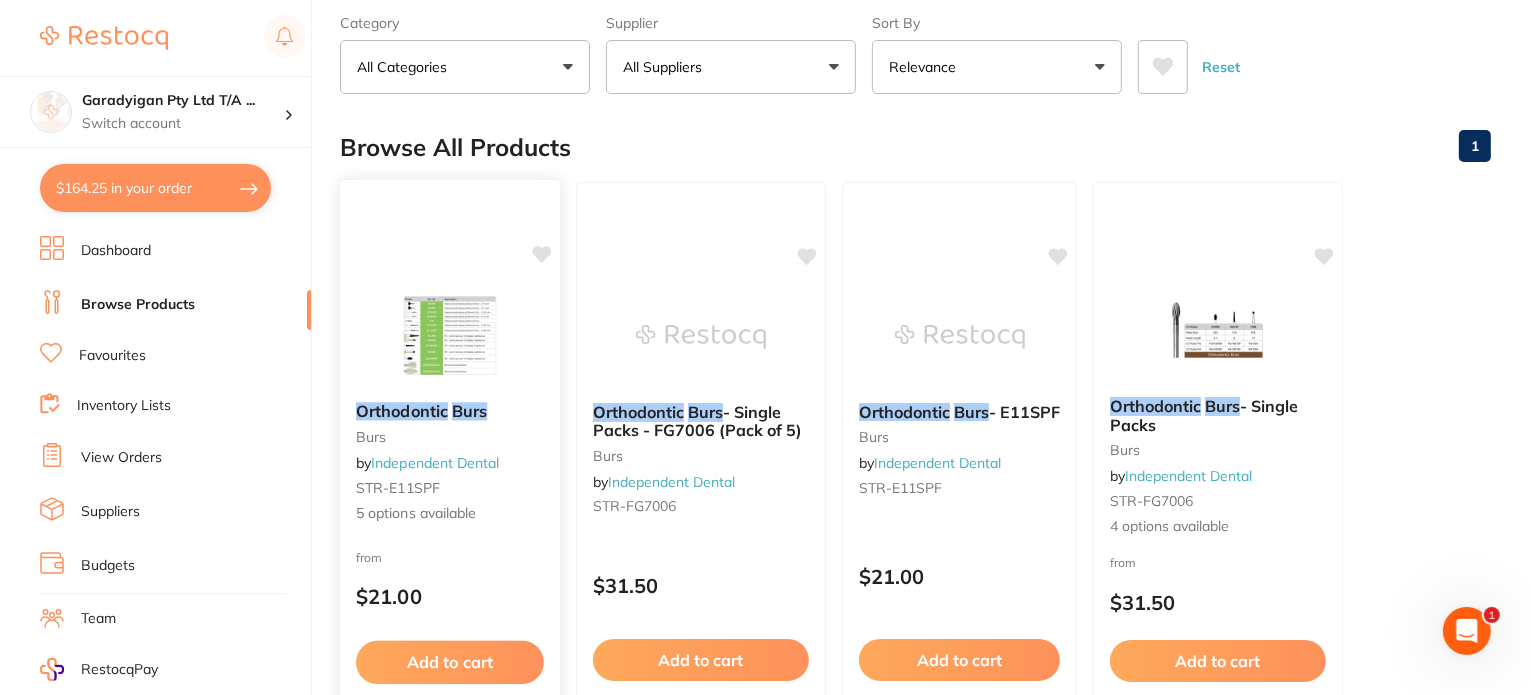 type on "orthodontic burs" 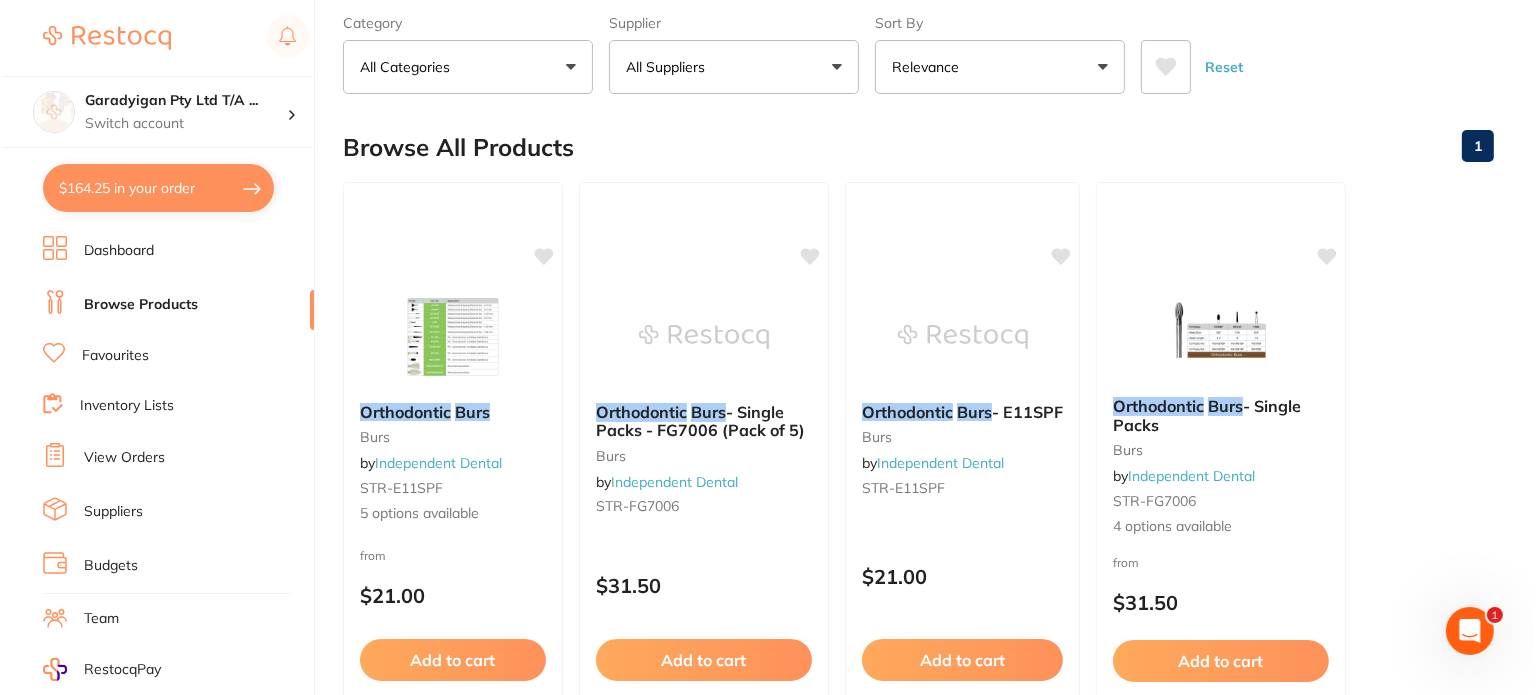 scroll, scrollTop: 0, scrollLeft: 0, axis: both 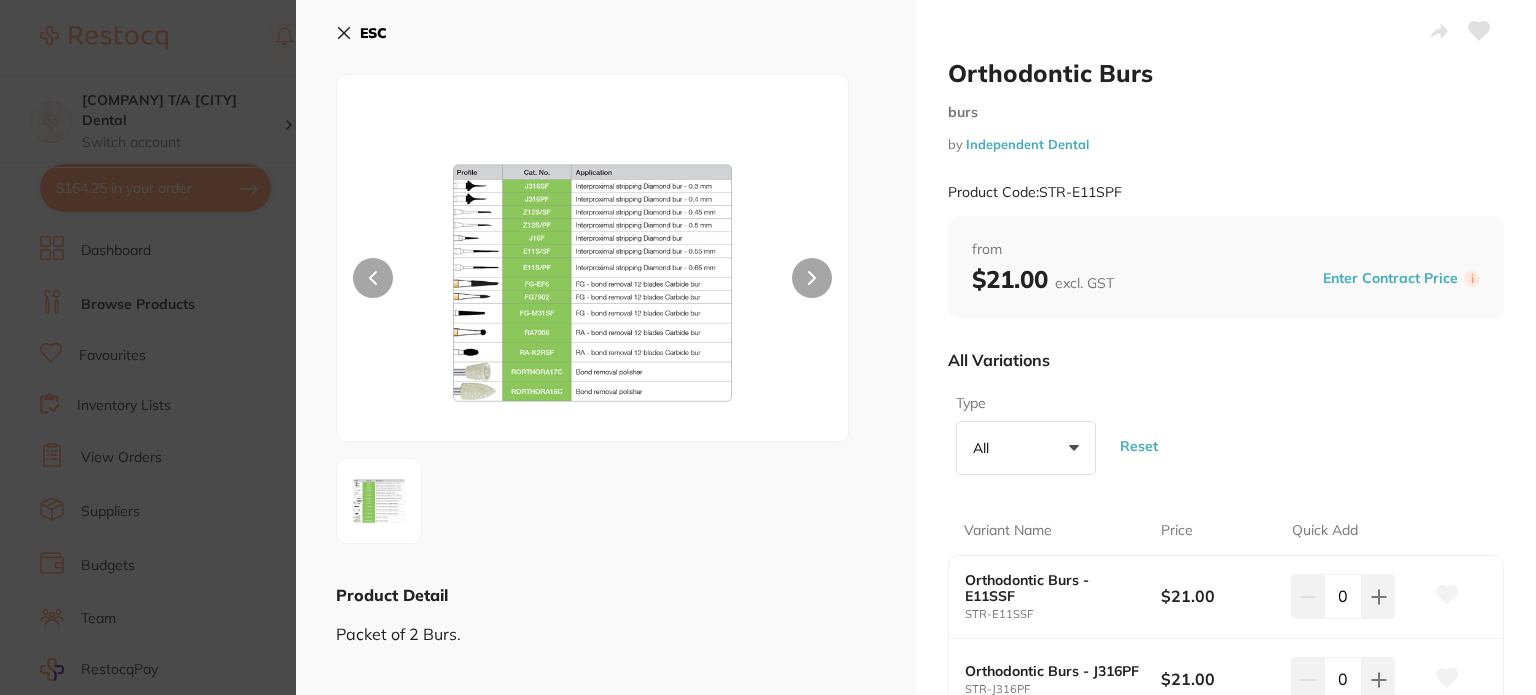 click 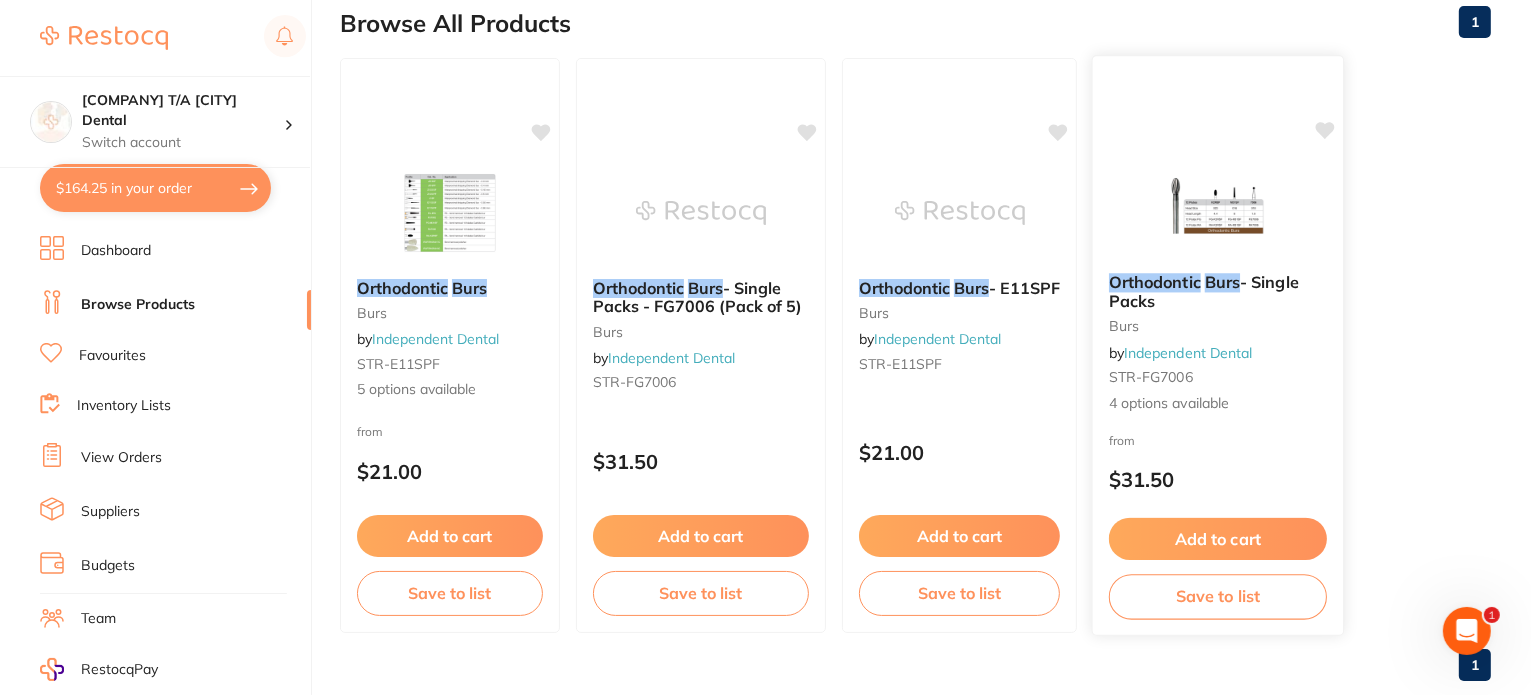 scroll, scrollTop: 265, scrollLeft: 0, axis: vertical 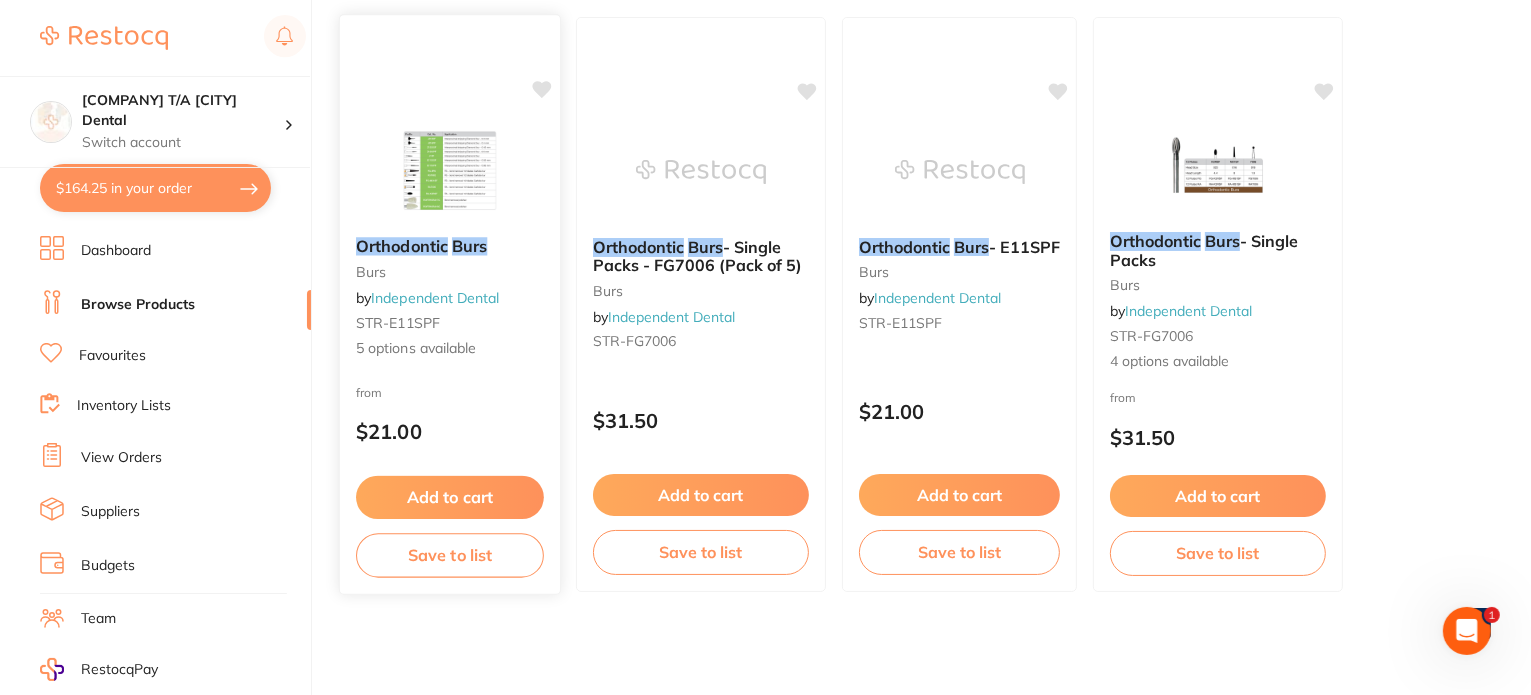 click at bounding box center (449, 170) 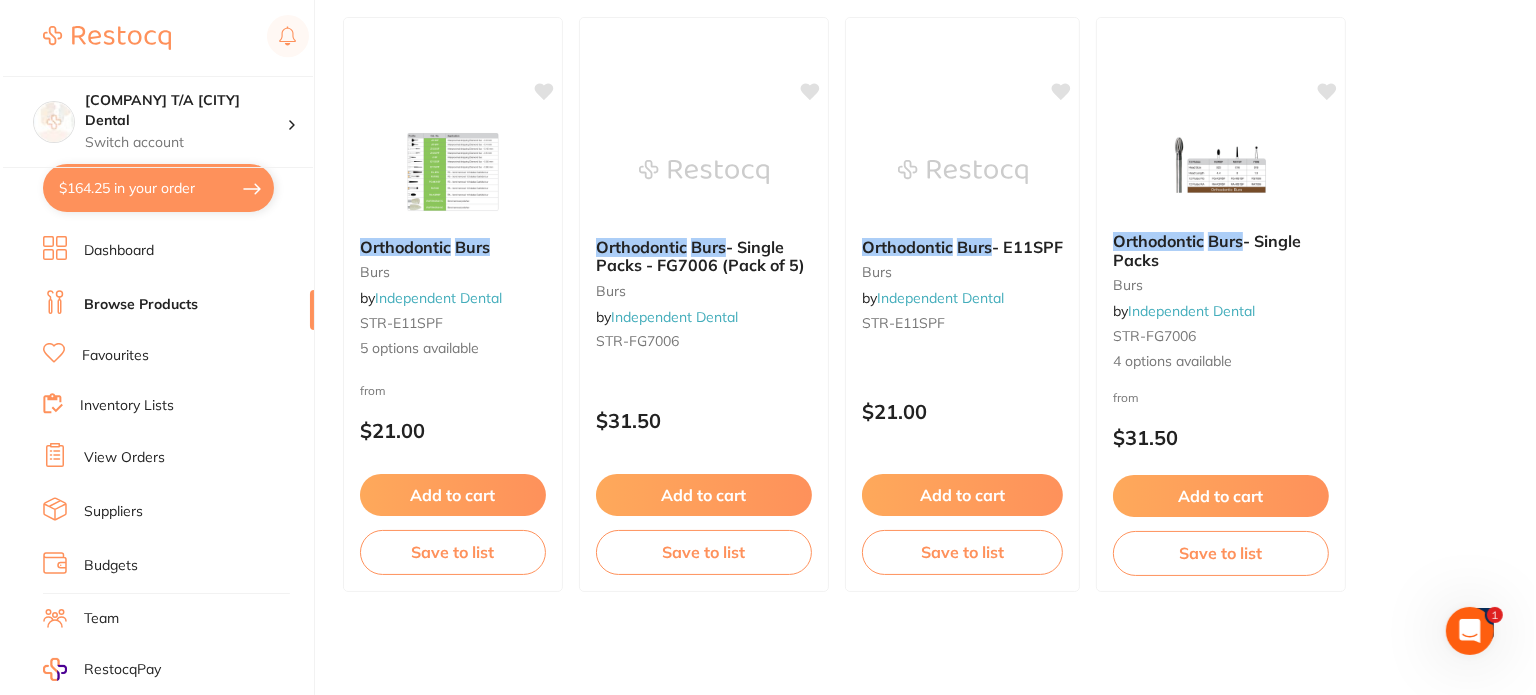 scroll, scrollTop: 0, scrollLeft: 0, axis: both 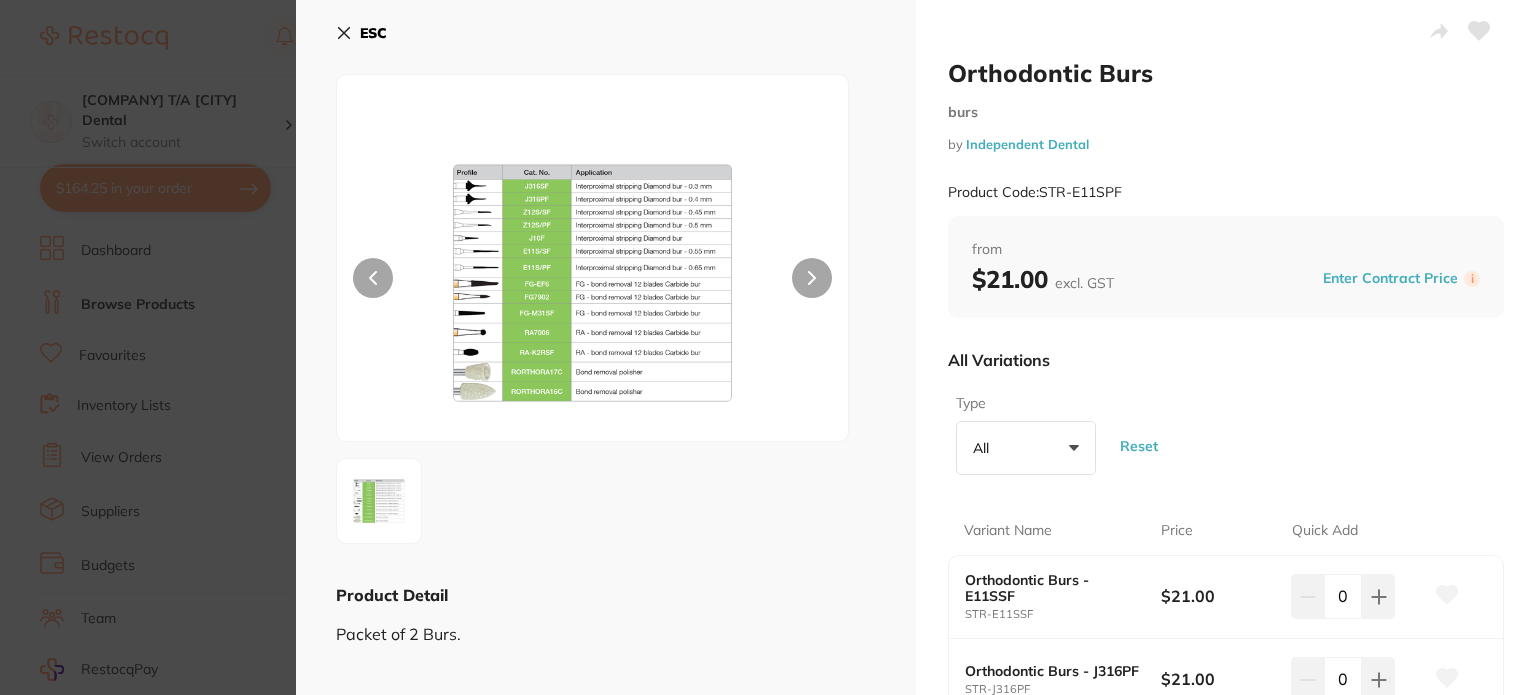 click at bounding box center (812, 278) 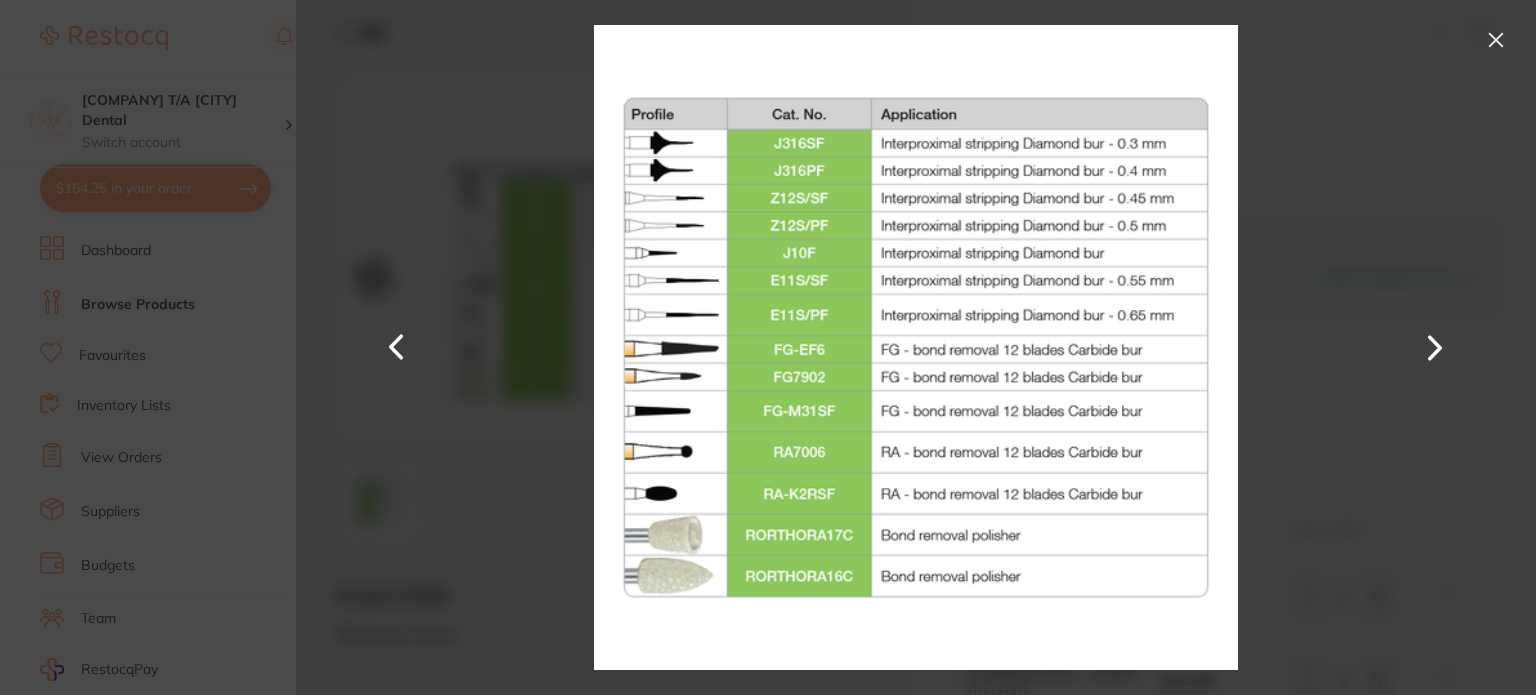 scroll, scrollTop: 0, scrollLeft: 0, axis: both 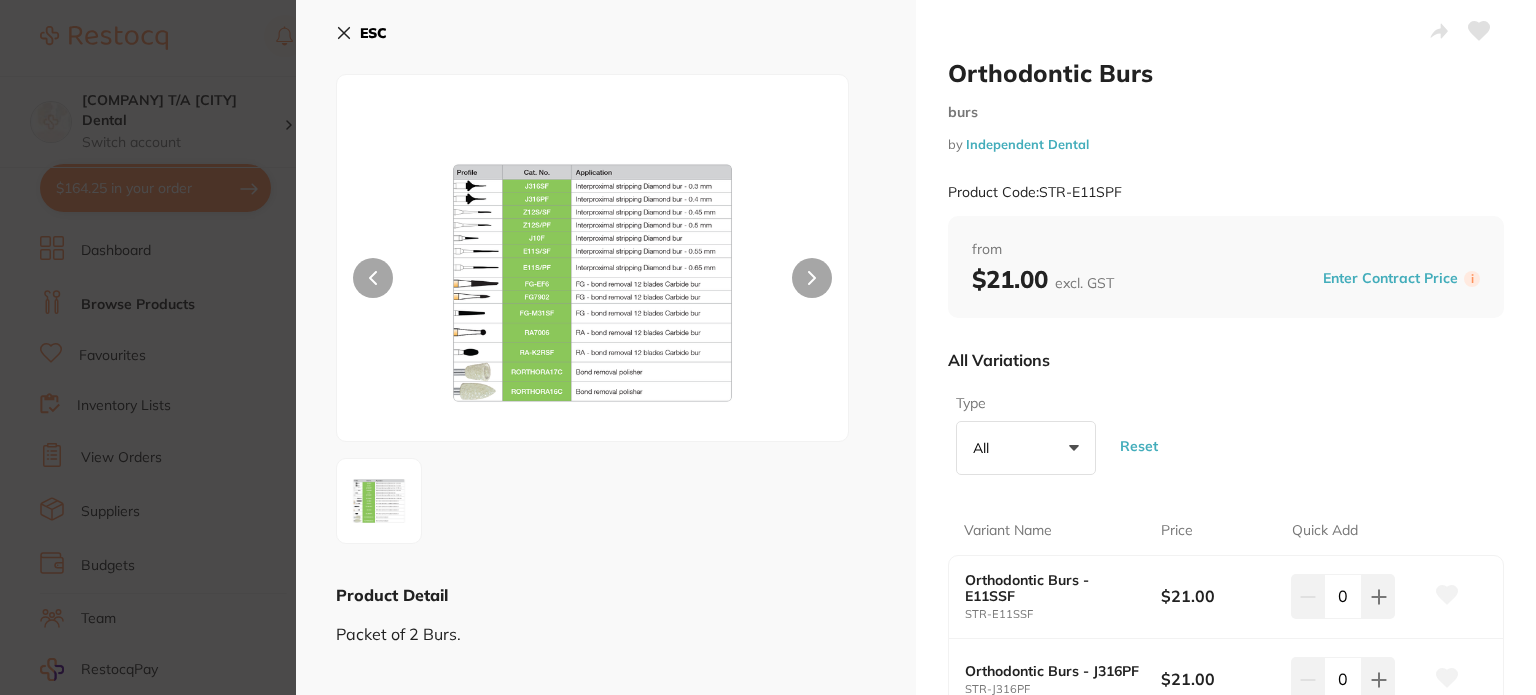 click 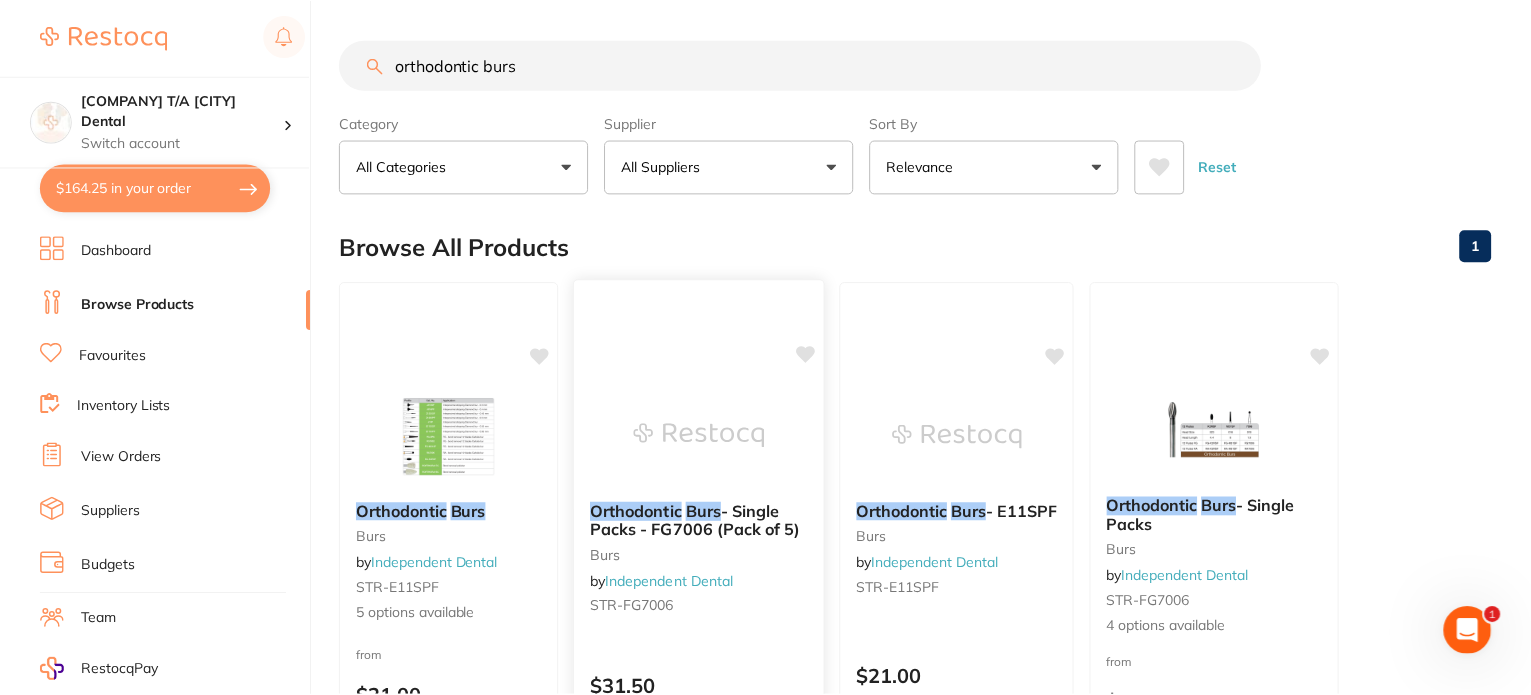 scroll, scrollTop: 265, scrollLeft: 0, axis: vertical 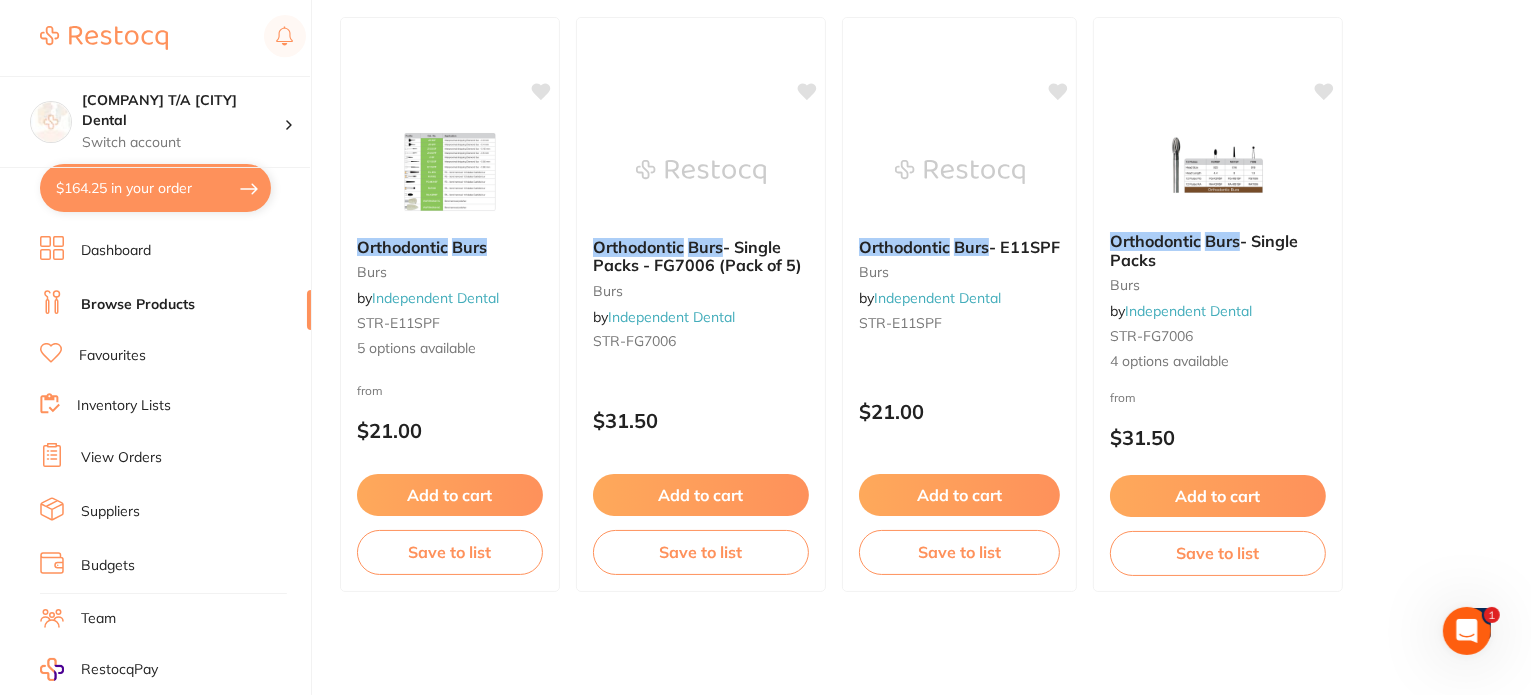 click at bounding box center (1218, 166) 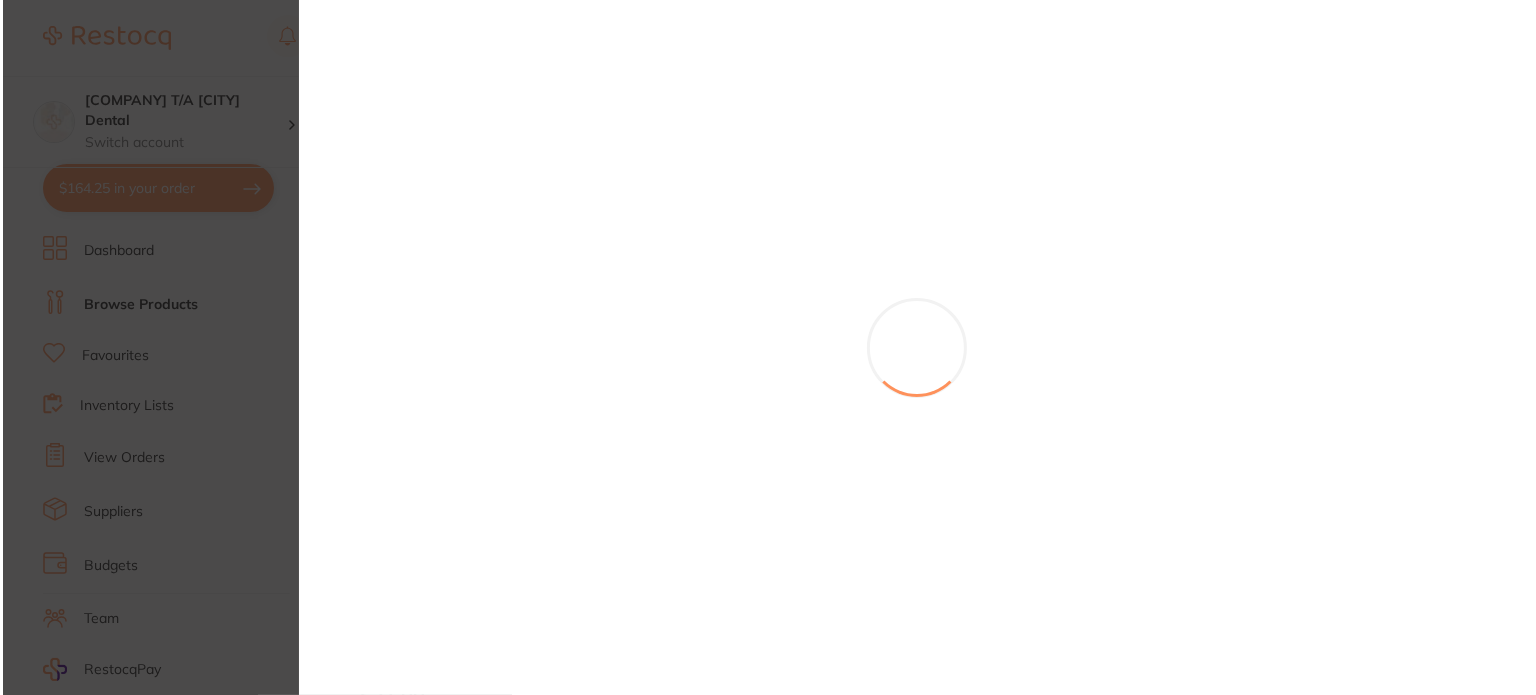 scroll, scrollTop: 0, scrollLeft: 0, axis: both 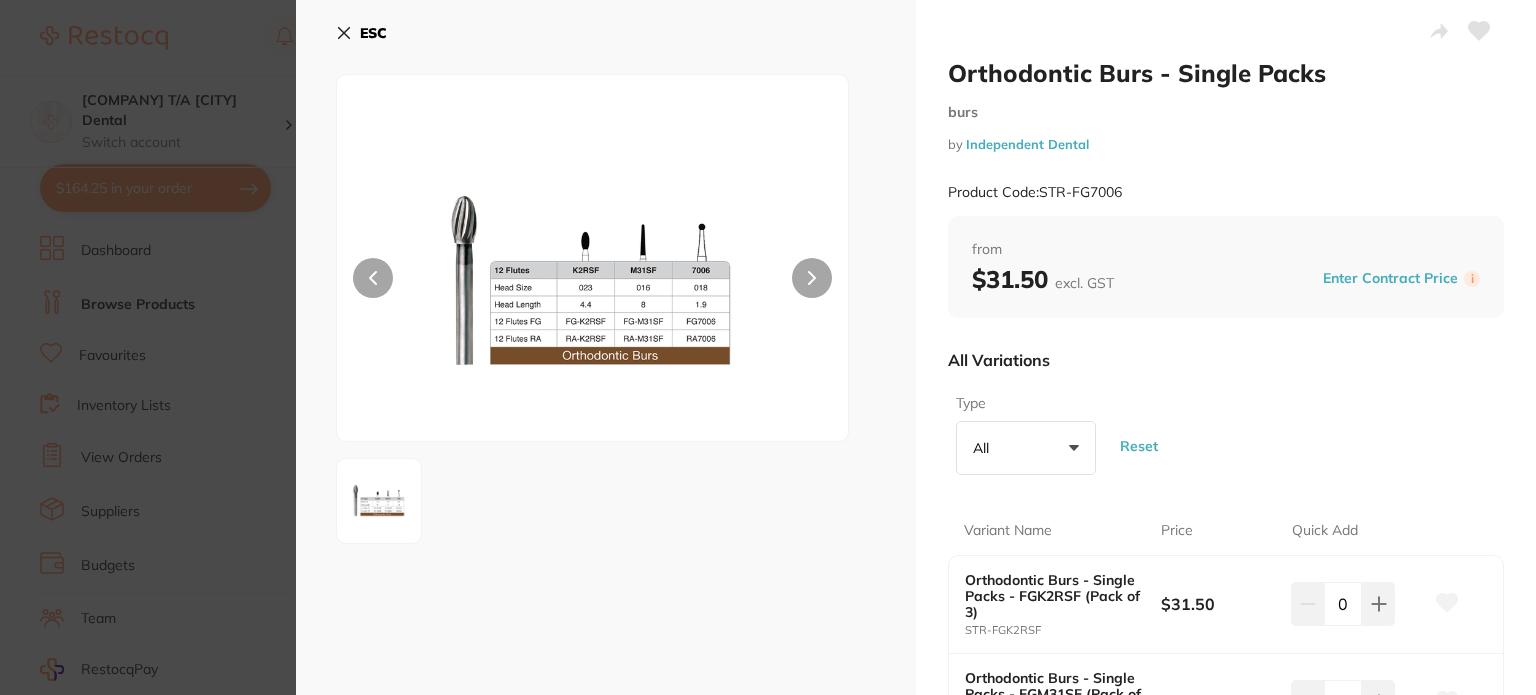click on "ESC" at bounding box center (361, 33) 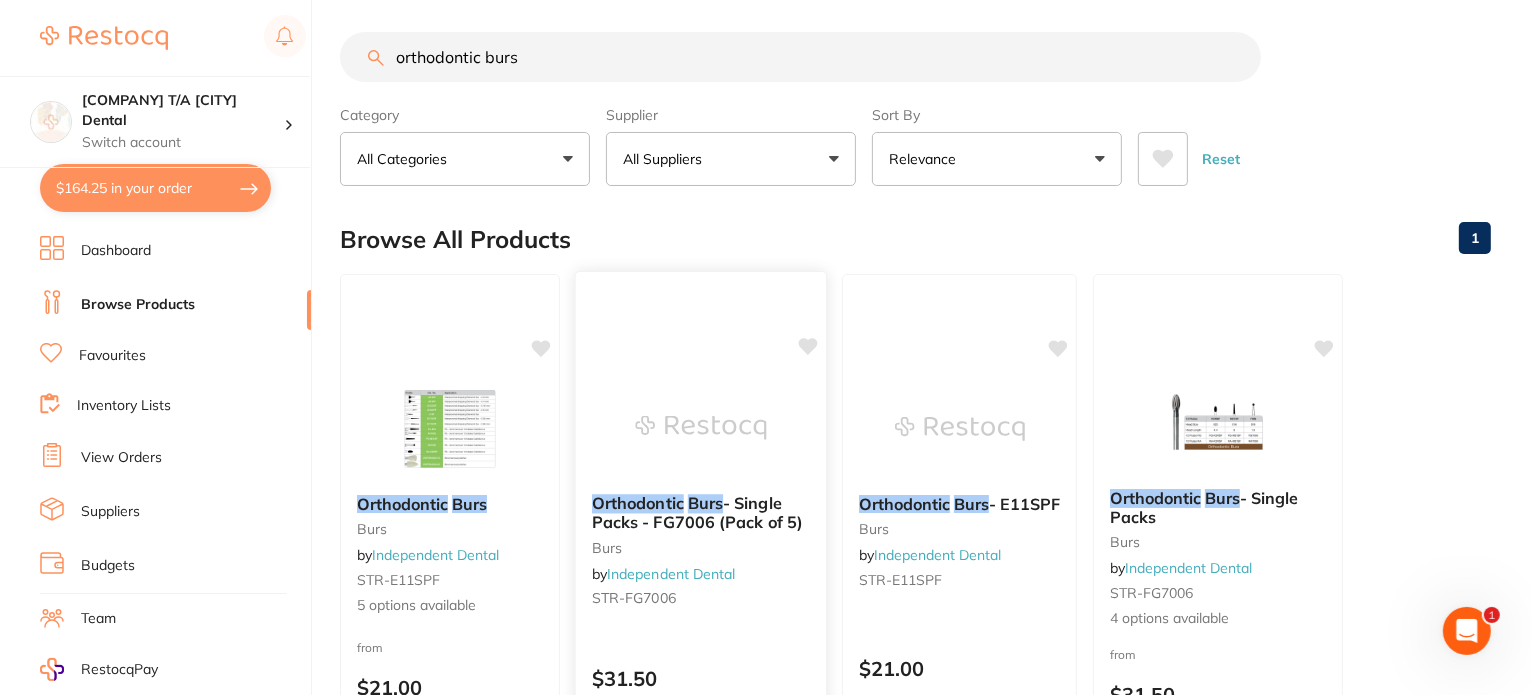 scroll, scrollTop: 0, scrollLeft: 0, axis: both 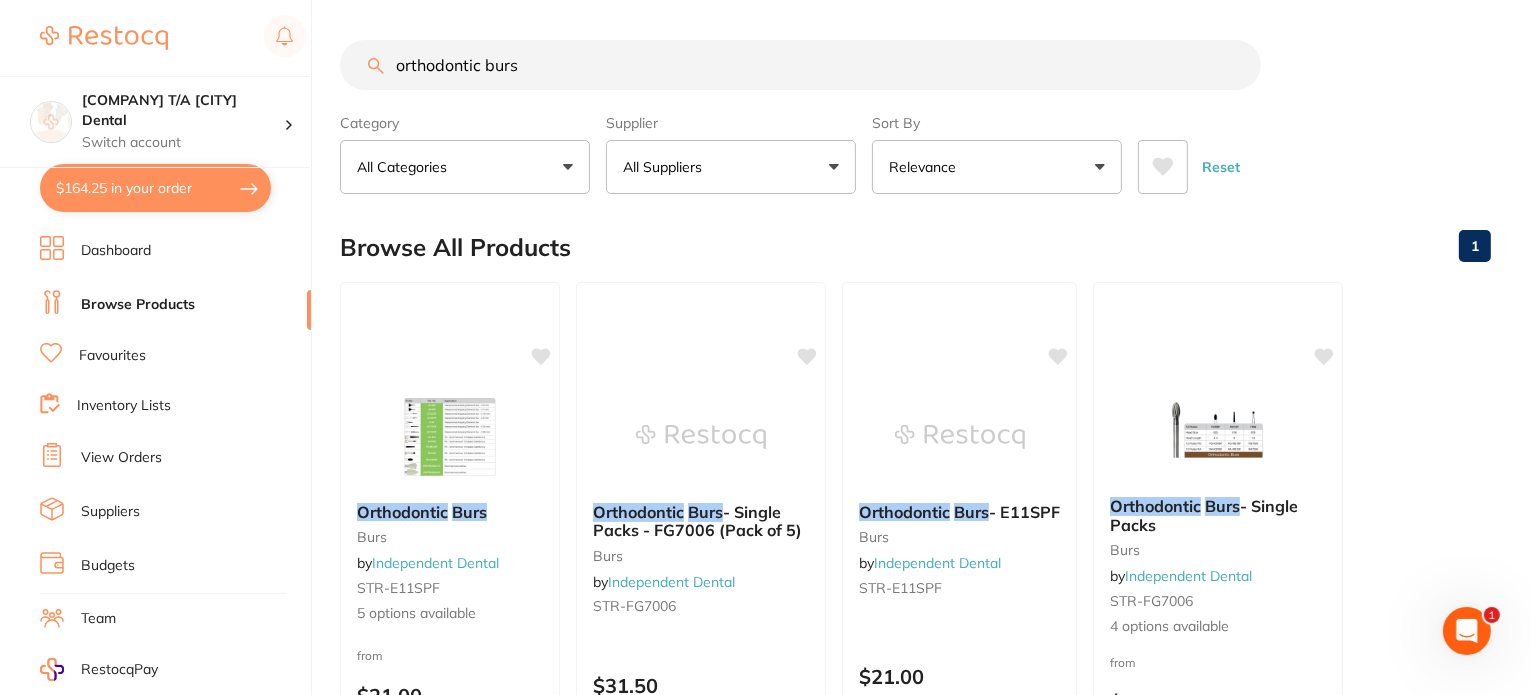 drag, startPoint x: 622, startPoint y: 73, endPoint x: 195, endPoint y: 68, distance: 427.02927 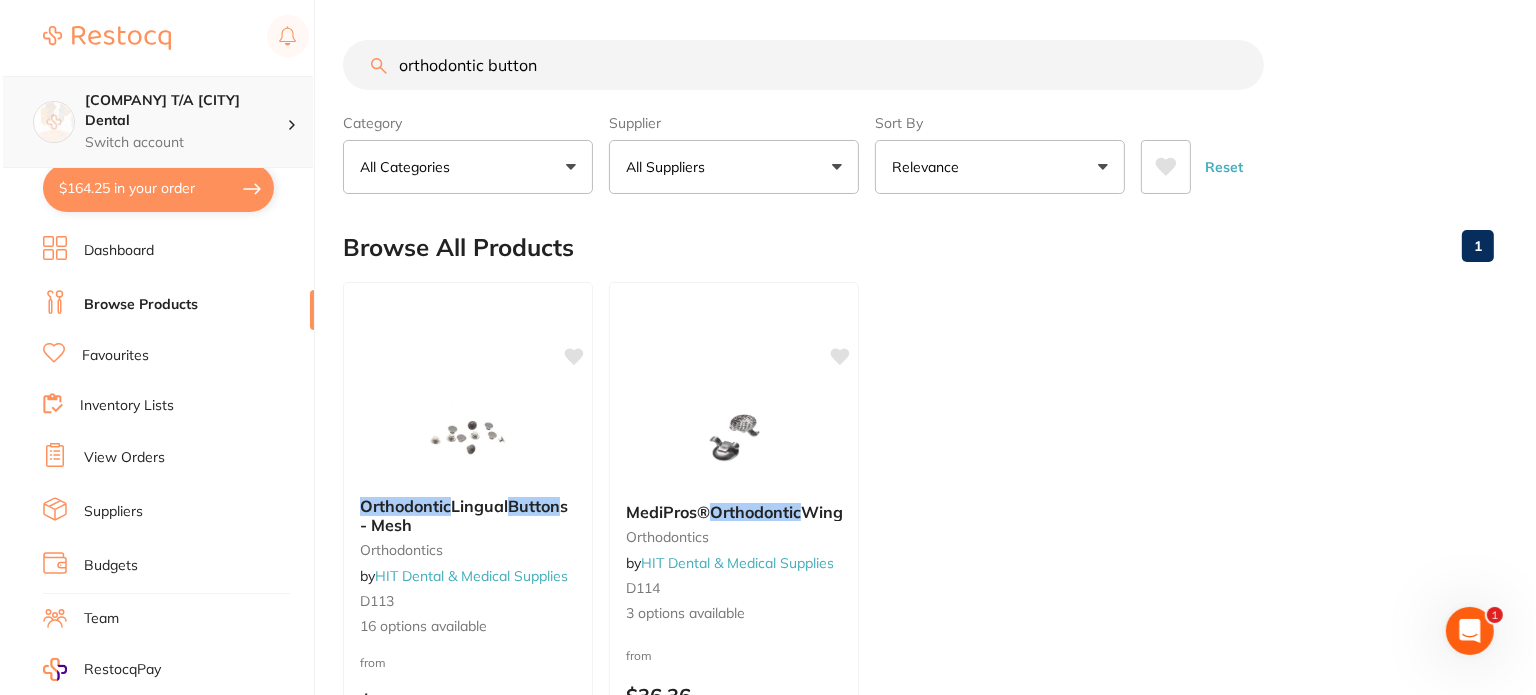 scroll, scrollTop: 0, scrollLeft: 0, axis: both 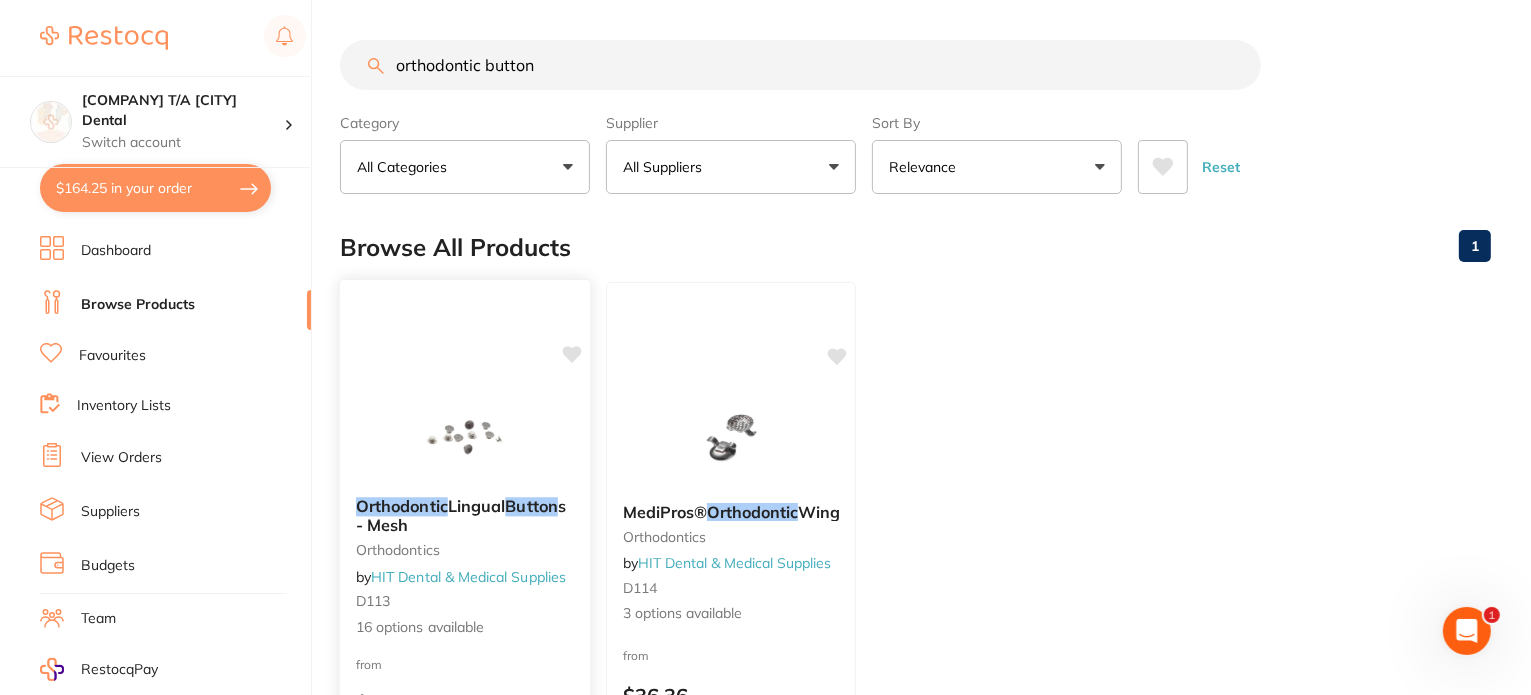 type on "orthodontic button" 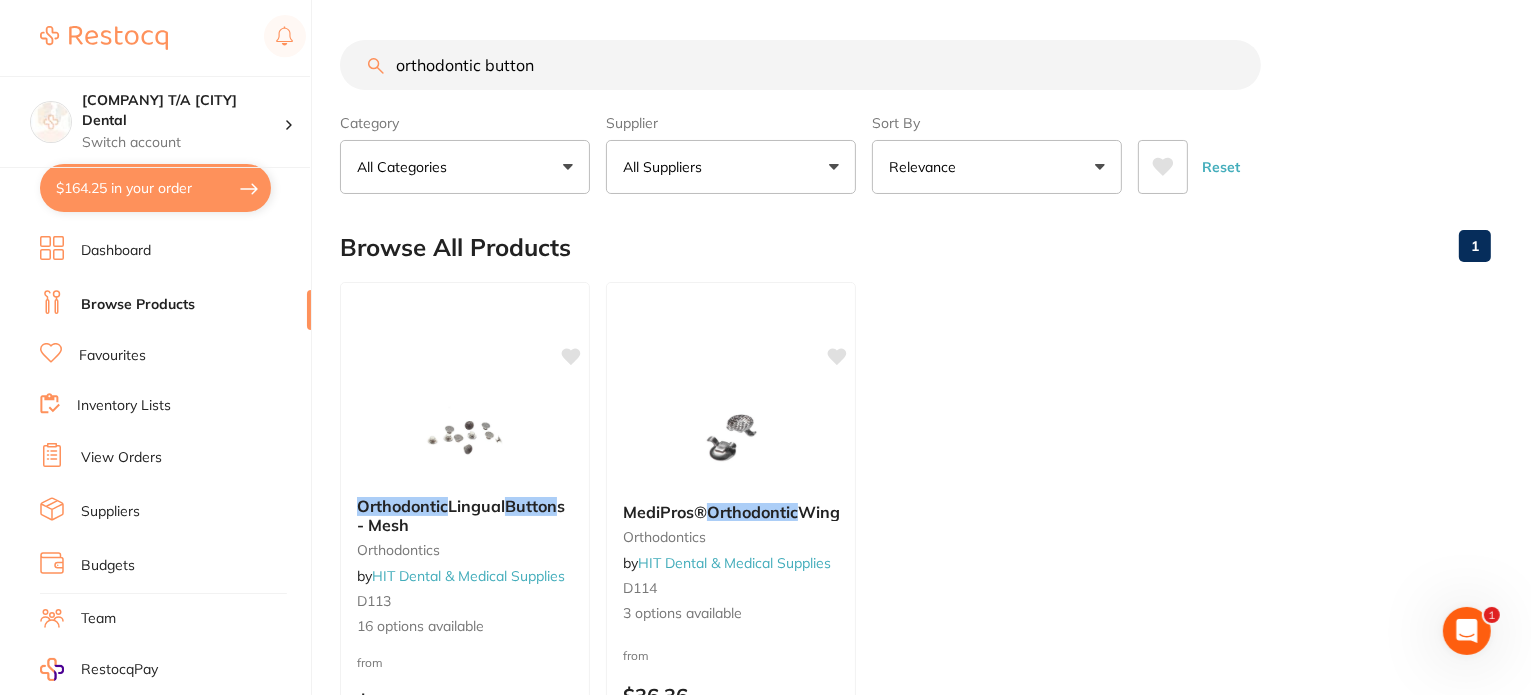 click at bounding box center (465, 431) 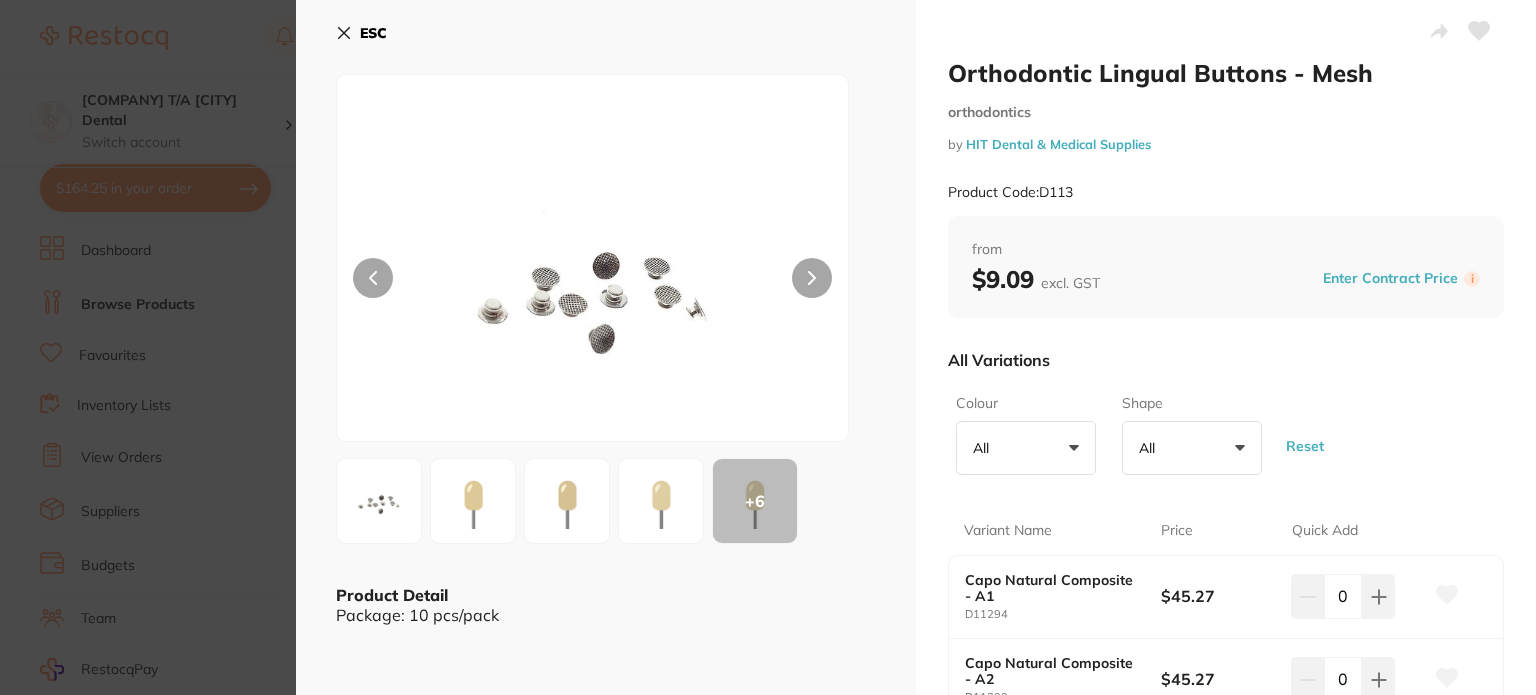 scroll, scrollTop: 0, scrollLeft: 0, axis: both 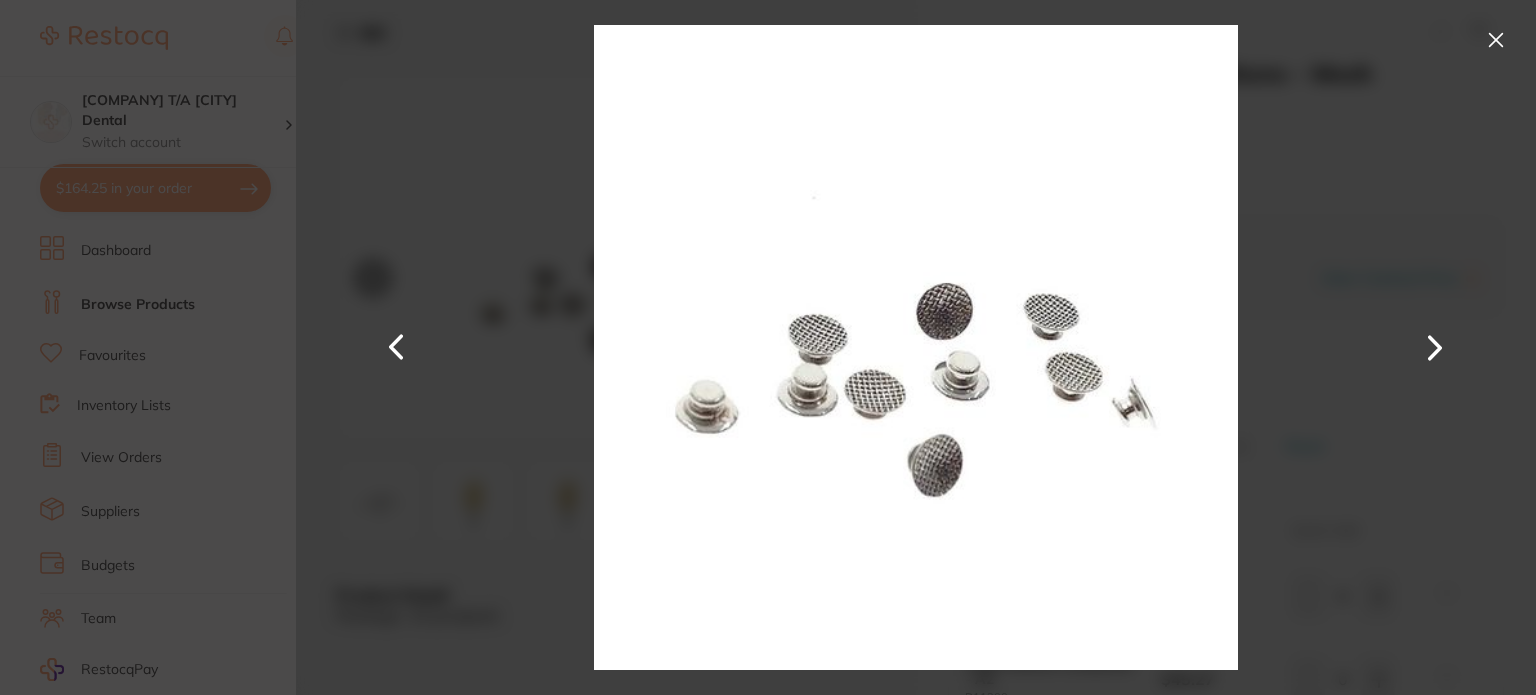 click at bounding box center [1496, 40] 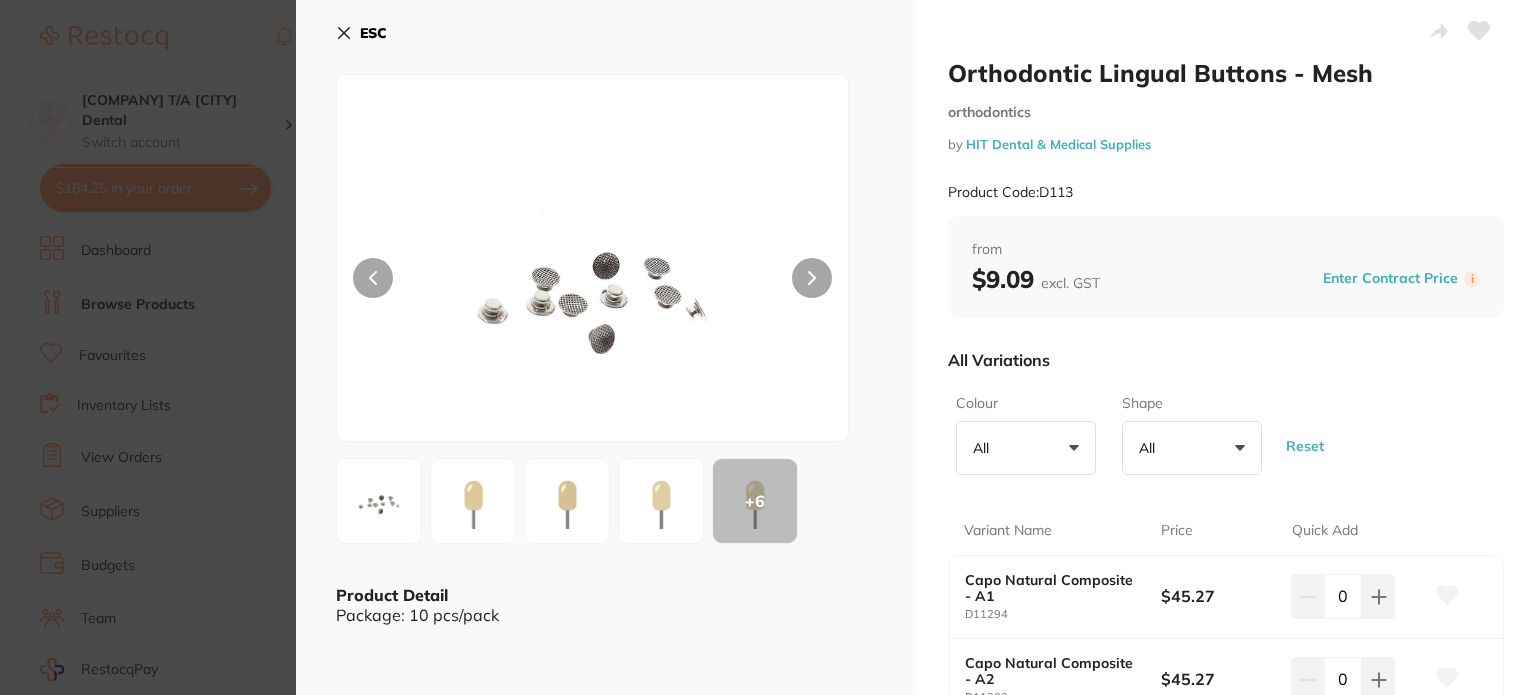 scroll, scrollTop: 0, scrollLeft: 0, axis: both 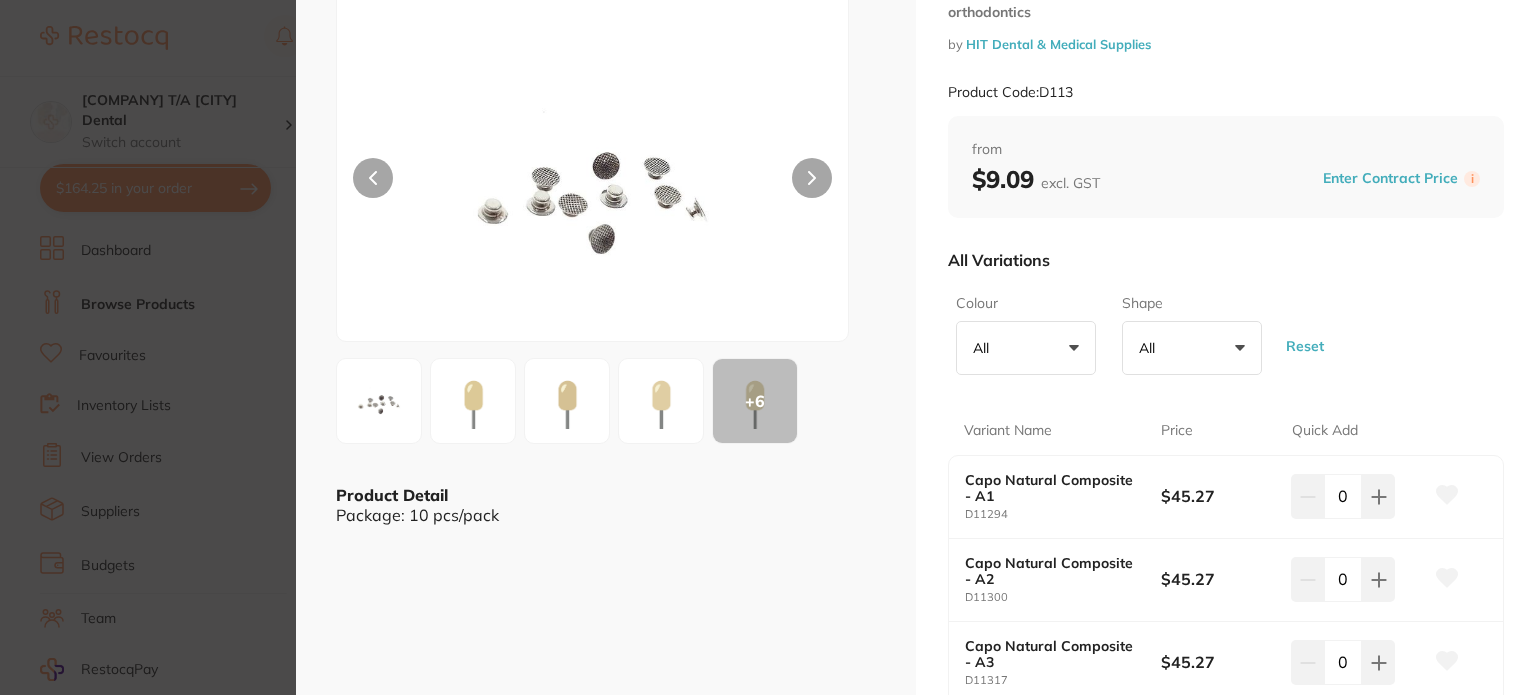 click at bounding box center [473, 401] 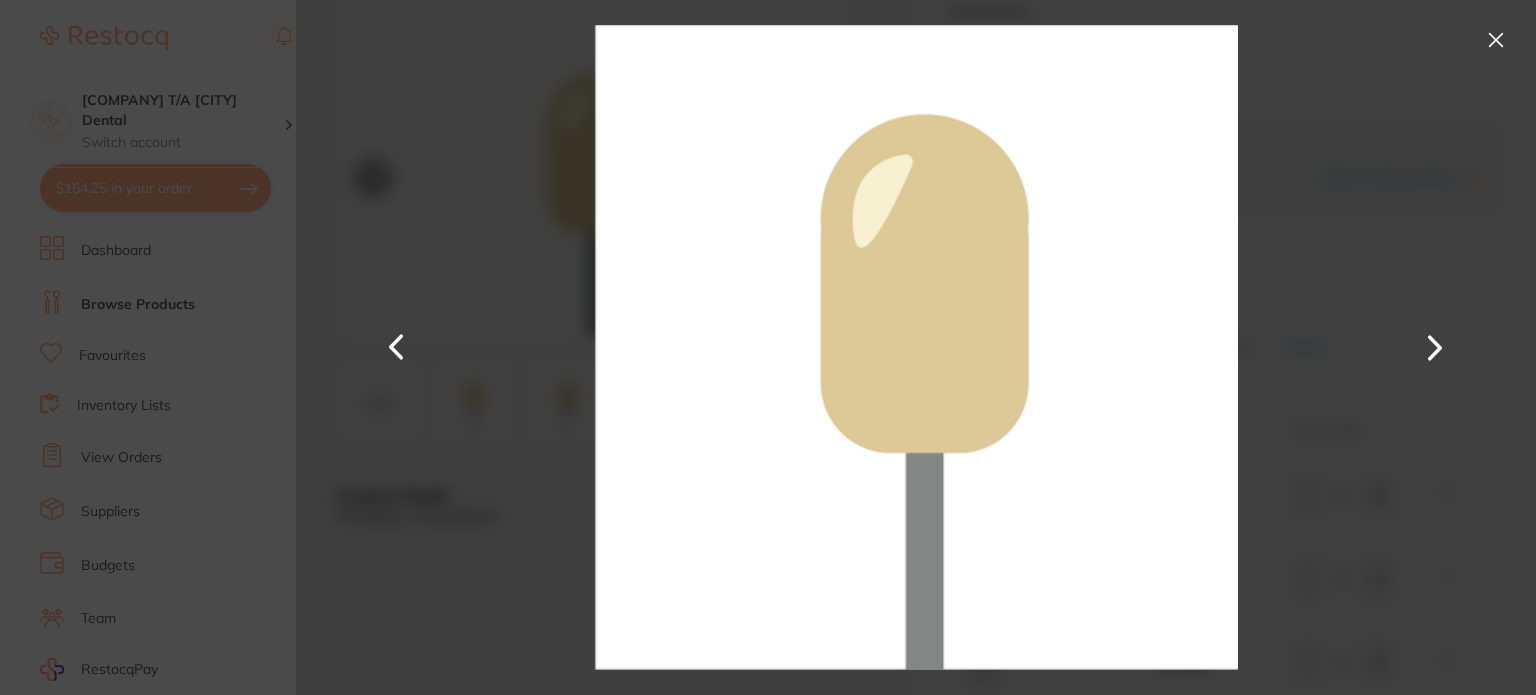 scroll, scrollTop: 0, scrollLeft: 0, axis: both 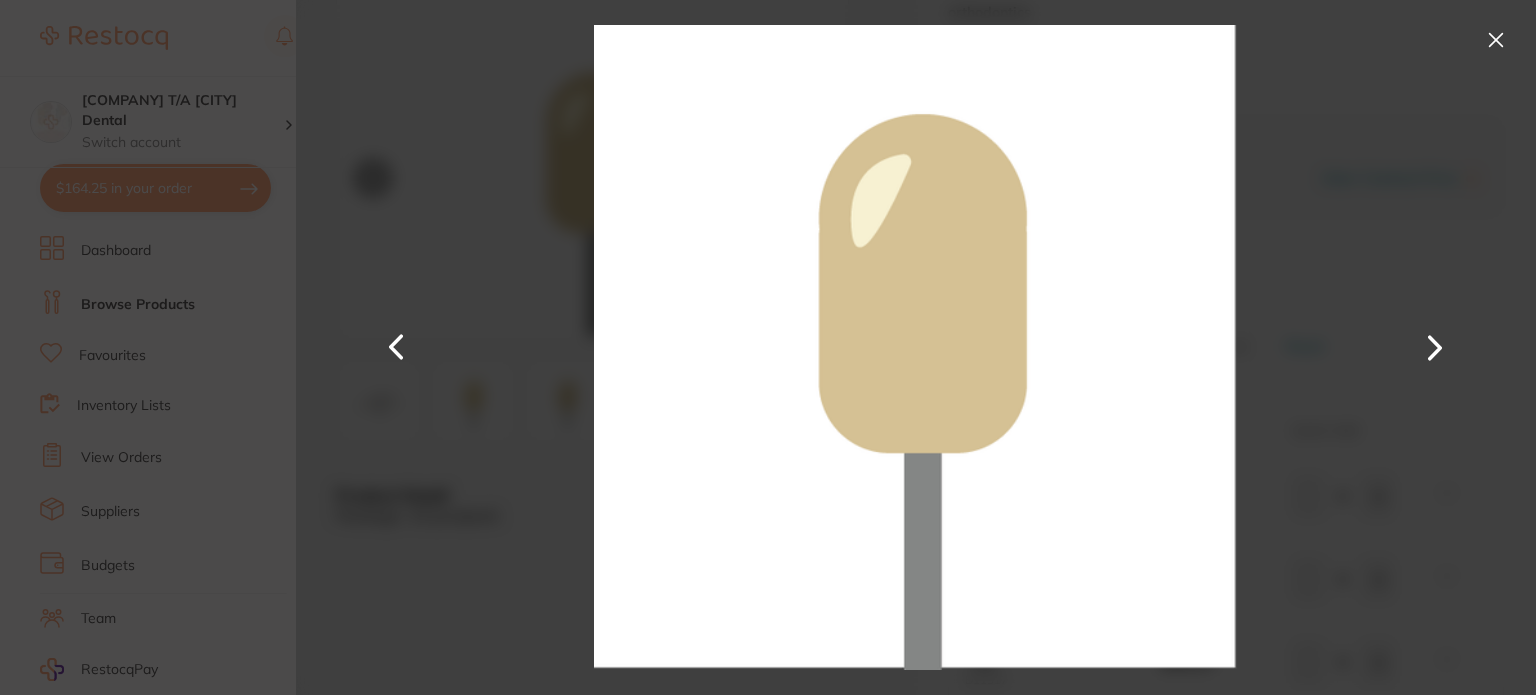 click at bounding box center (1496, 40) 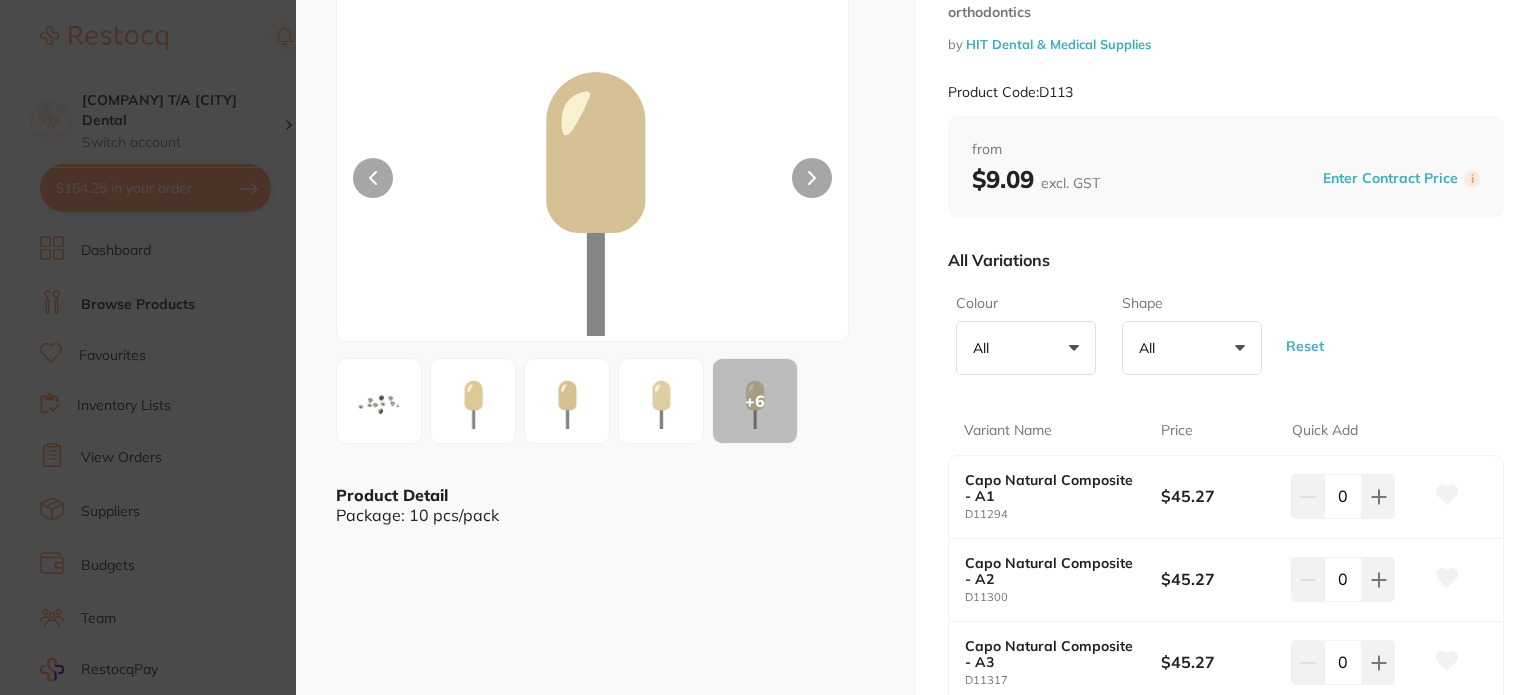scroll, scrollTop: 0, scrollLeft: 0, axis: both 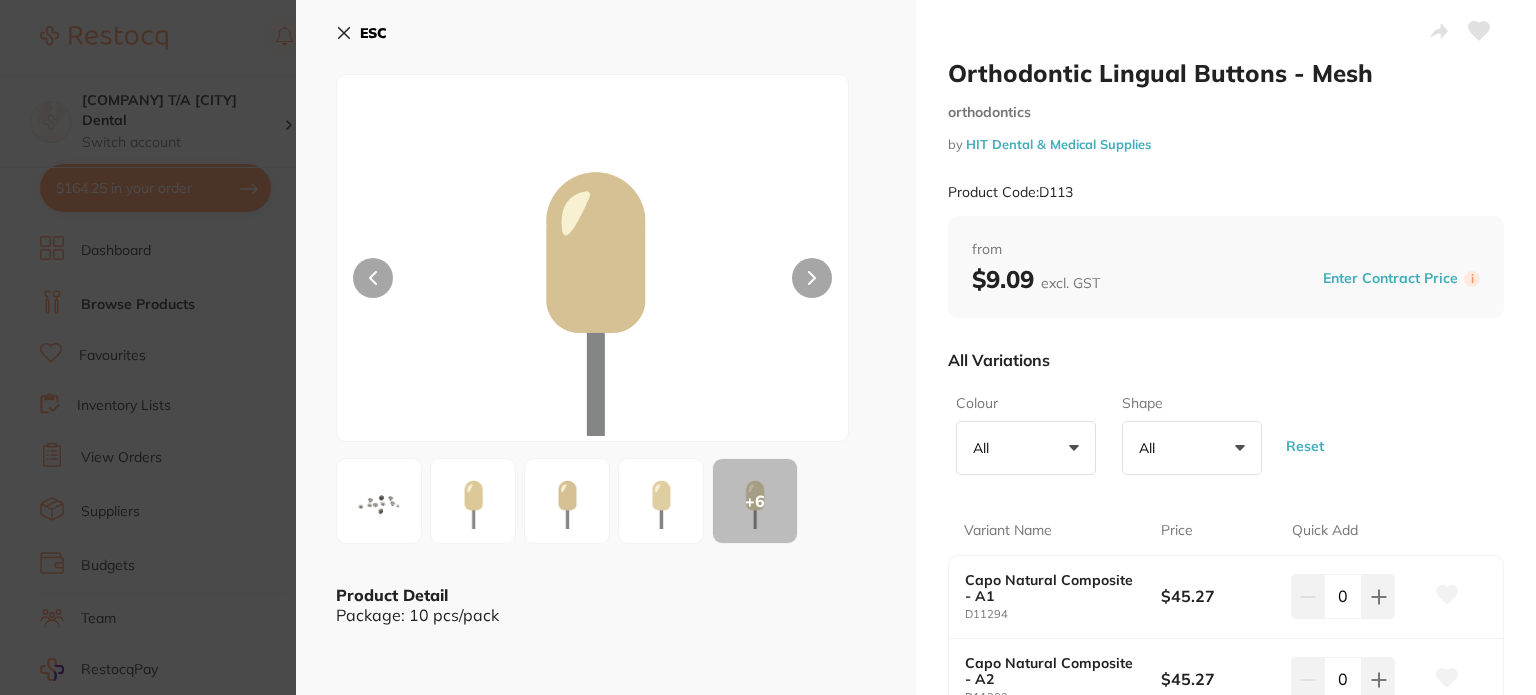 click at bounding box center (379, 501) 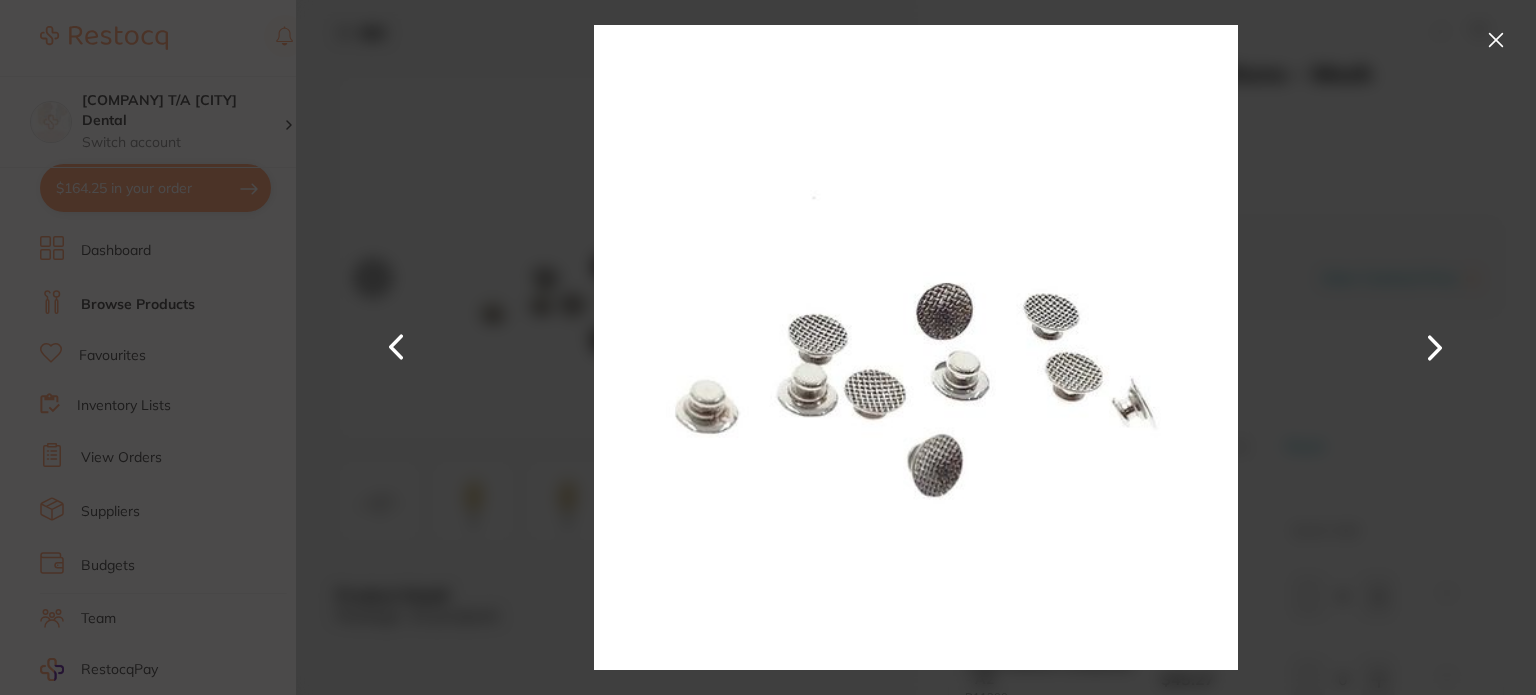 scroll, scrollTop: 0, scrollLeft: 0, axis: both 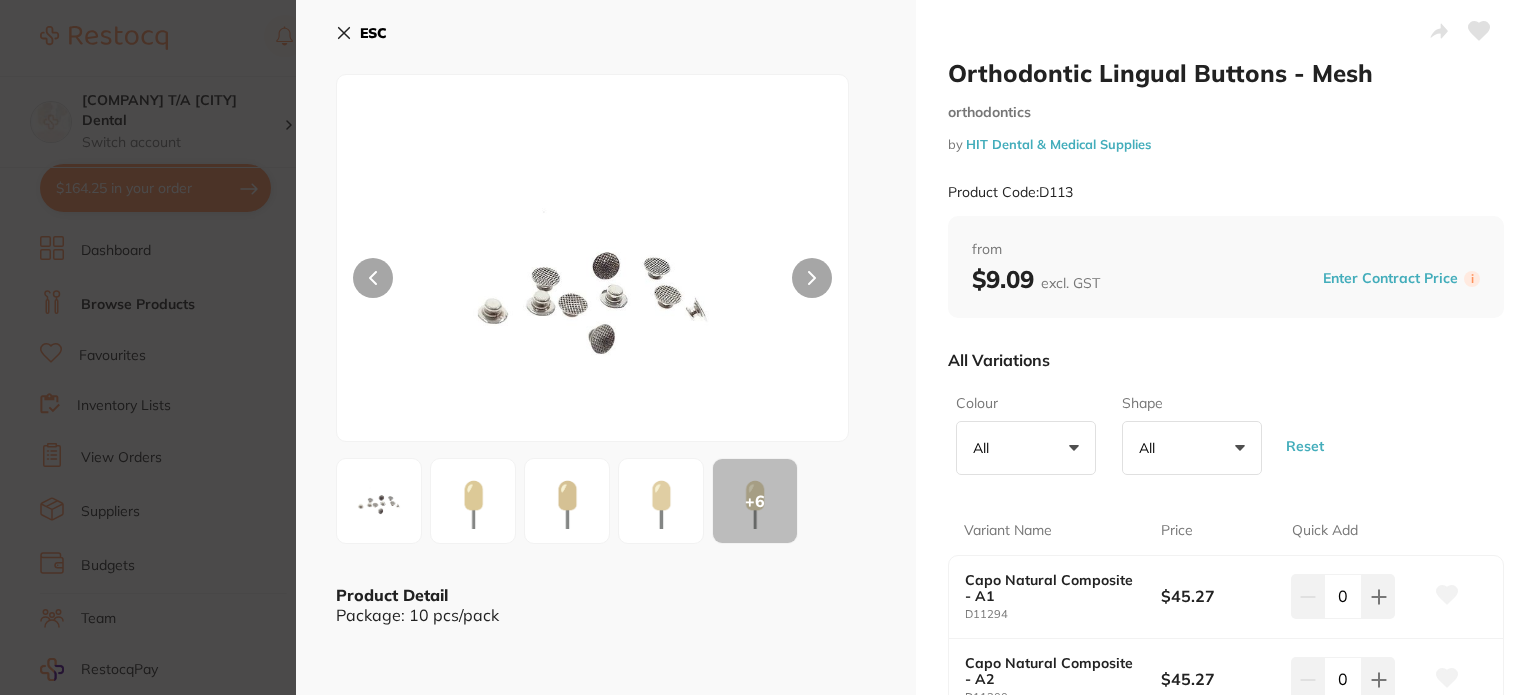 click on "ESC" at bounding box center (361, 33) 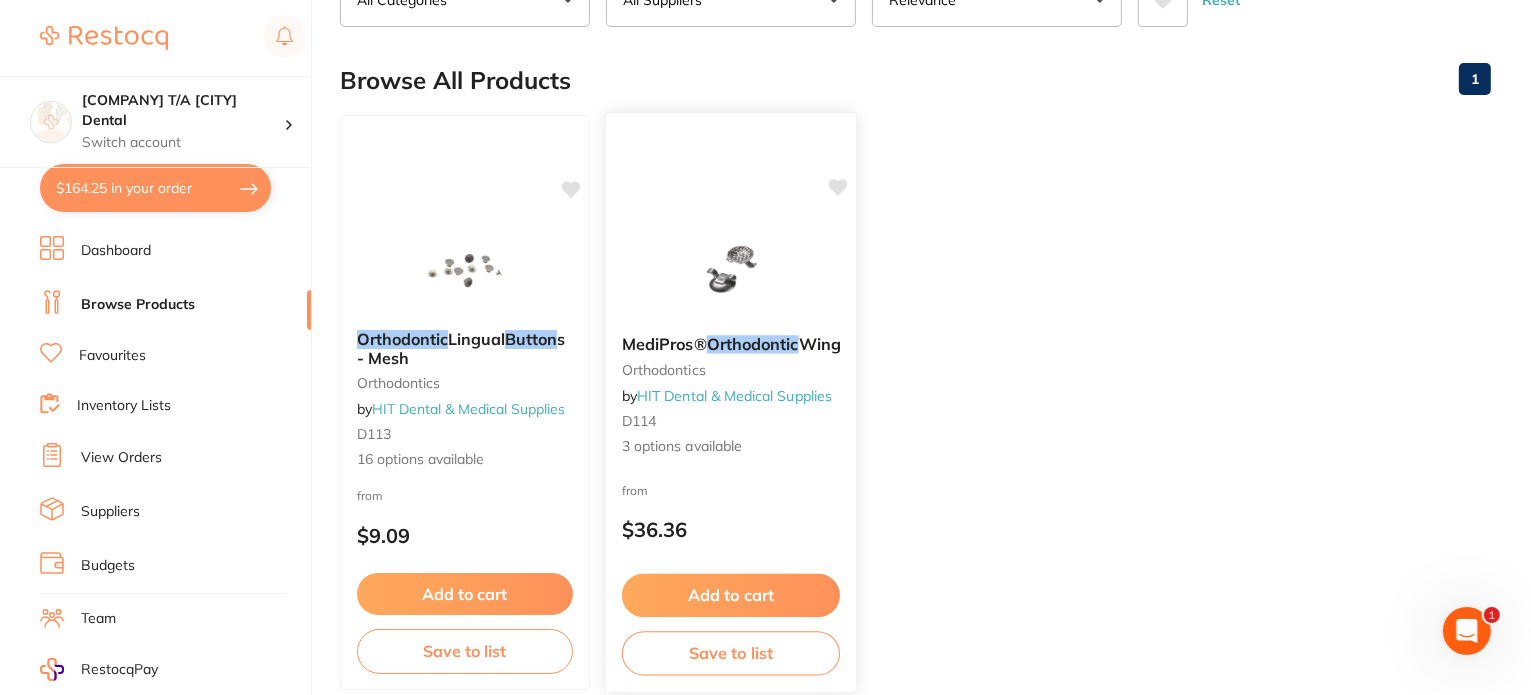 scroll, scrollTop: 200, scrollLeft: 0, axis: vertical 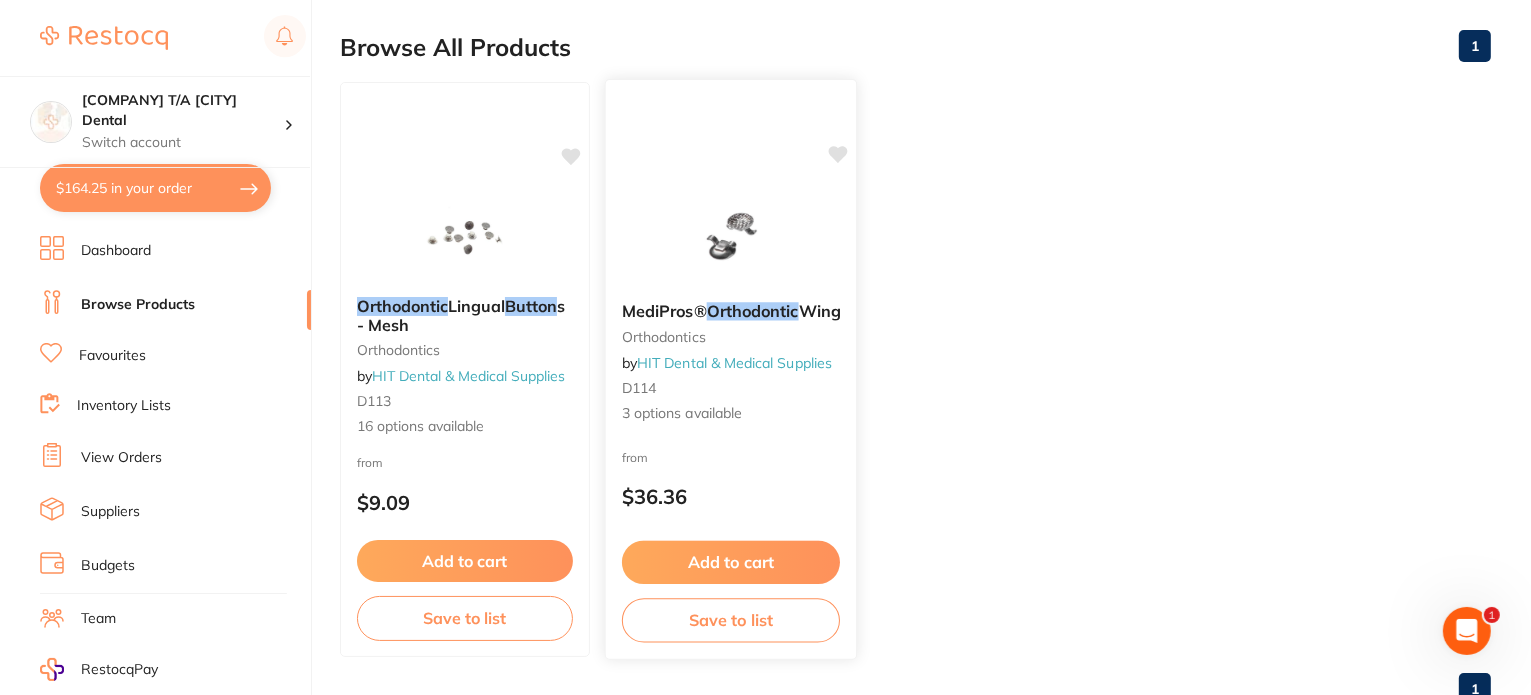 click at bounding box center [730, 235] 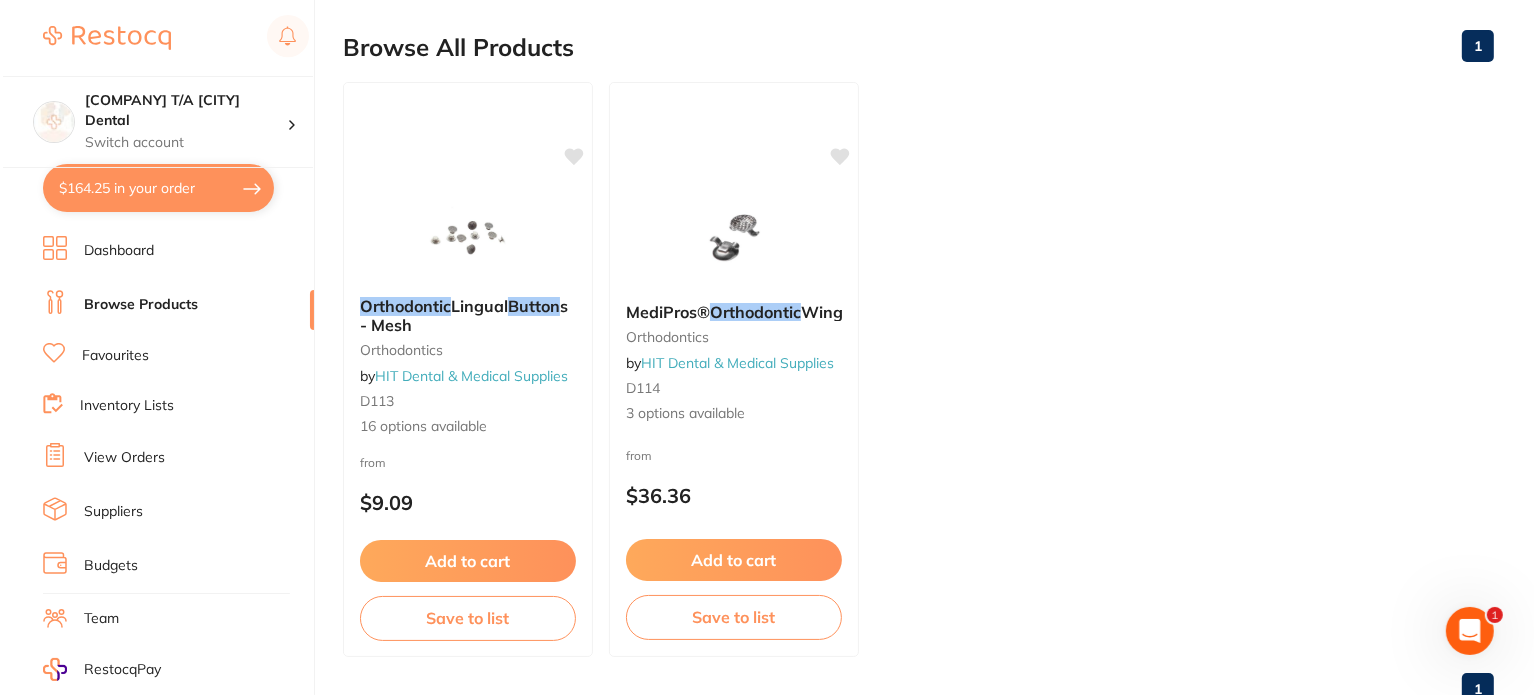 scroll, scrollTop: 0, scrollLeft: 0, axis: both 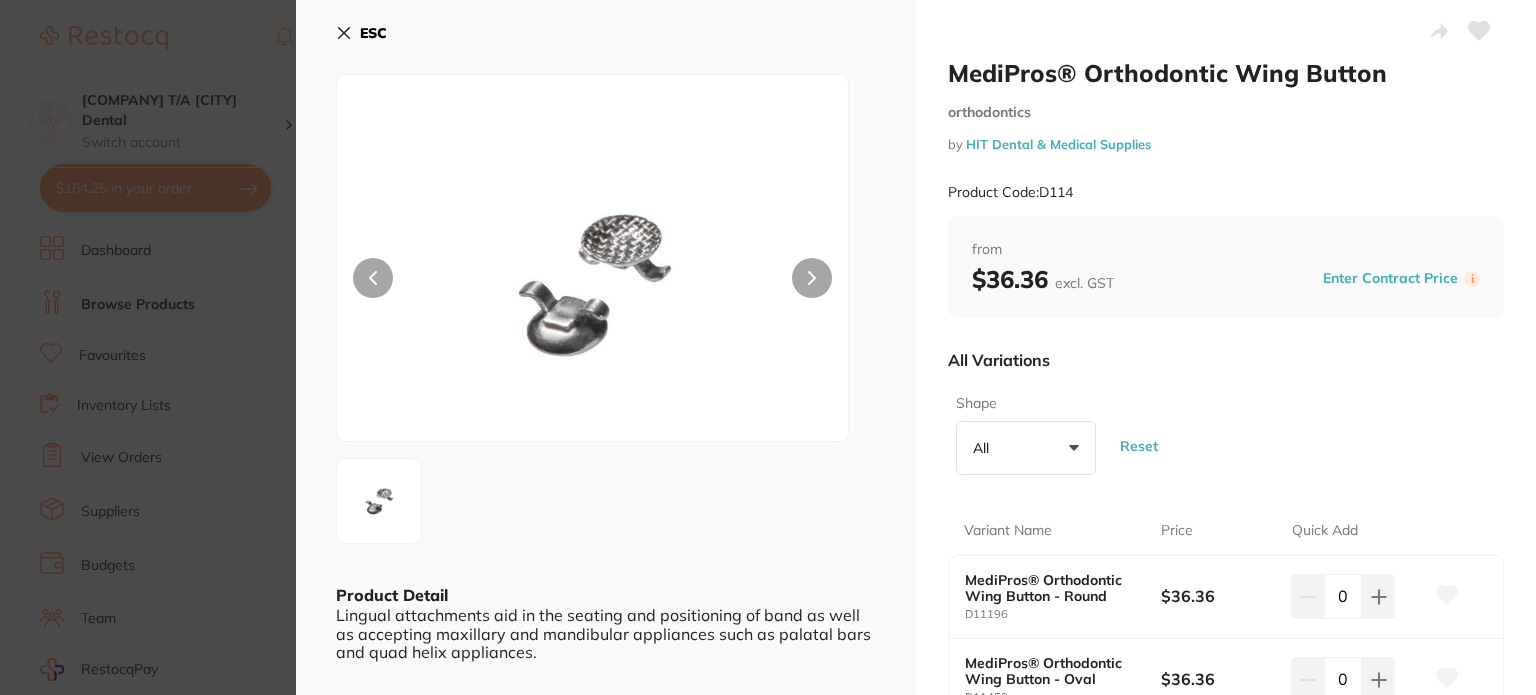 drag, startPoint x: 353, startPoint y: 35, endPoint x: 369, endPoint y: 35, distance: 16 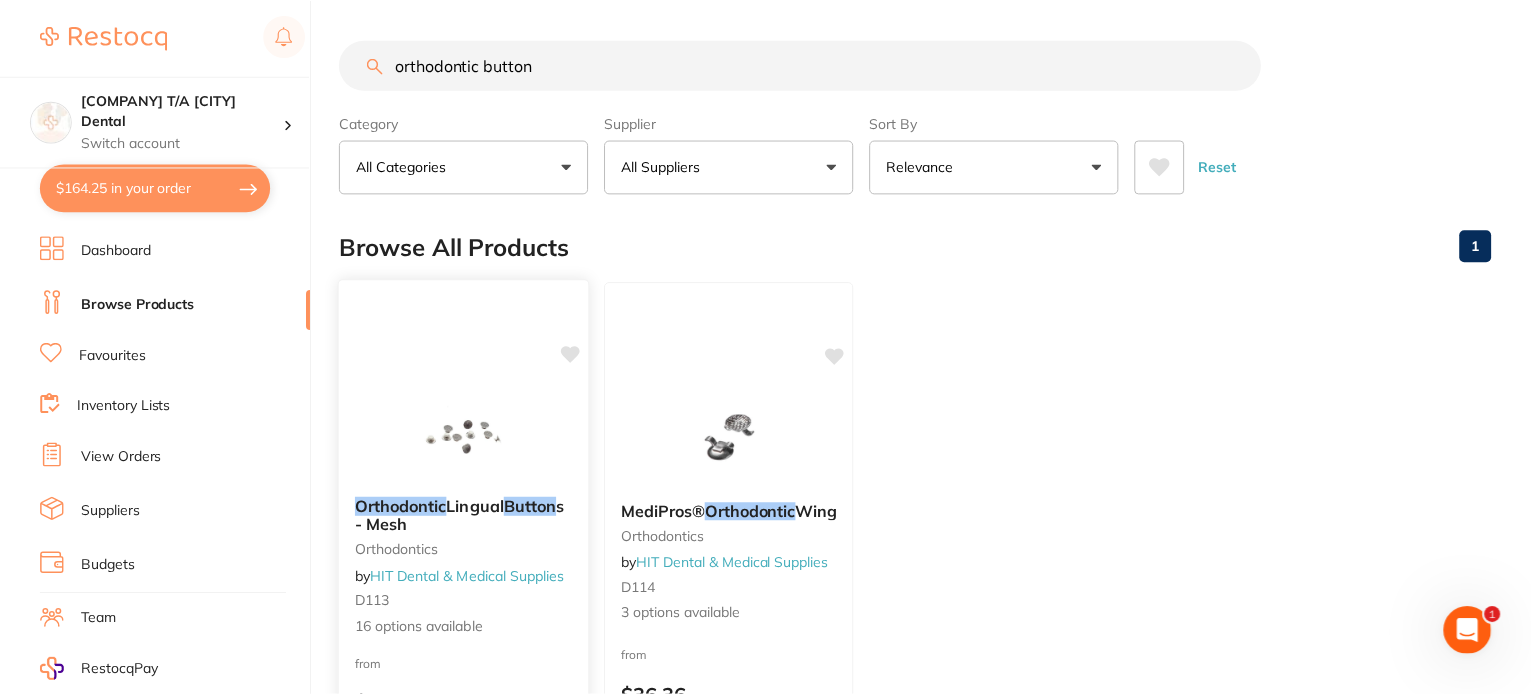 scroll, scrollTop: 200, scrollLeft: 0, axis: vertical 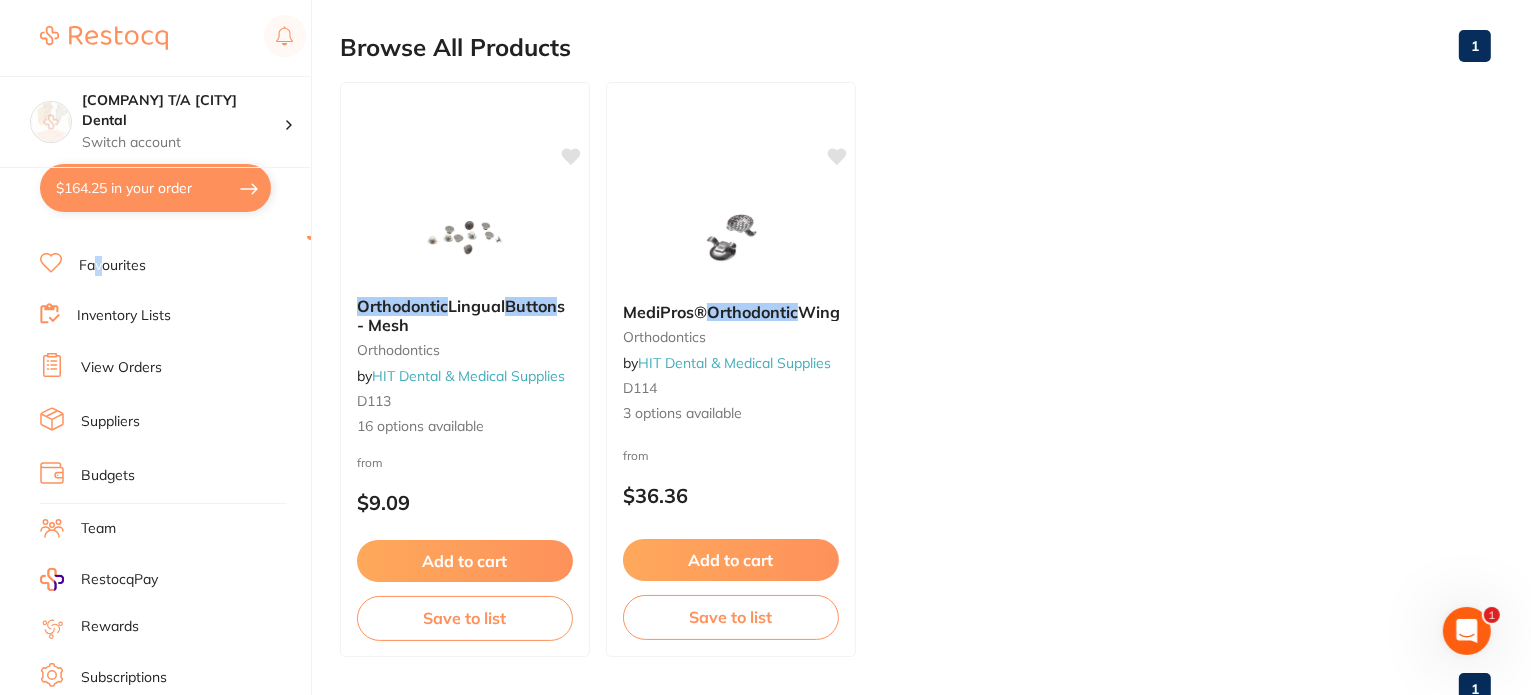 click on "Dashboard Browse Products Favourites Inventory Lists View Orders Suppliers Budgets Team RestocqPay Rewards Subscriptions Account Support Log Out" at bounding box center [175, 491] 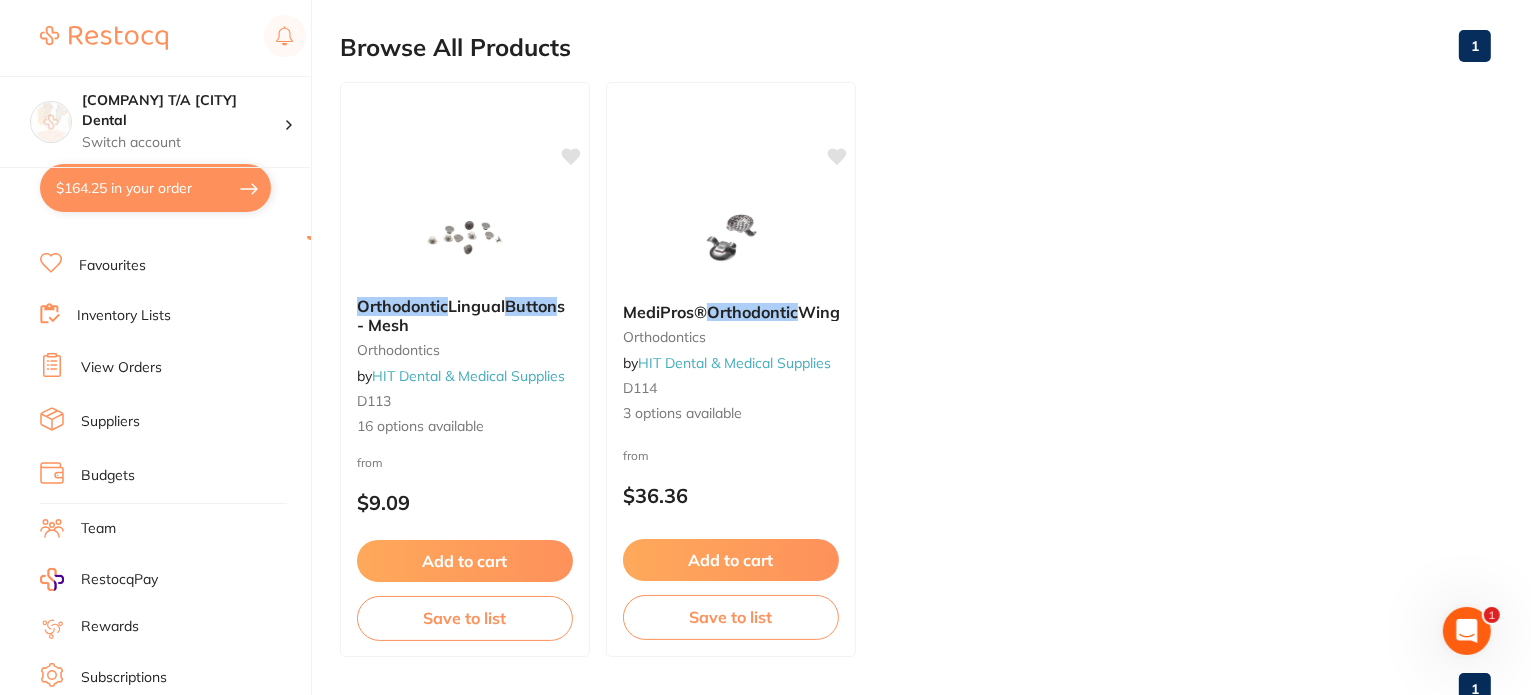 scroll, scrollTop: 84, scrollLeft: 0, axis: vertical 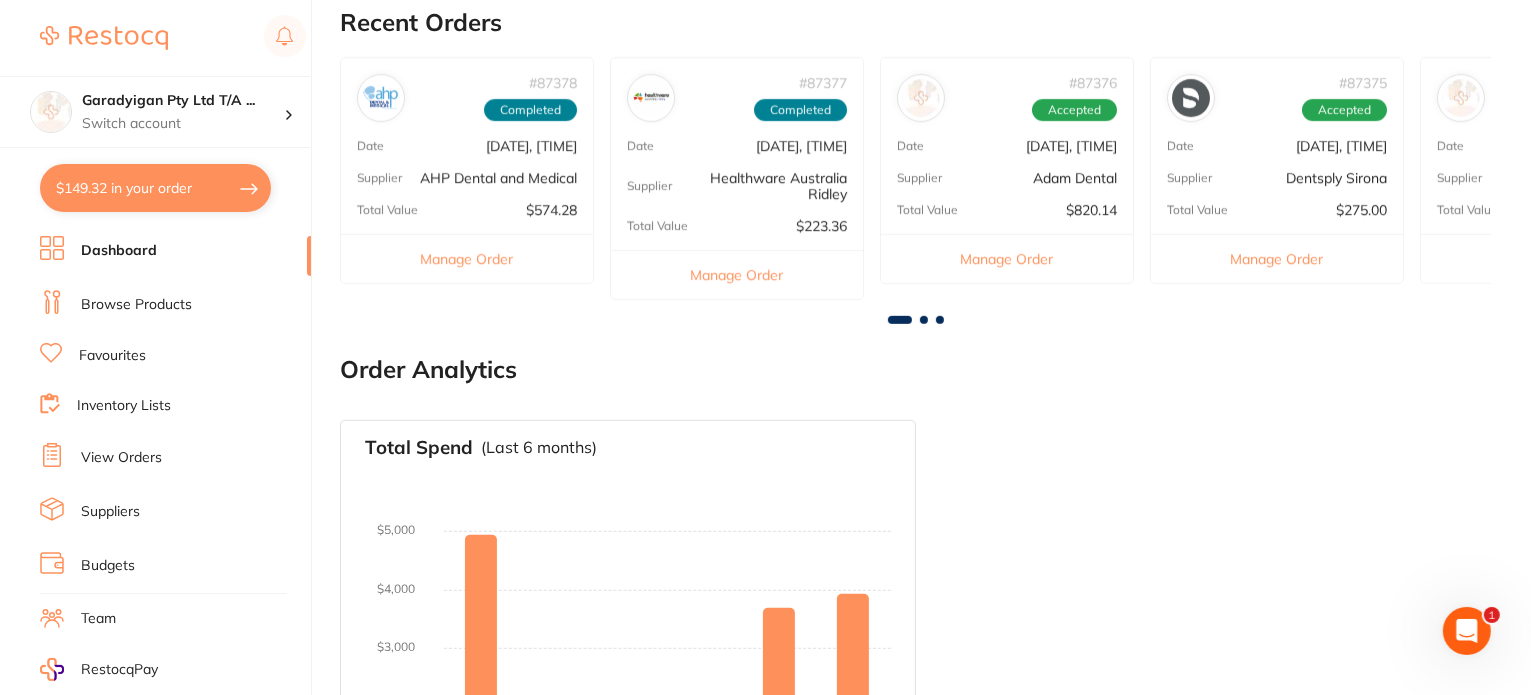click at bounding box center [915, 320] 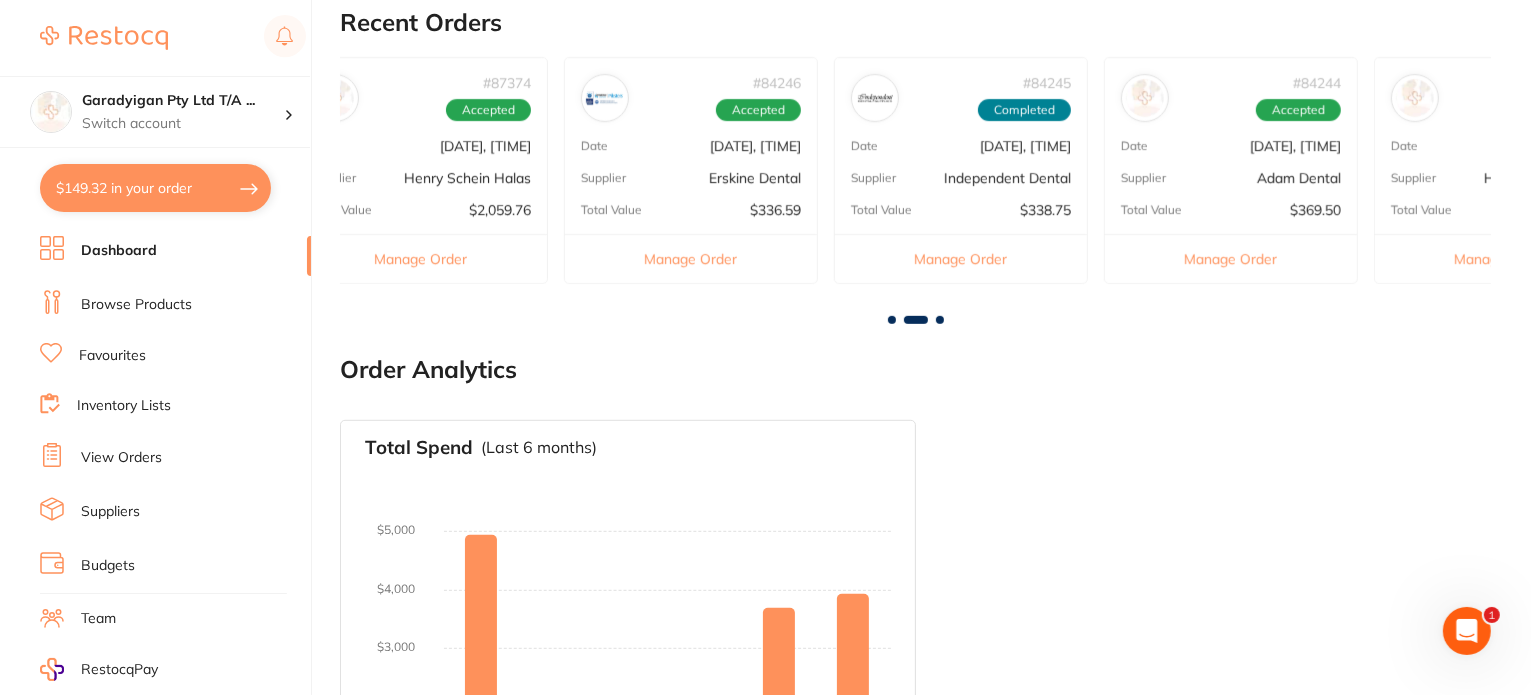 scroll, scrollTop: 0, scrollLeft: 1151, axis: horizontal 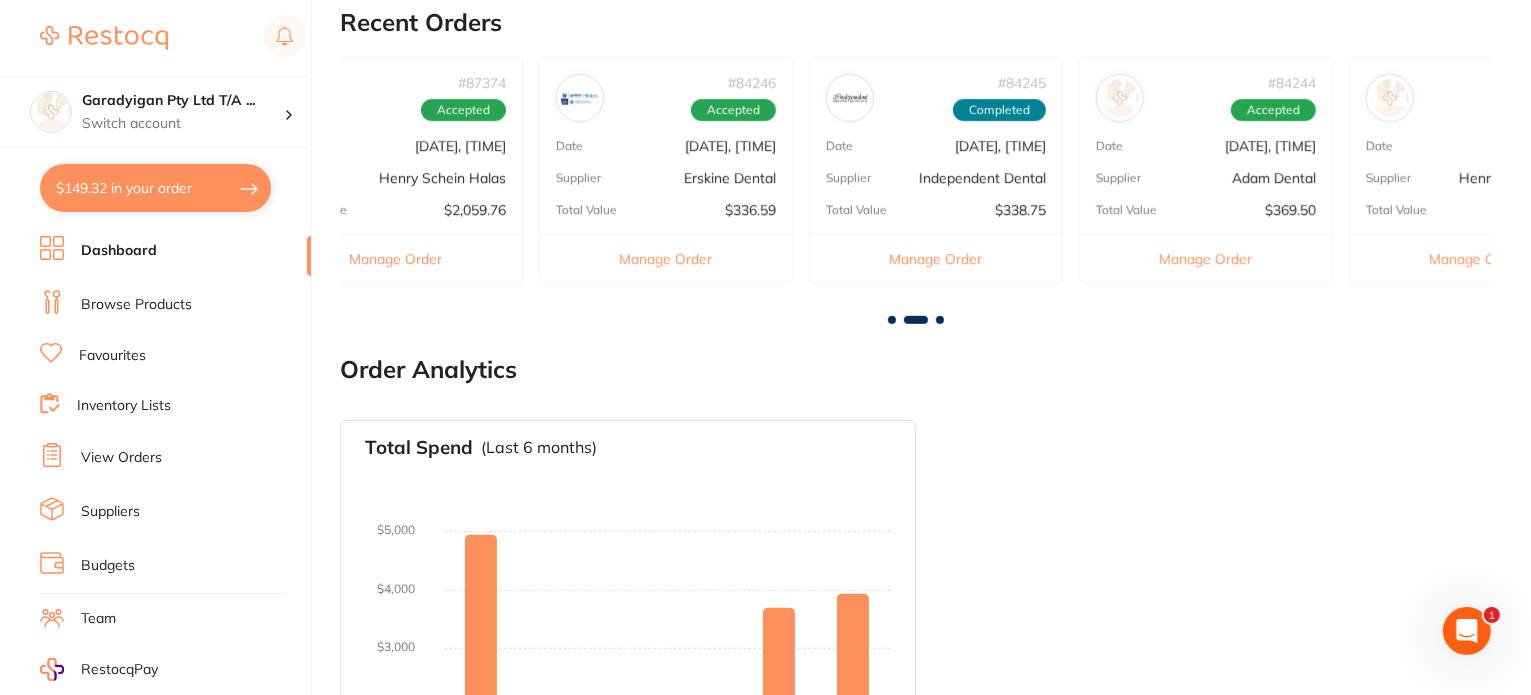 click on "Dashboard Welcome back,  Corbin   Barry Garadyigan Pty Ltd T/A Annandale Dental Total Spend (Monthly) $0.00 spend in  Aug Active Orders 102 Awaiting delivery Total Completed Orders  21 August 2025  Budget Budget has not been set for  August 2025 . Please set a budget value for  August 2025  to track your purchase analytics. Set Budget Budget:  $NaN Spent:  $0.00 month Budget:  $NaN Remaining:  $0.00 Labels    Labels  extended   Labels    Labels  extended   Labels    Labels  extended   Labels    Labels  extended   Labels    Labels  extended   Recent Orders # 87378 Completed Date Jul 24 2025, 10:45 Supplier AHP Dental and Medical Total Value $574.28 Manage Order # 87377 Completed Date Jul 24 2025, 10:45 Supplier Healthware Australia Ridley Total Value $223.36 Manage Order # 87376 Accepted Date Jul 24 2025, 10:45 Supplier Adam Dental Total Value $820.14 Manage Order # 87375 Accepted Date Jul 24 2025, 10:45 Supplier Dentsply Sirona Total Value $275.00 Manage Order # 87374 Accepted Date Jul 24 2025, 10:45 Supplier" at bounding box center [935, -6] 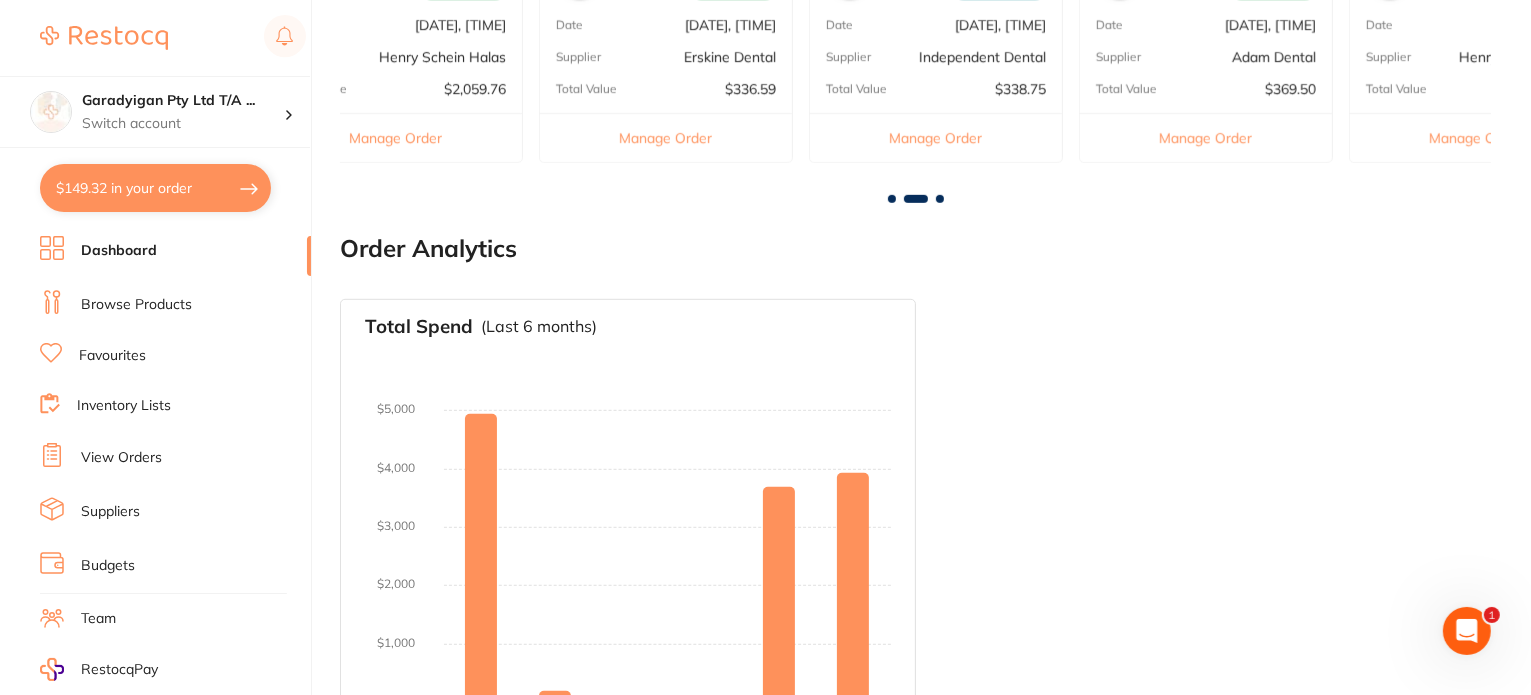 scroll, scrollTop: 1092, scrollLeft: 0, axis: vertical 